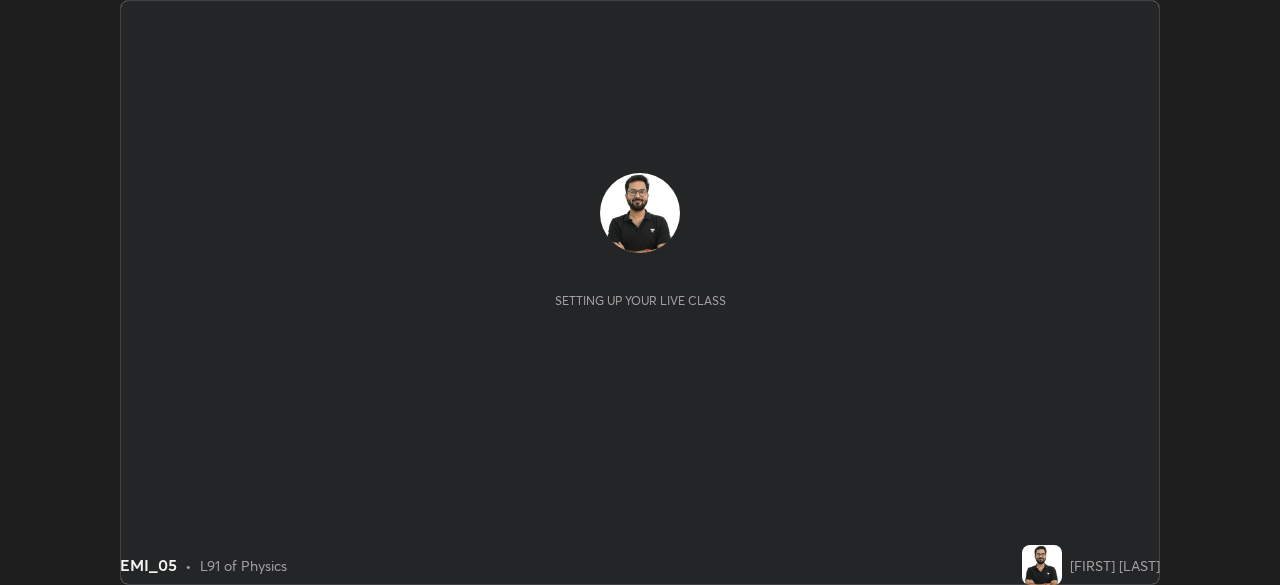scroll, scrollTop: 0, scrollLeft: 0, axis: both 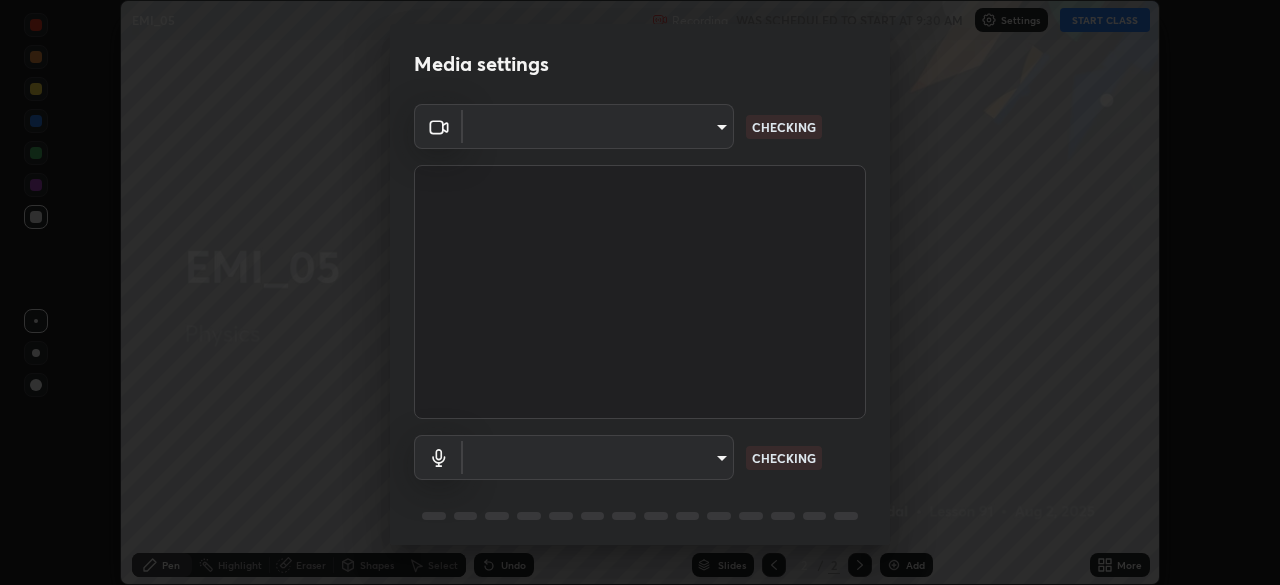 type on "9ce9bf5b38d6cfc450dc04700dda146ffef8b1f769f81d34cd4980de2a0341eb" 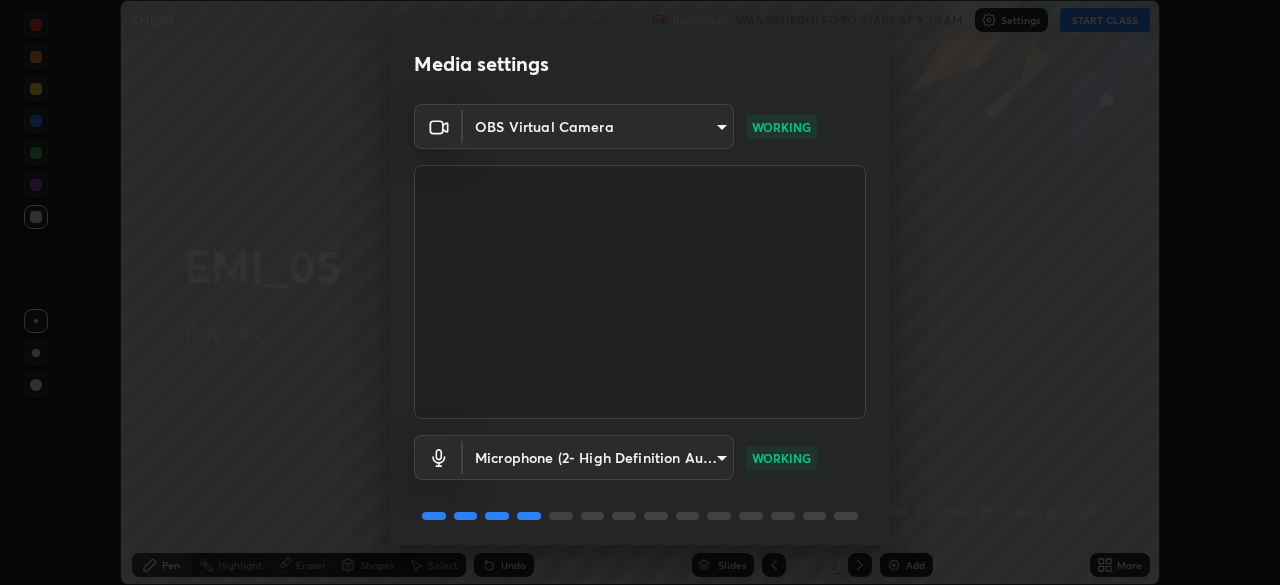 scroll, scrollTop: 71, scrollLeft: 0, axis: vertical 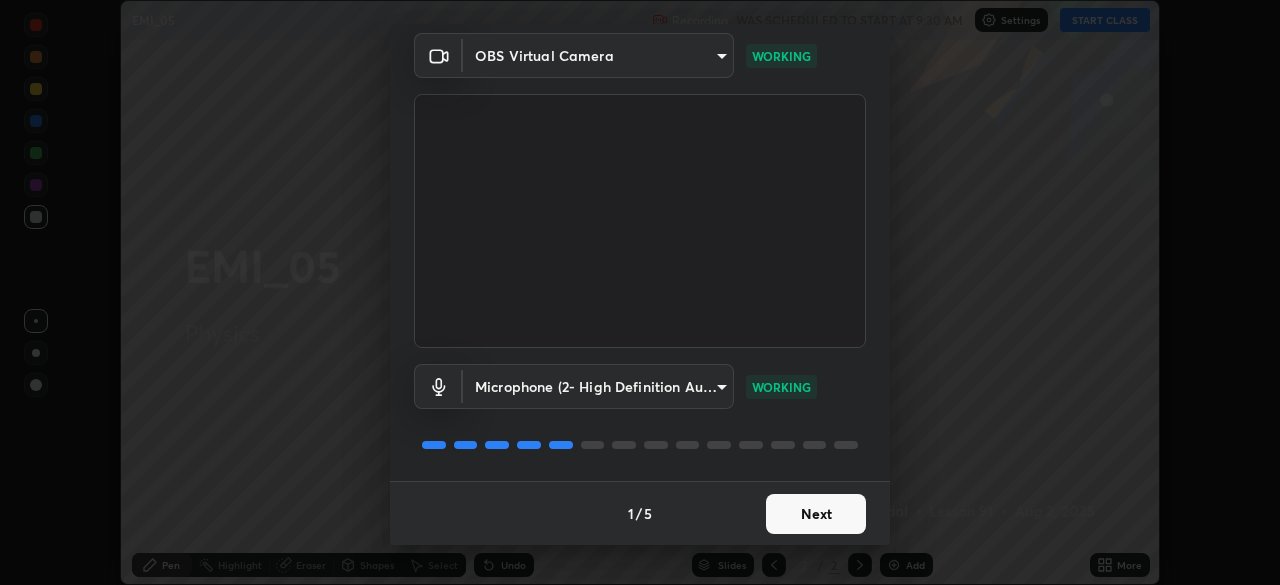 click on "Next" at bounding box center [816, 514] 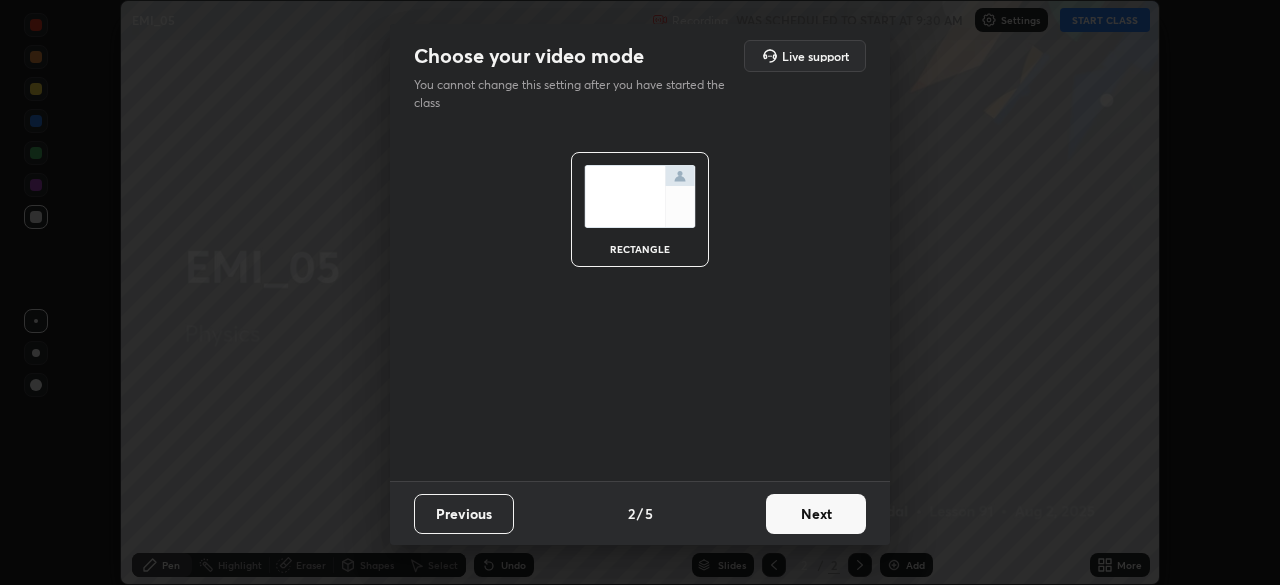 click on "Next" at bounding box center (816, 514) 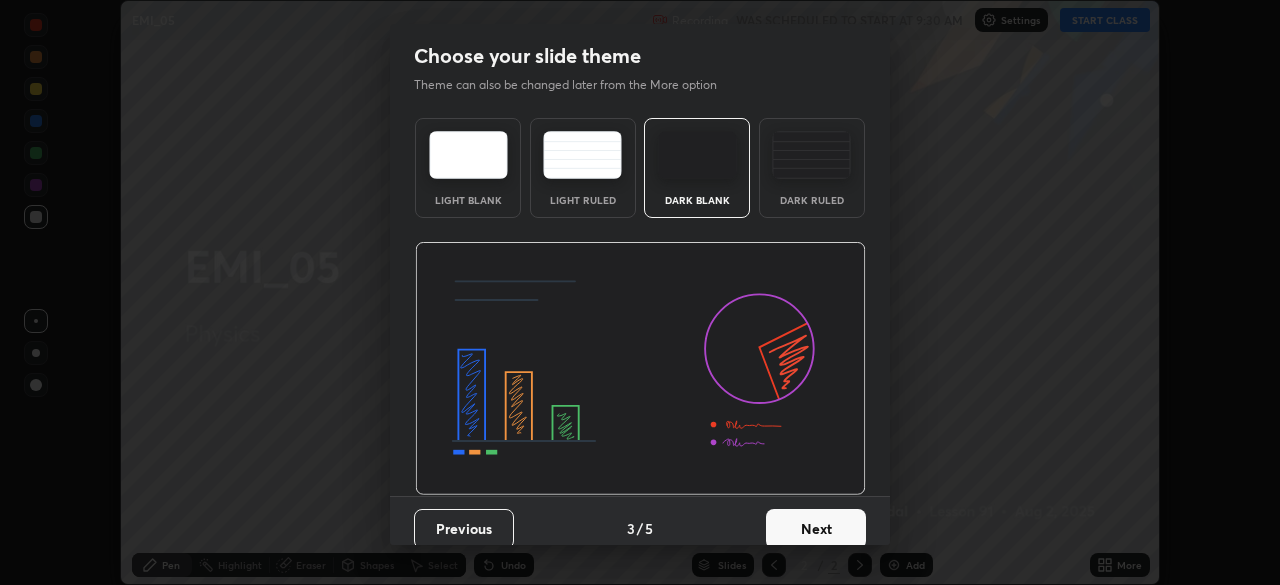click on "Dark Blank" at bounding box center [697, 168] 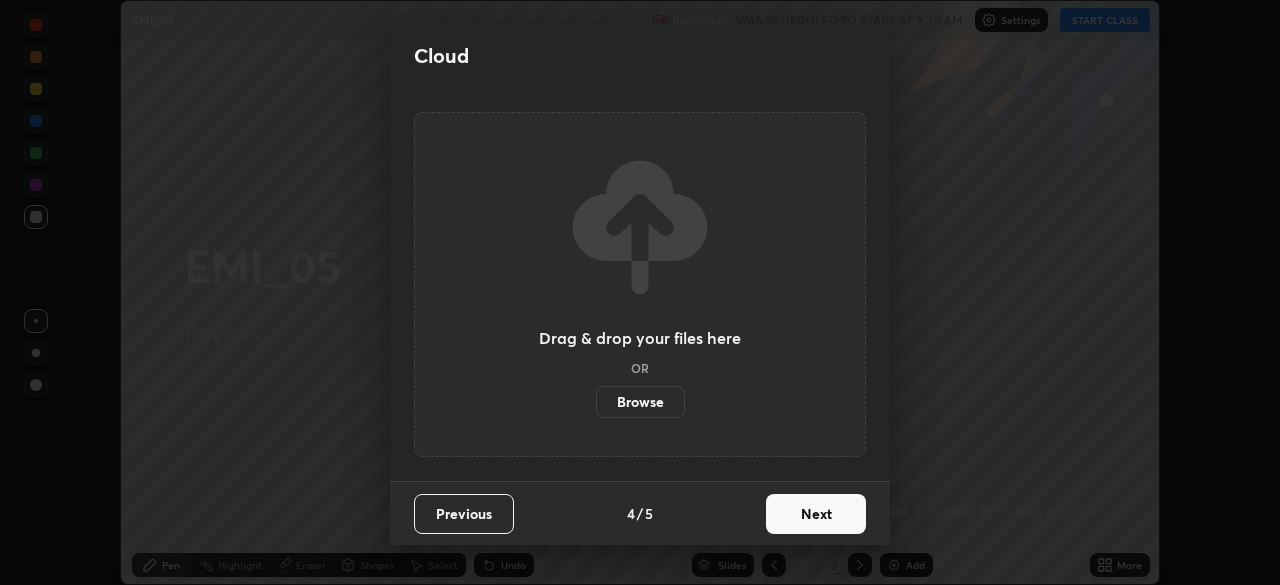 click on "Next" at bounding box center [816, 514] 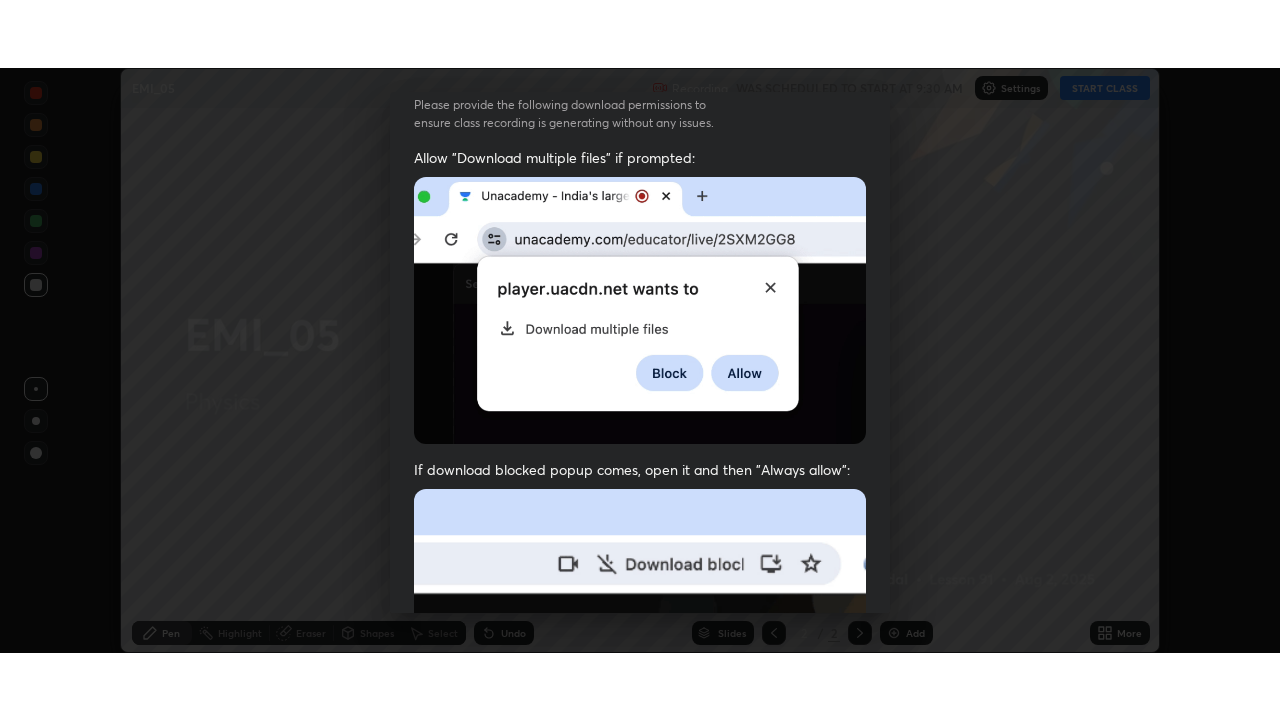 scroll, scrollTop: 479, scrollLeft: 0, axis: vertical 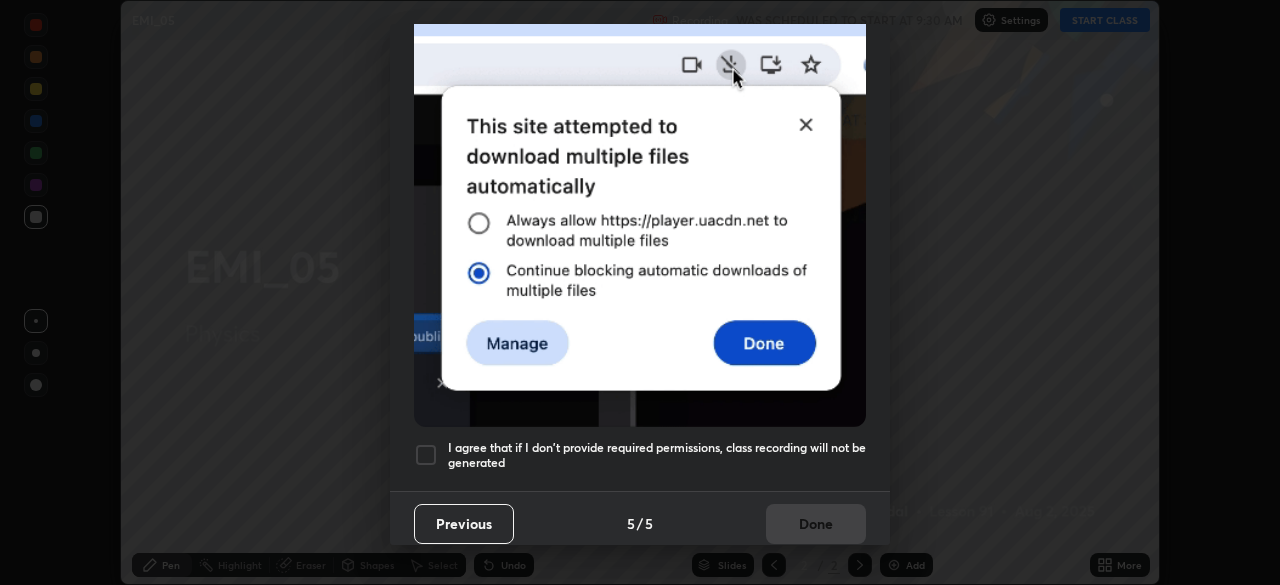 click on "I agree that if I don't provide required permissions, class recording will not be generated" at bounding box center (657, 455) 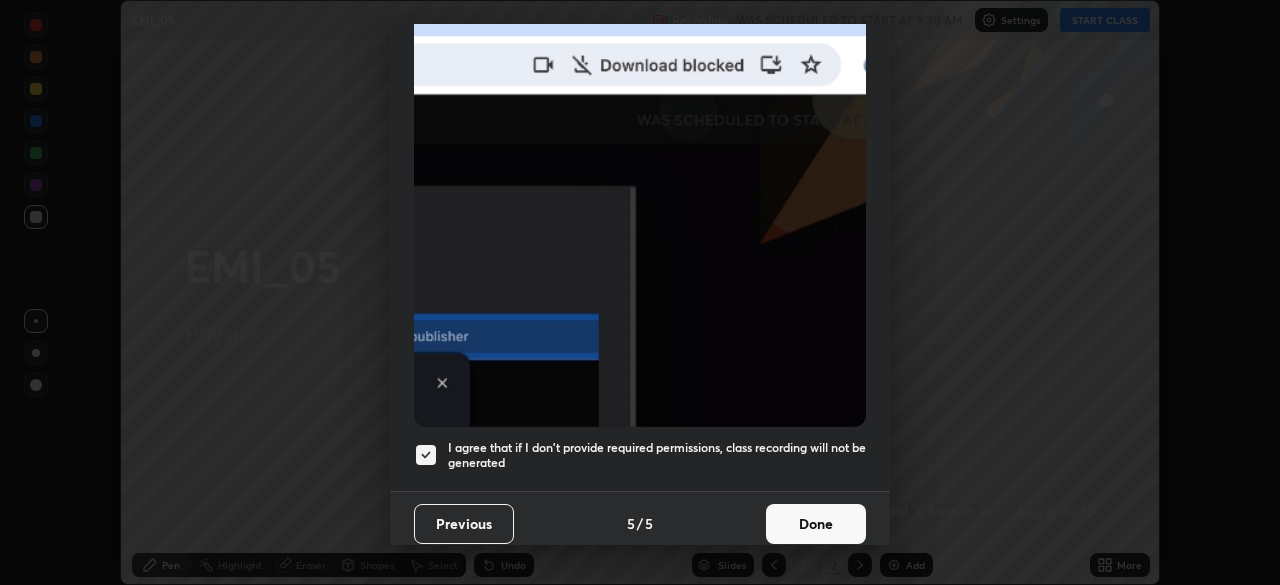 click on "Done" at bounding box center (816, 524) 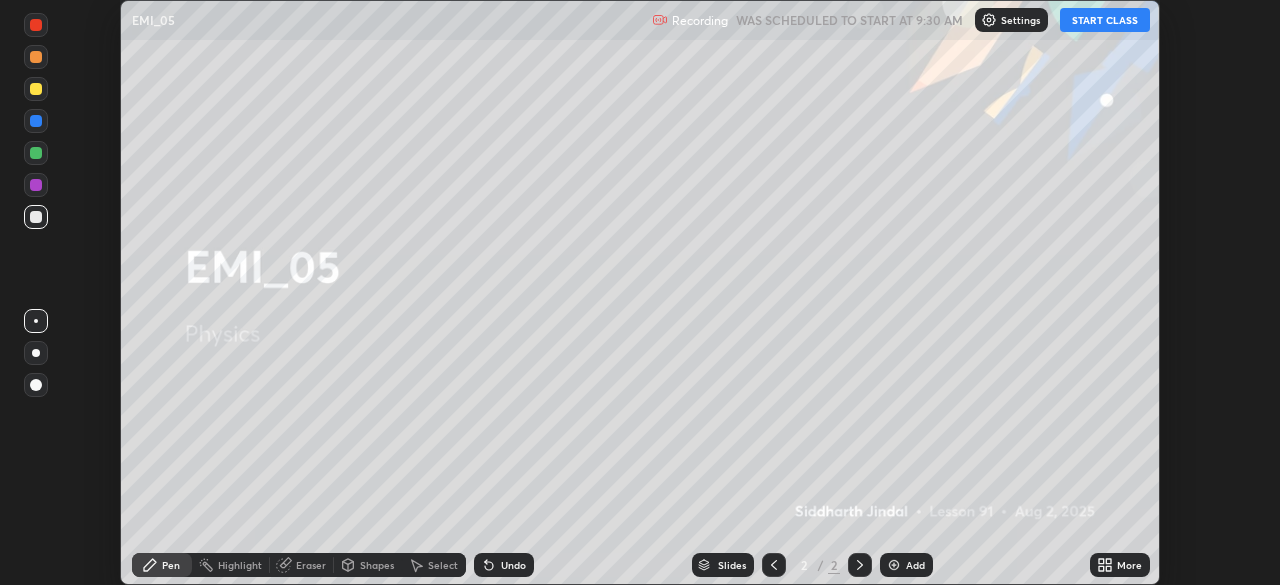 click 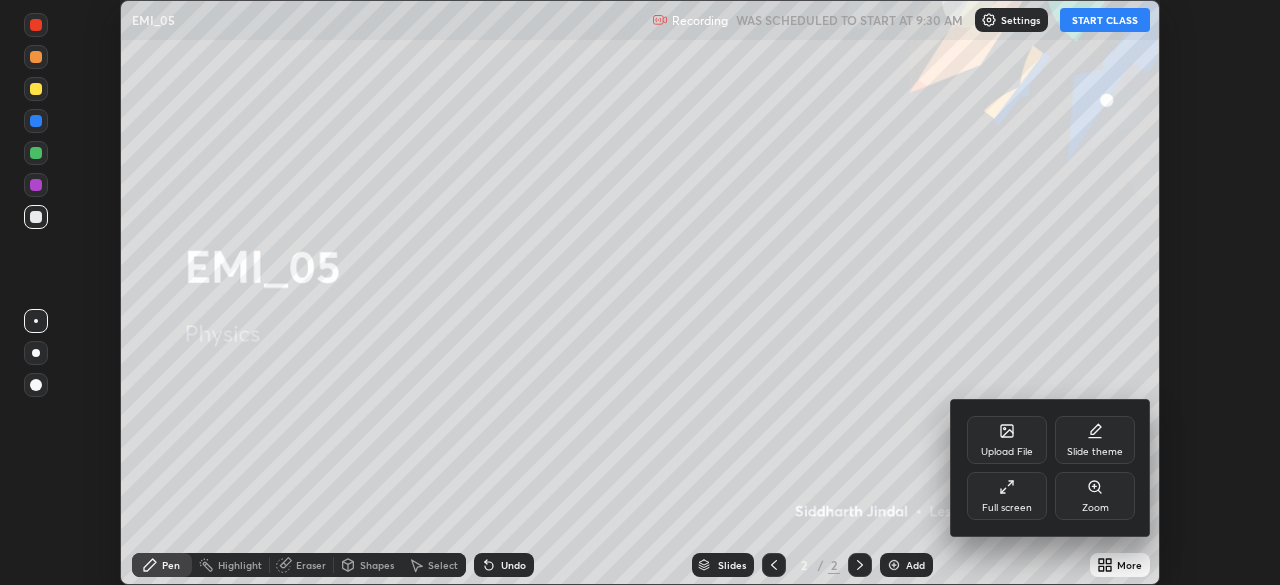 click on "Full screen" at bounding box center [1007, 496] 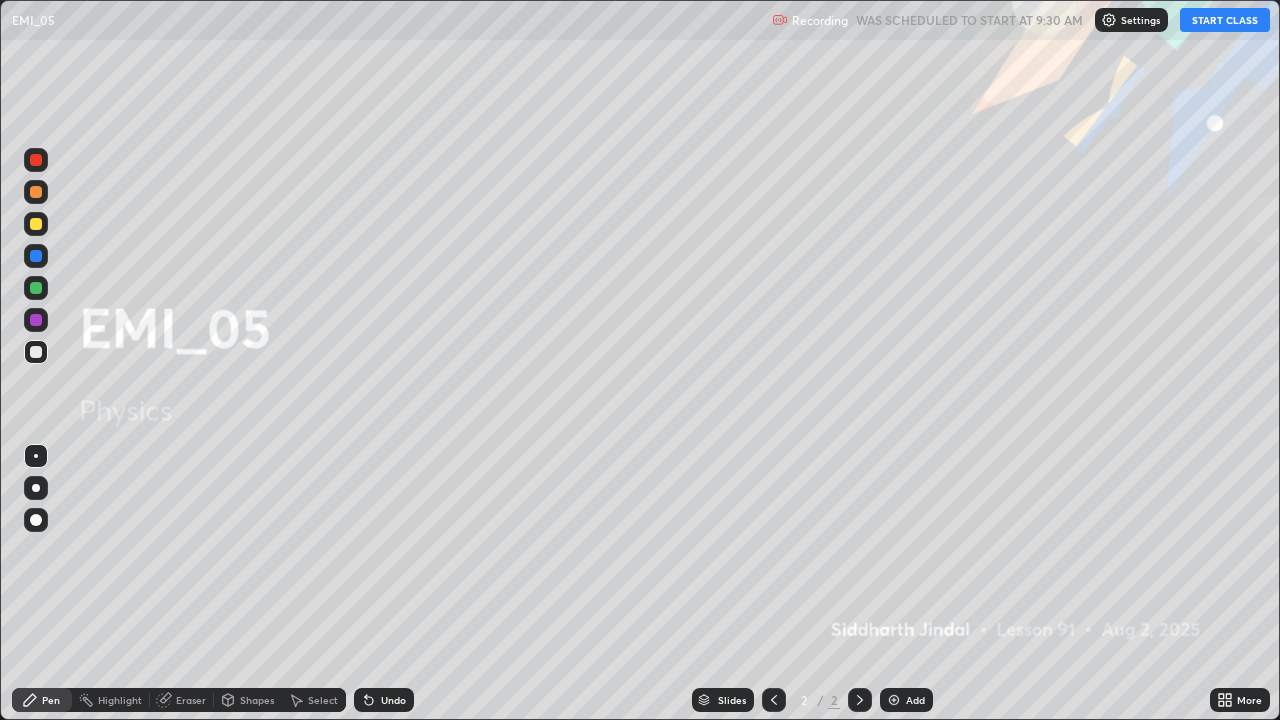 scroll, scrollTop: 99280, scrollLeft: 98720, axis: both 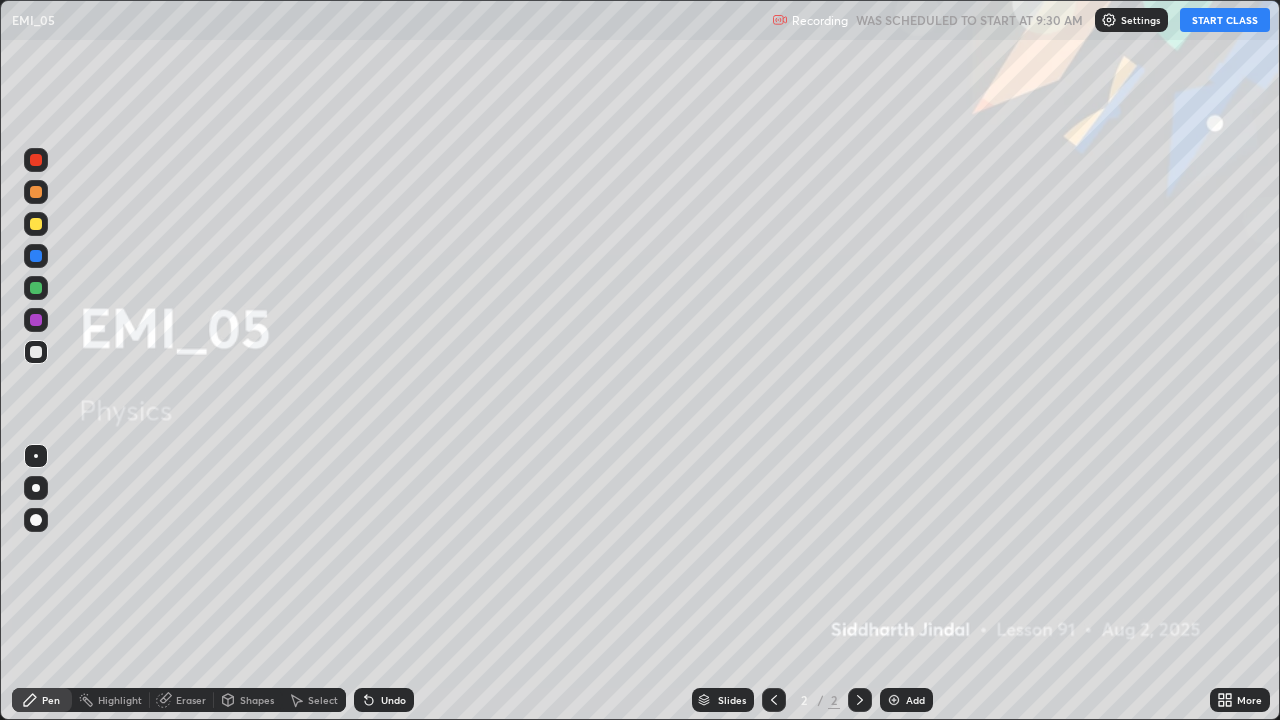 click on "START CLASS" at bounding box center [1225, 20] 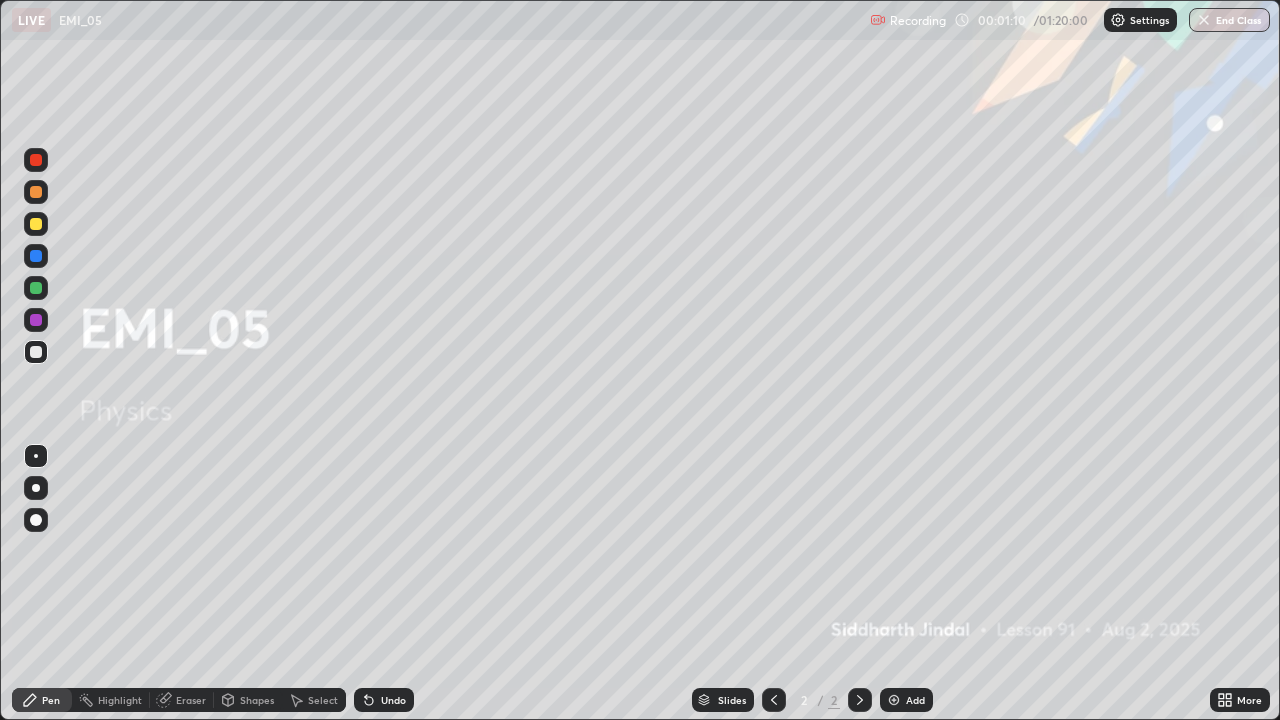 click at bounding box center [36, 488] 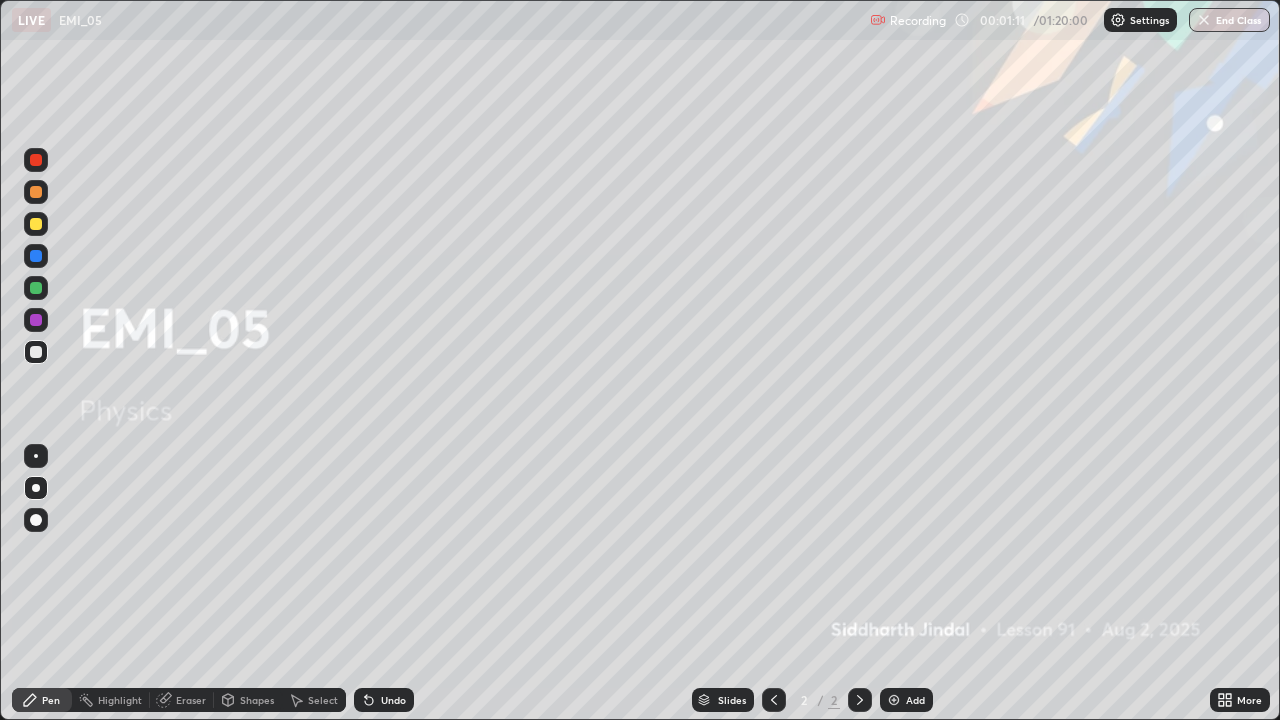 click at bounding box center [36, 288] 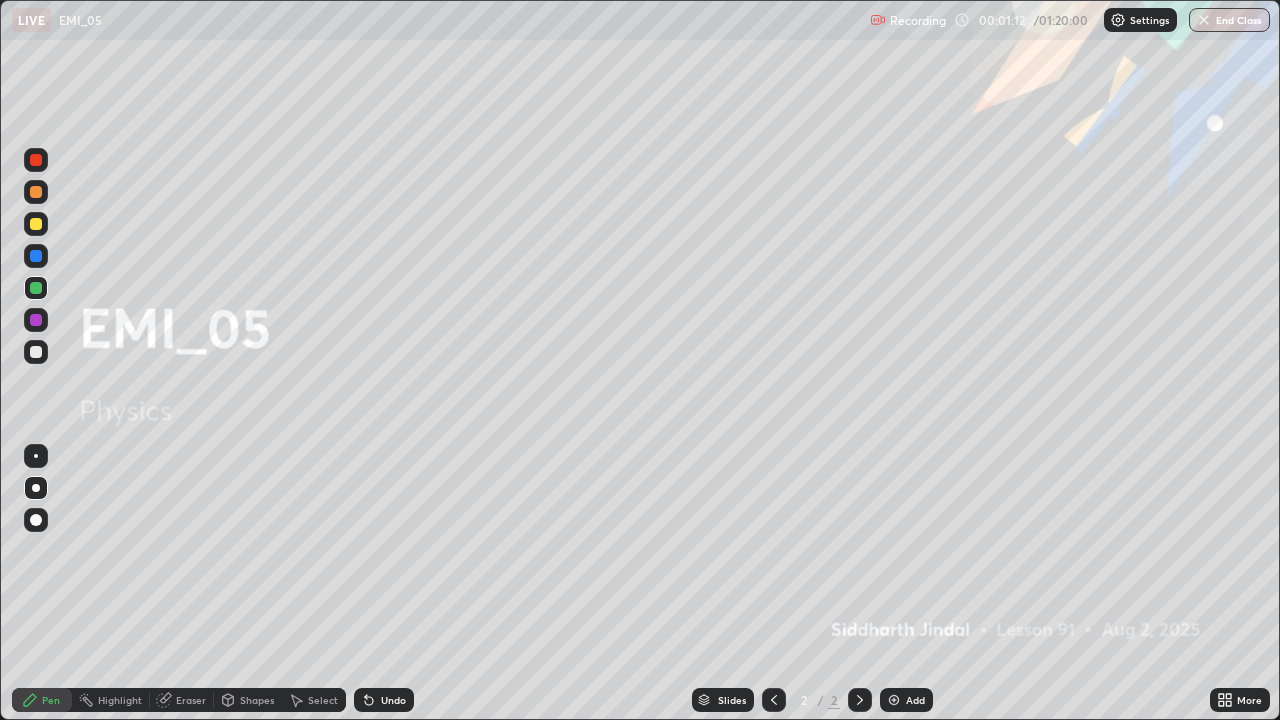 click 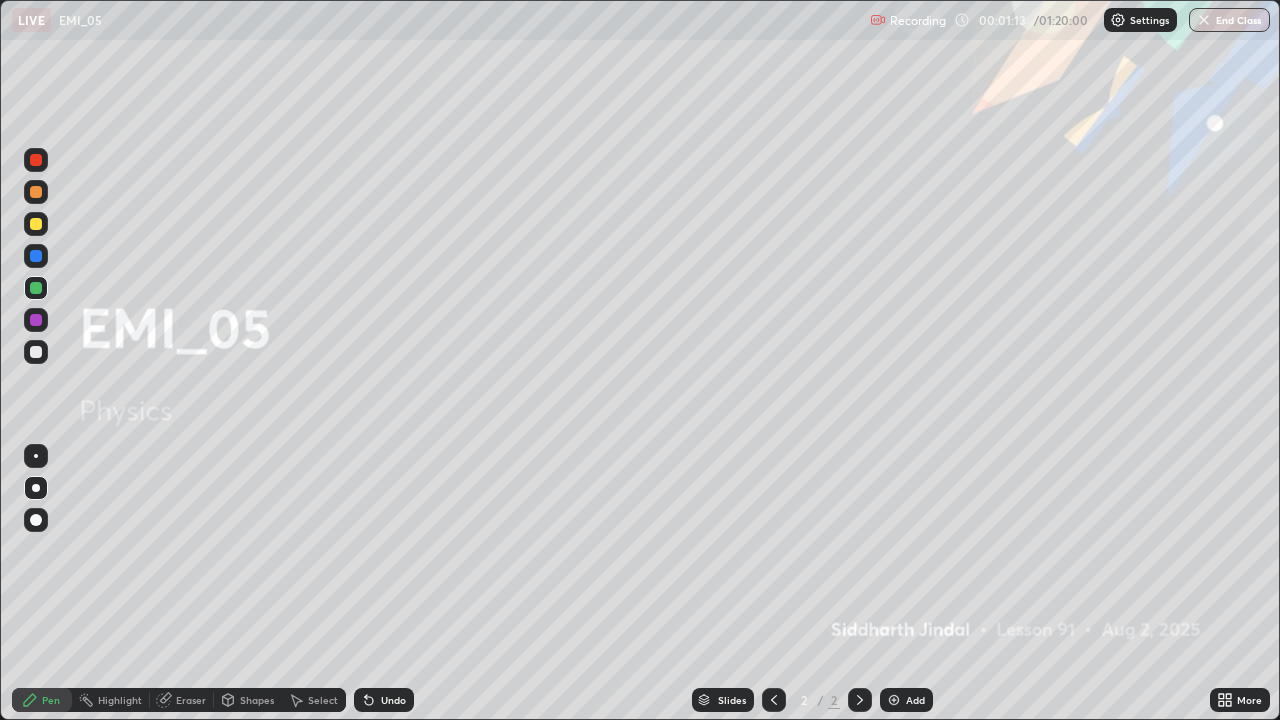 click at bounding box center (894, 700) 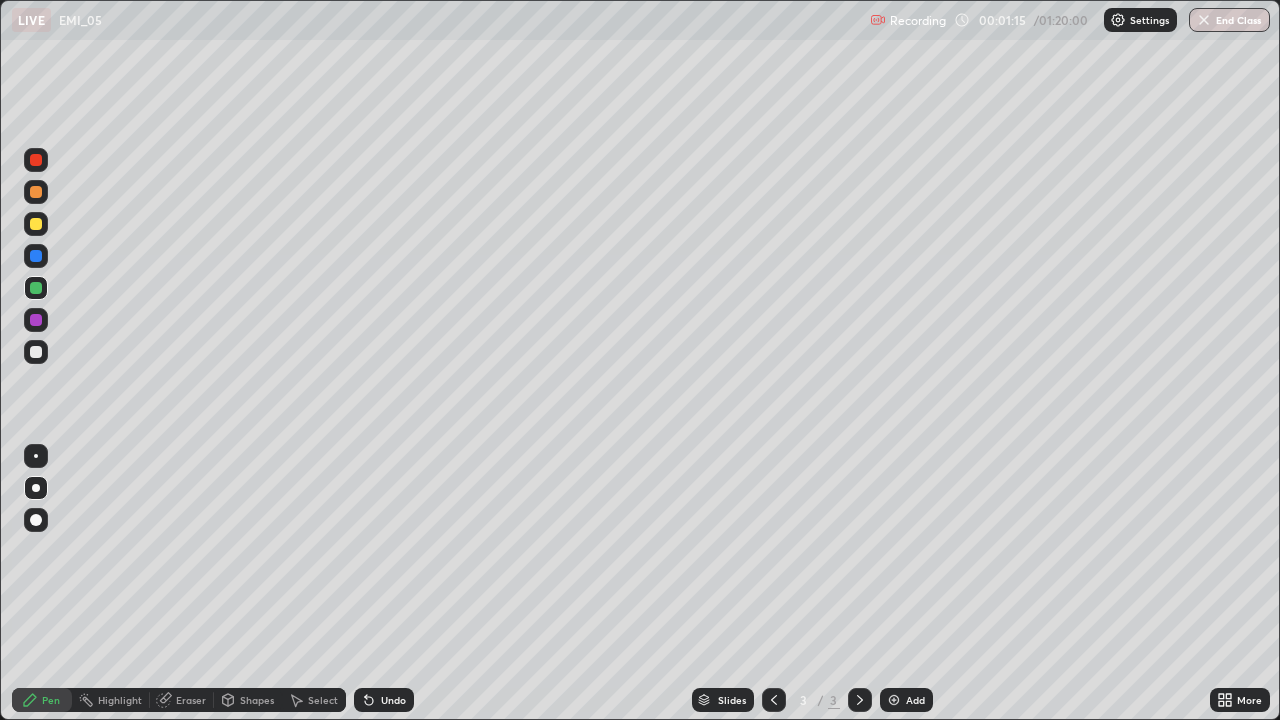 click on "Shapes" at bounding box center [248, 700] 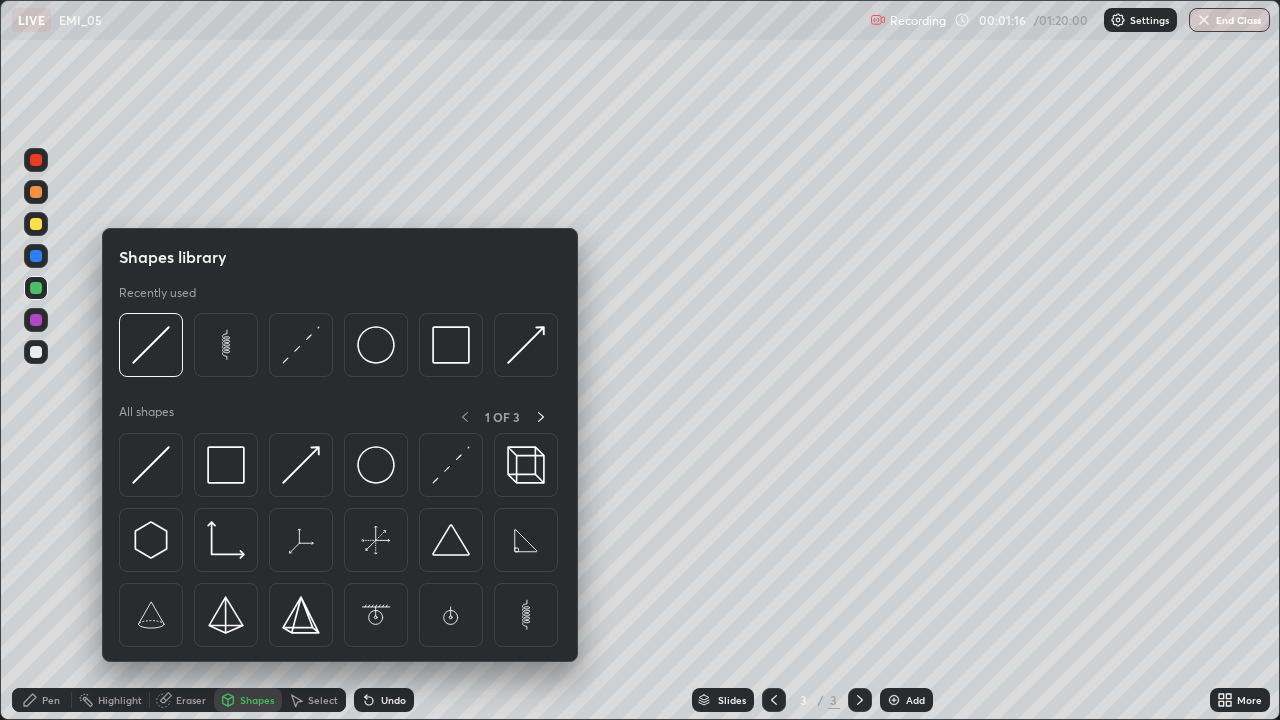 click at bounding box center [376, 465] 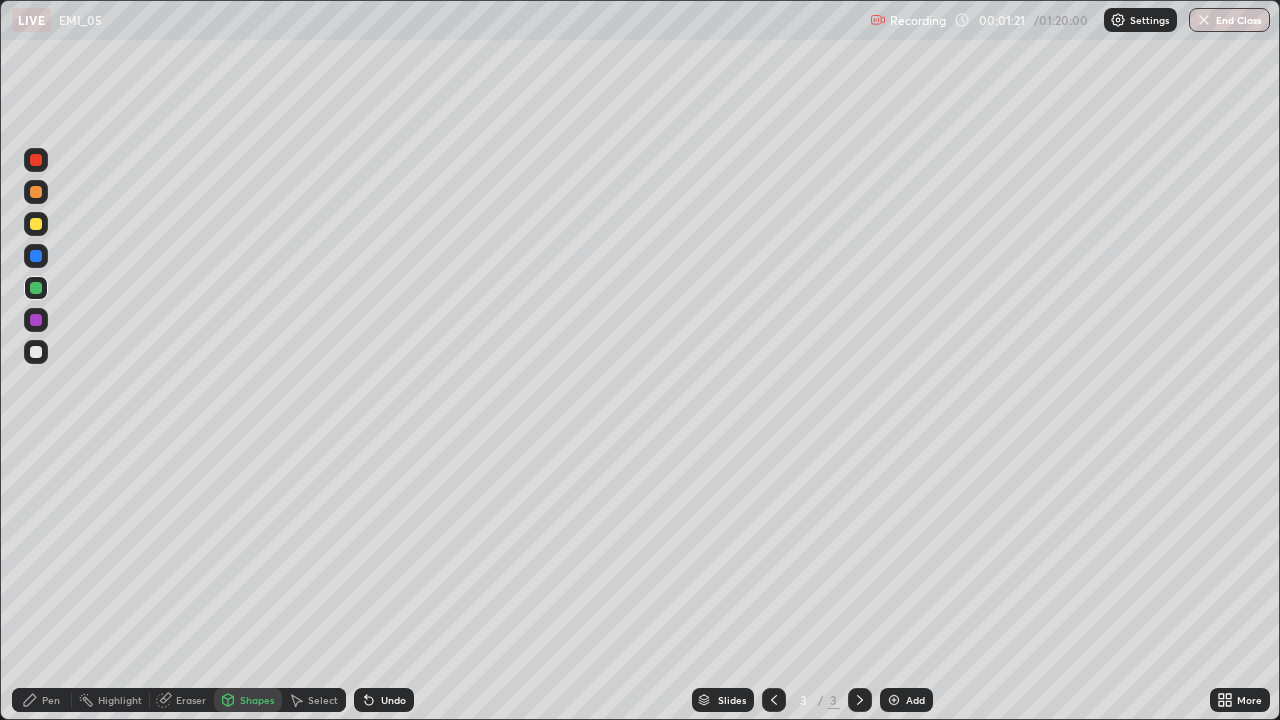 click on "Select" at bounding box center [314, 700] 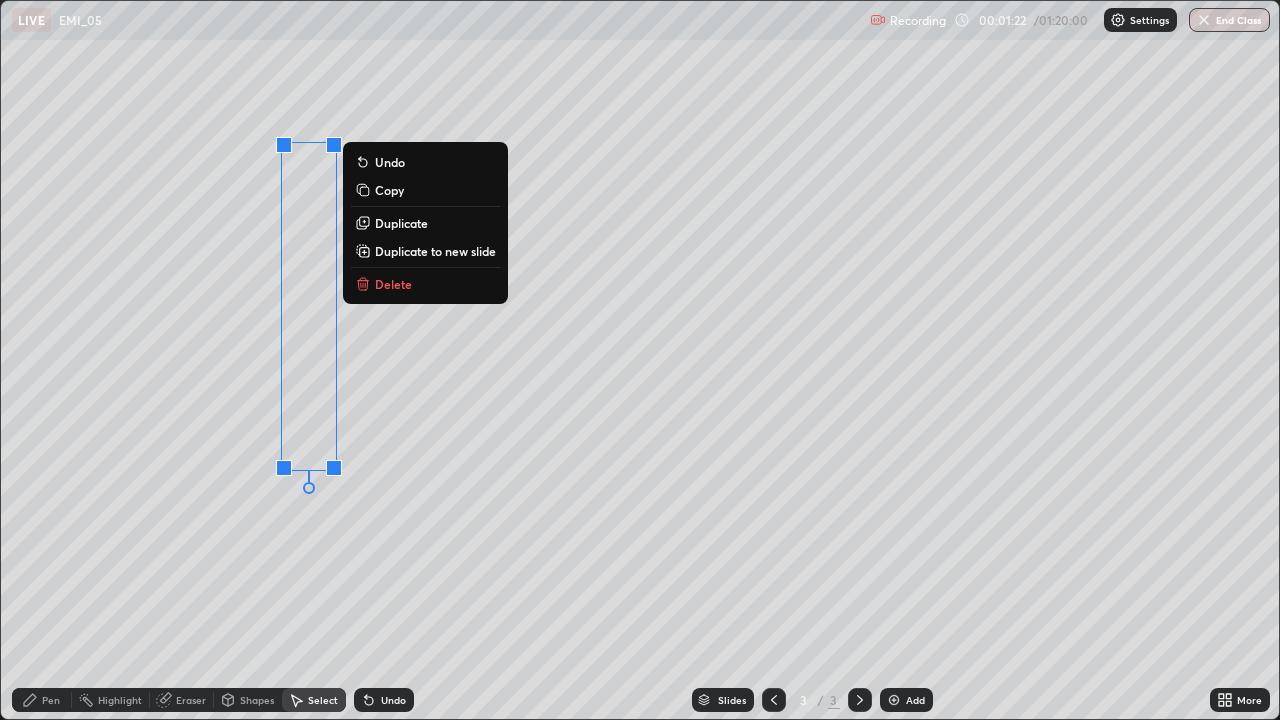 click on "Duplicate" at bounding box center [401, 223] 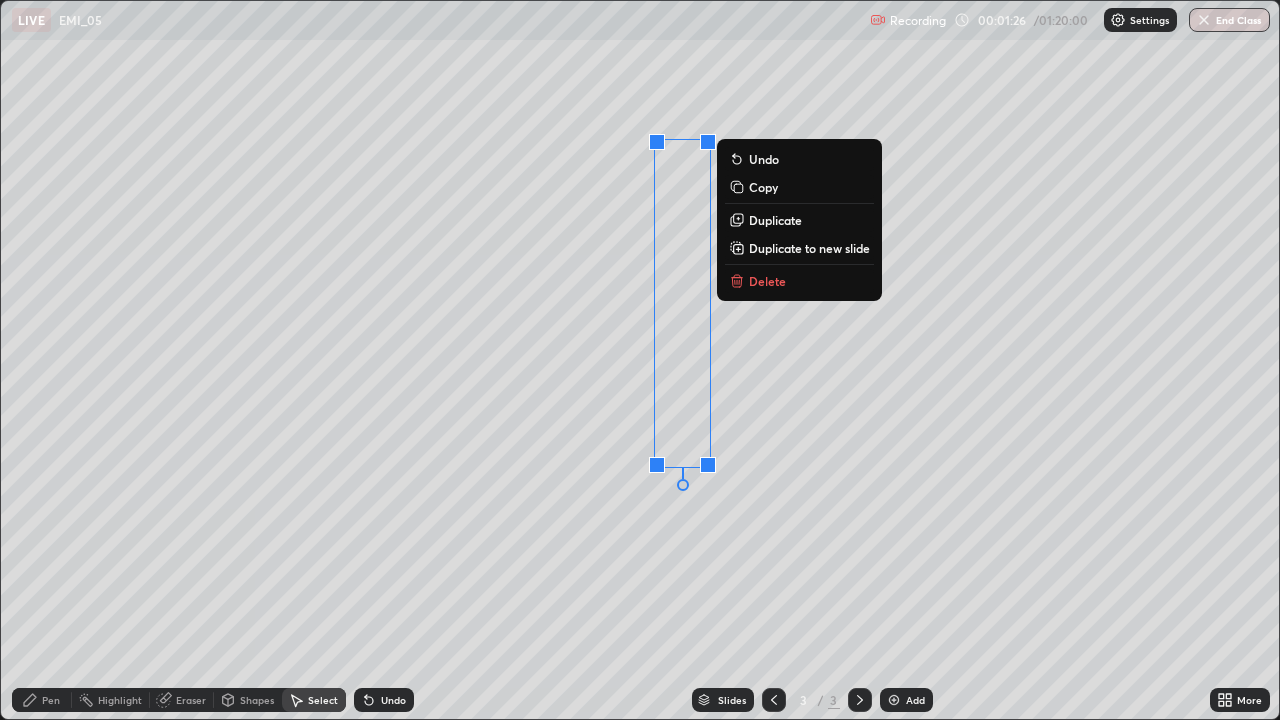 click on "0 ° Undo Copy Duplicate Duplicate to new slide Delete" at bounding box center [640, 360] 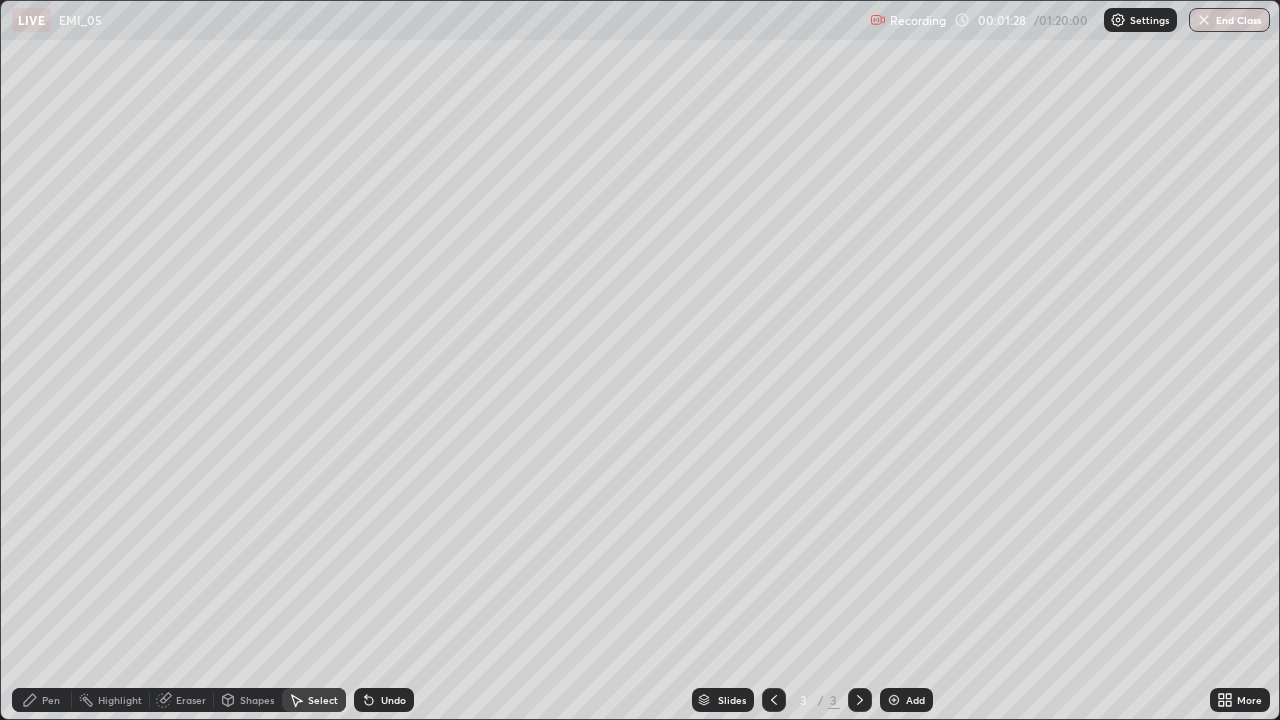 click on "Shapes" at bounding box center [257, 700] 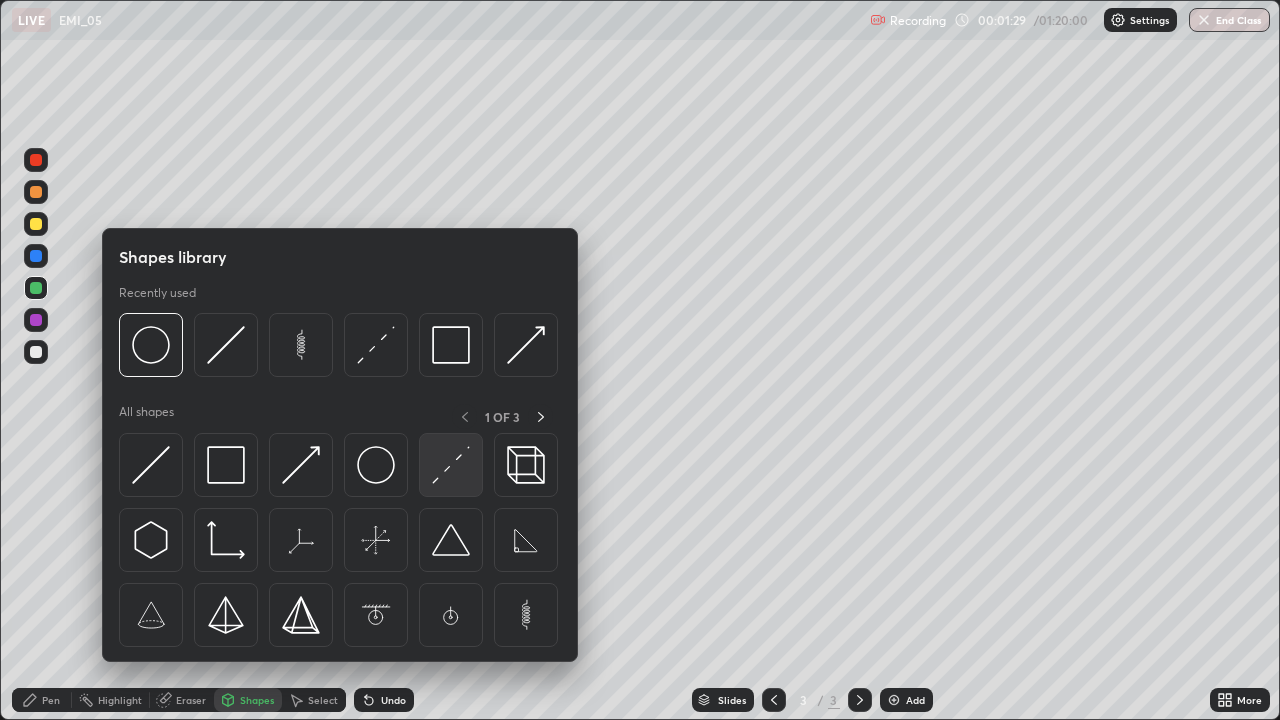 click at bounding box center [451, 465] 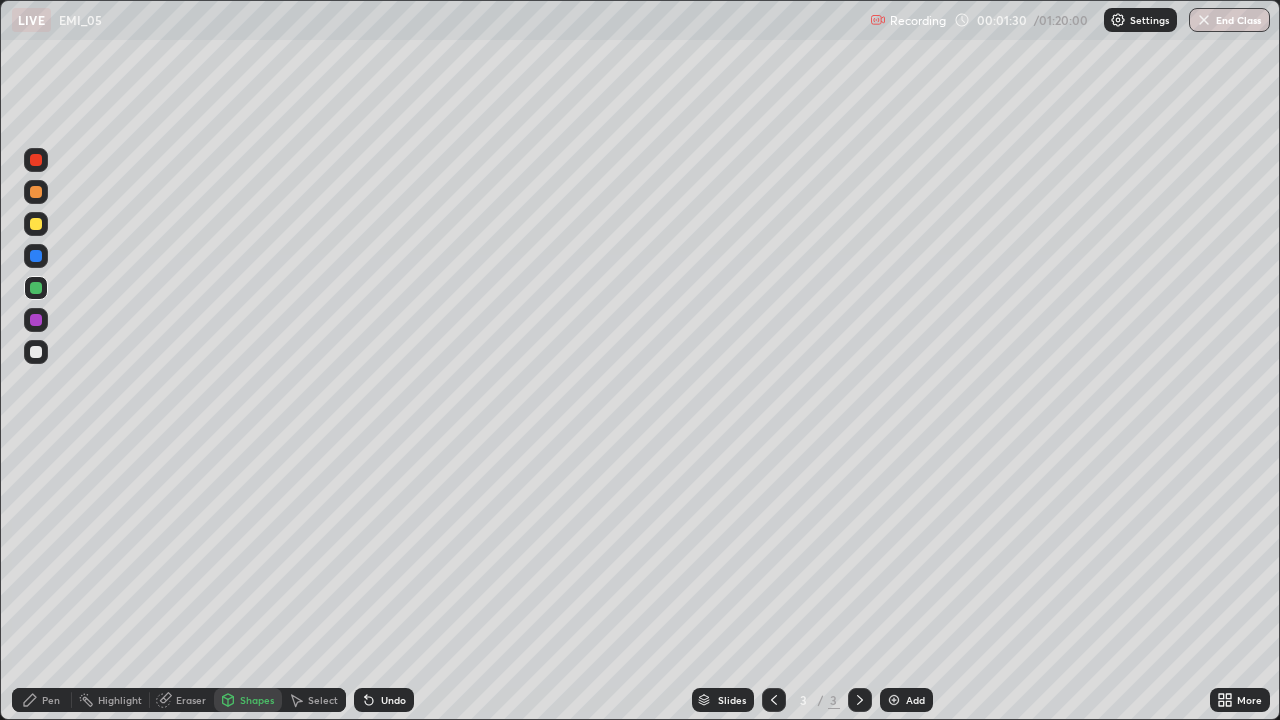 click at bounding box center [36, 352] 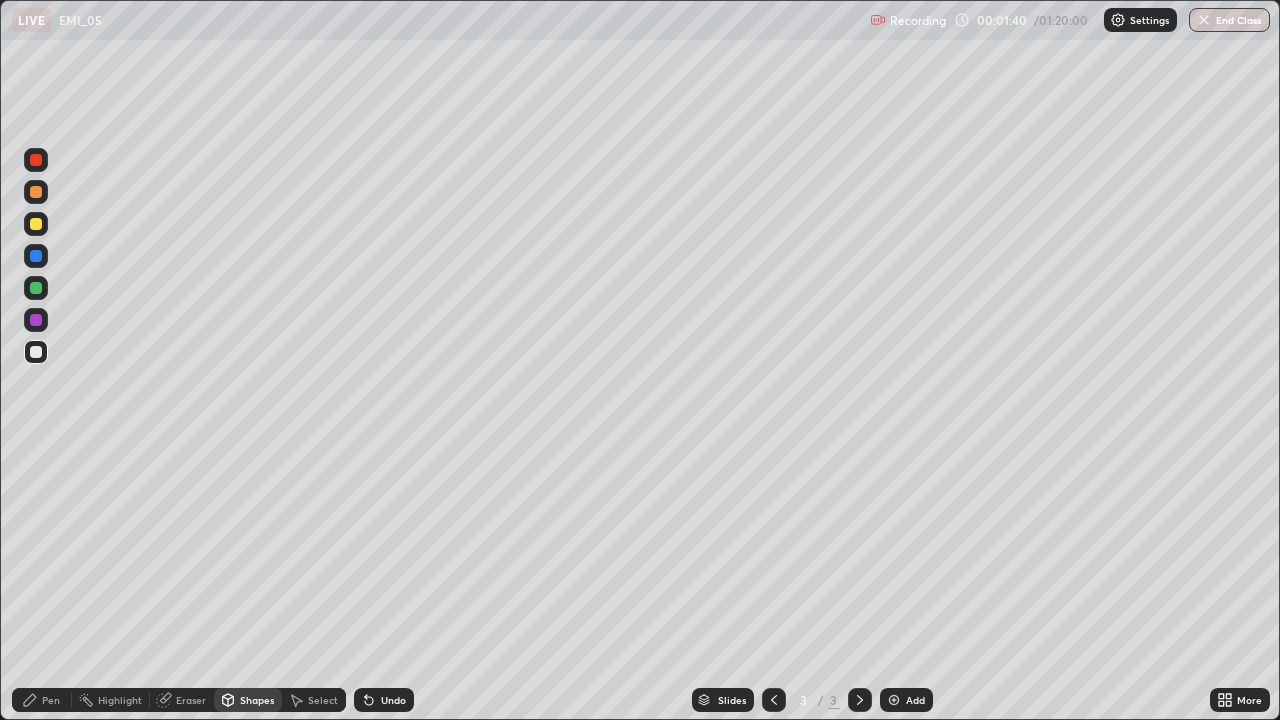 click on "Pen" at bounding box center (51, 700) 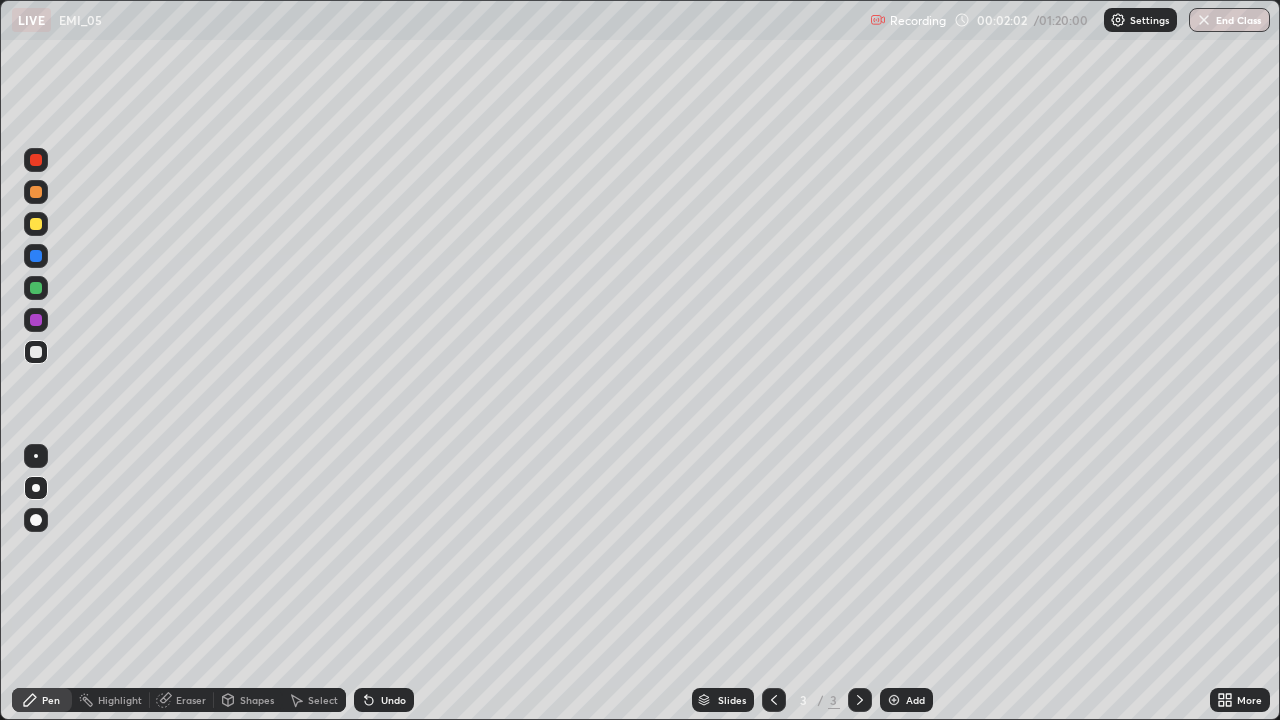 click on "Eraser" at bounding box center [191, 700] 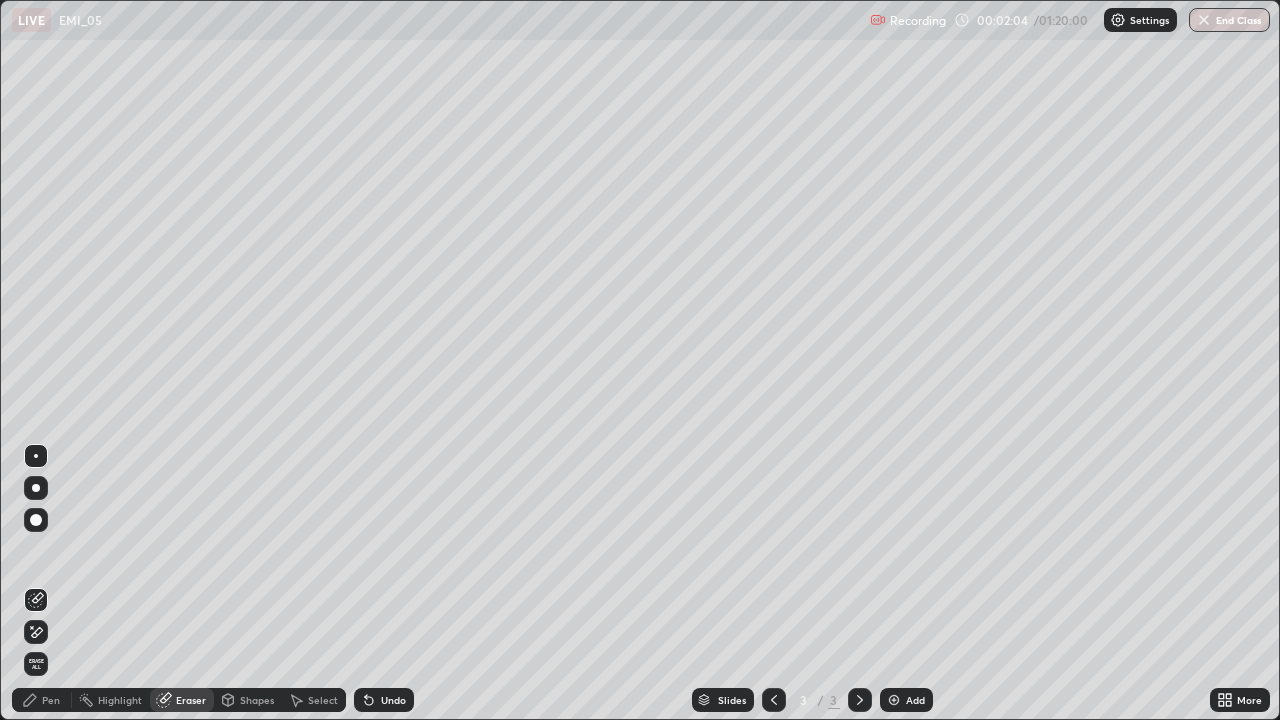click on "Pen" at bounding box center [51, 700] 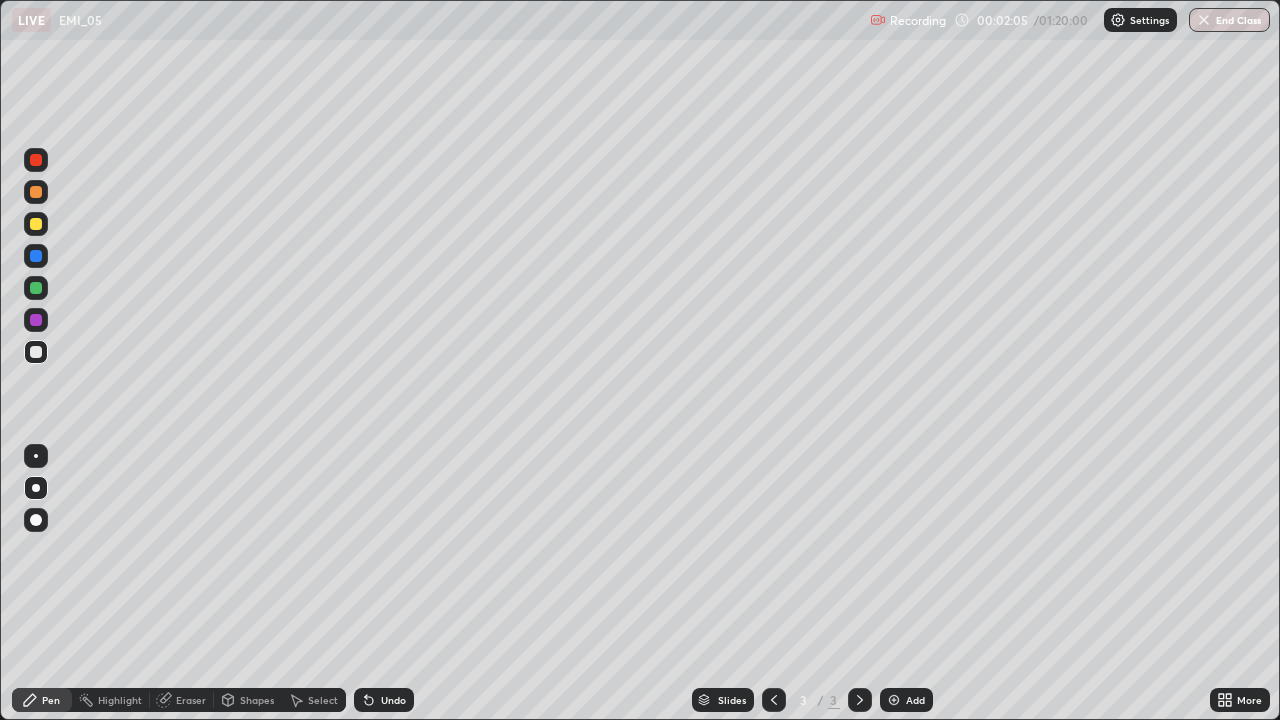 click at bounding box center [36, 288] 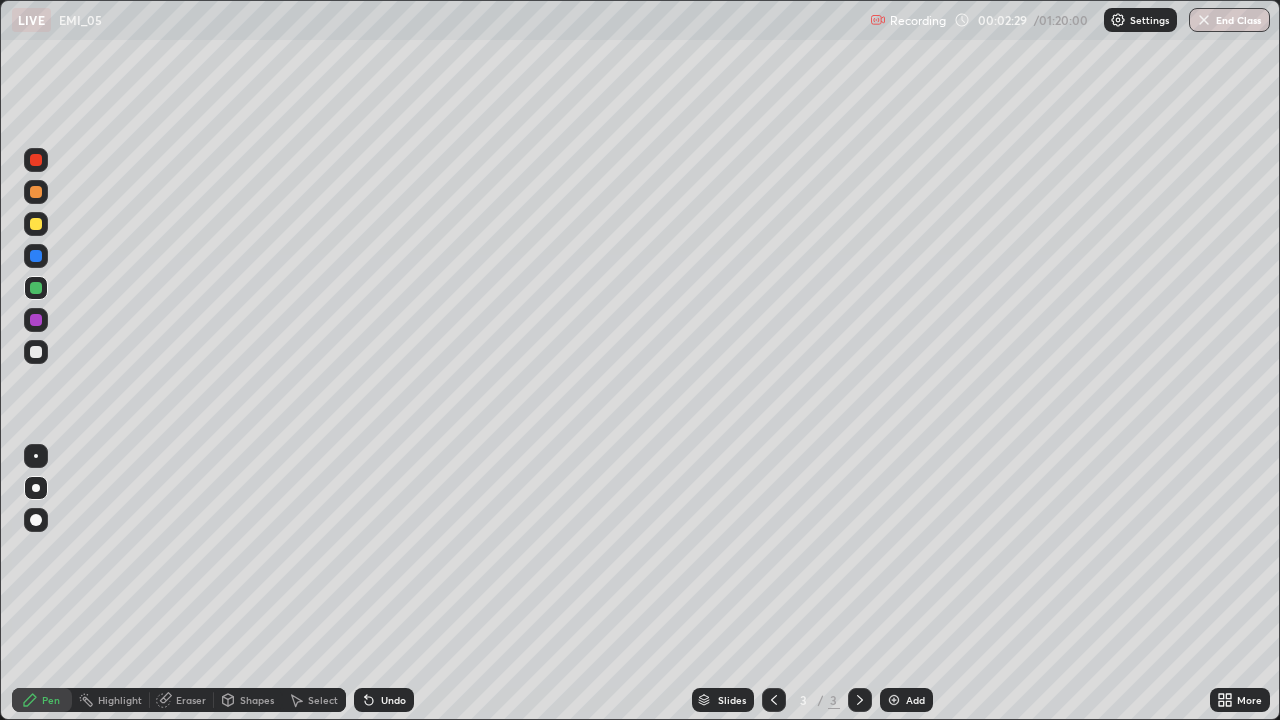 click at bounding box center (36, 192) 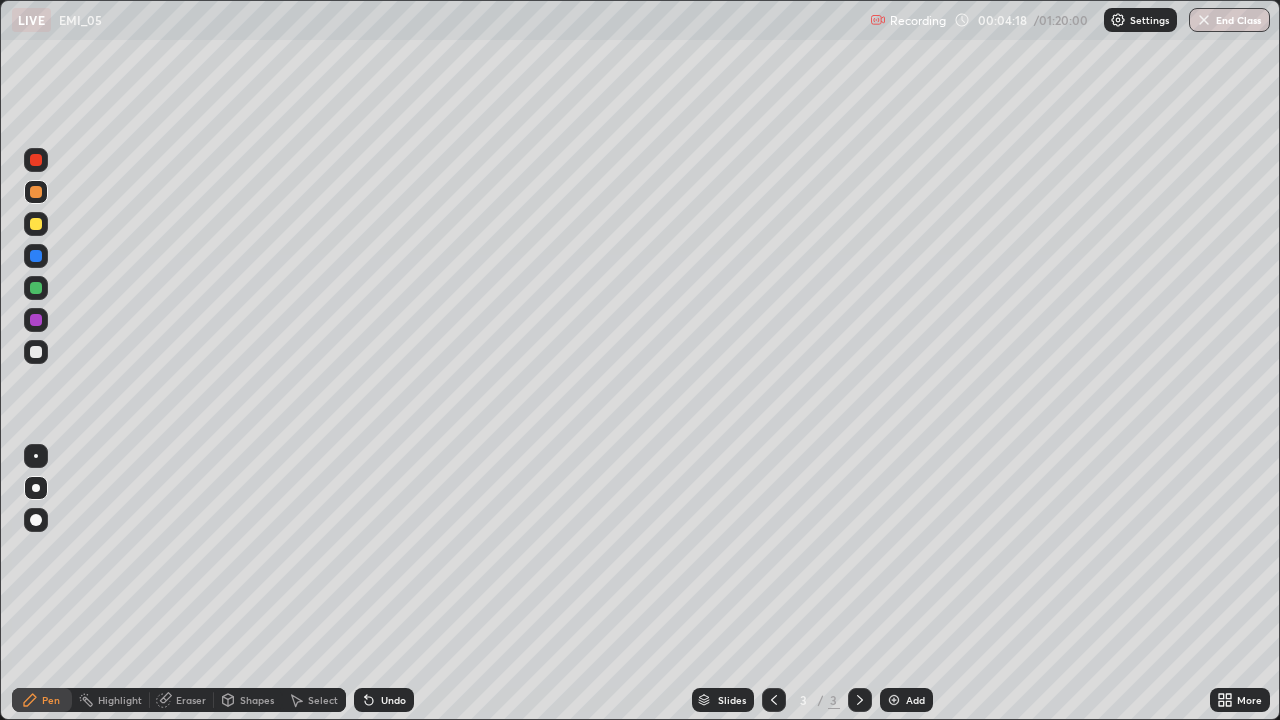 click 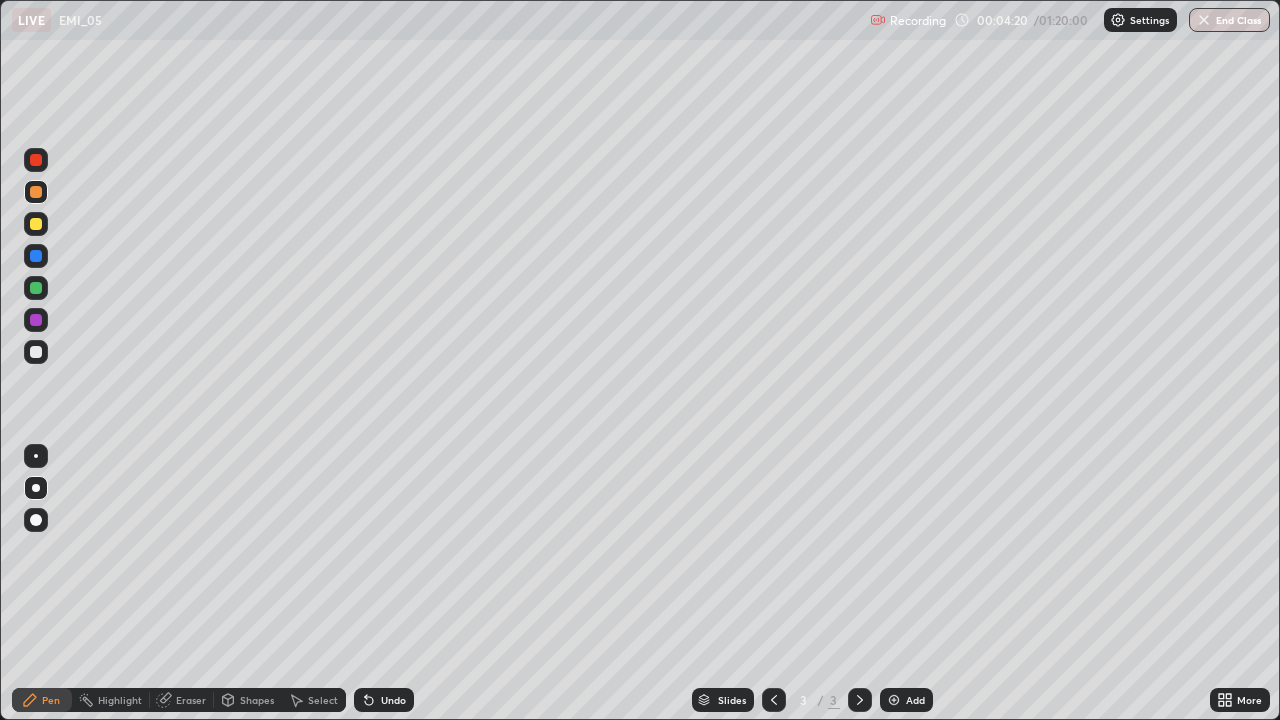 click on "Add" at bounding box center (906, 700) 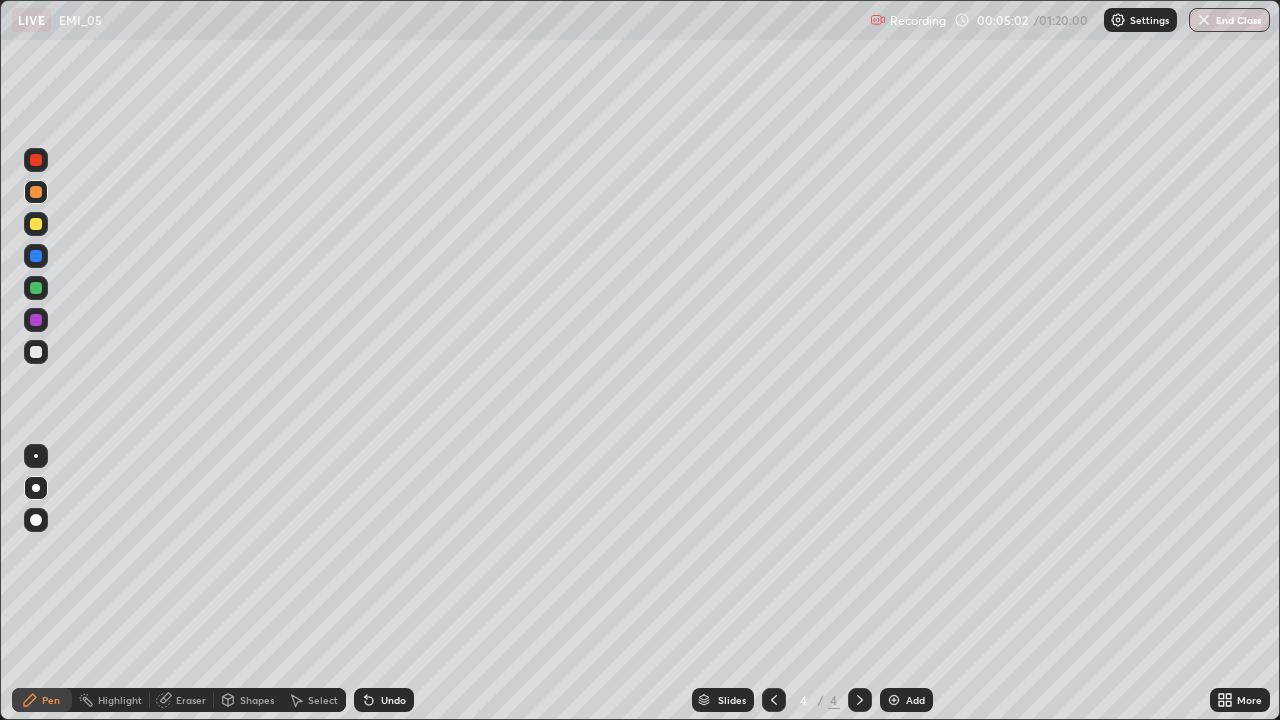 click 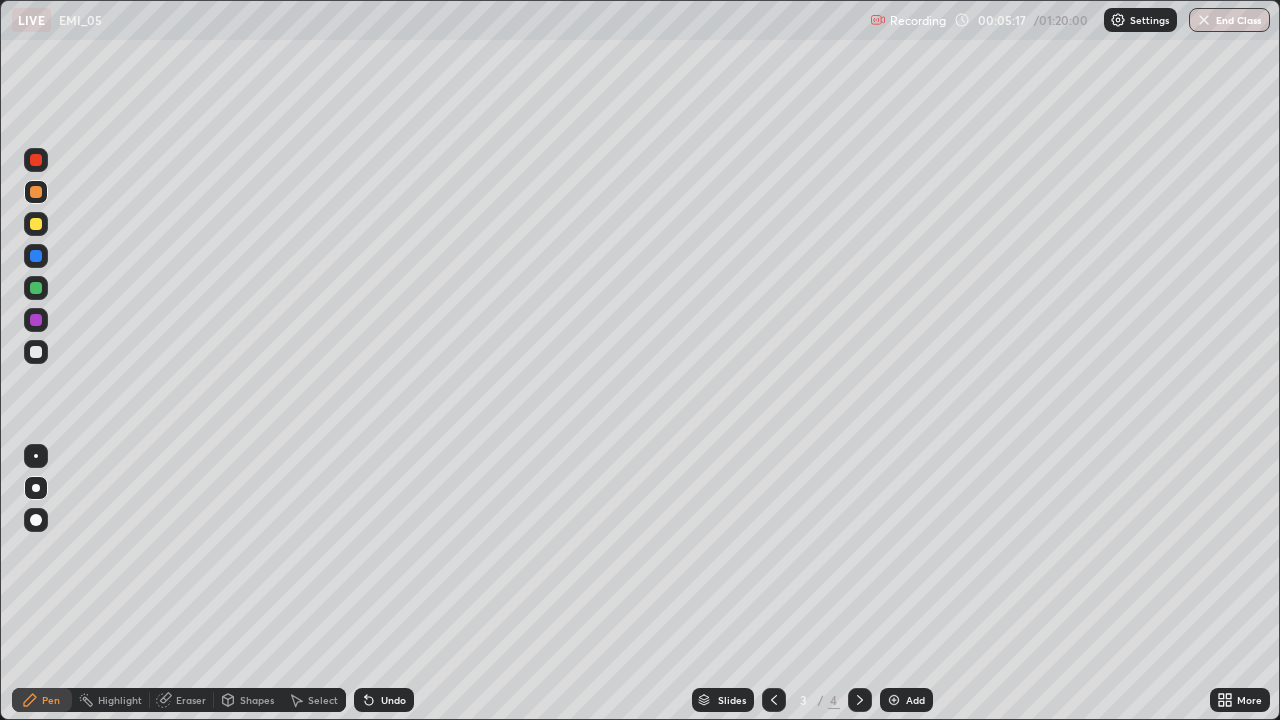 click 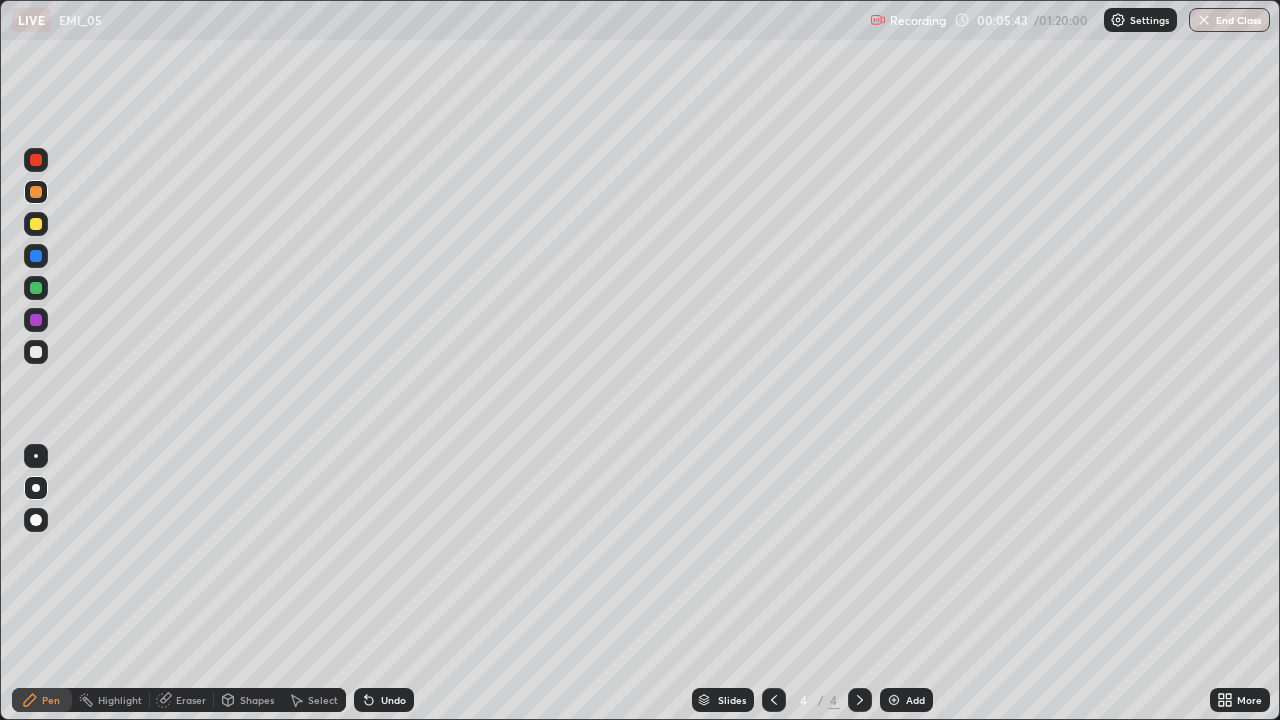click on "Undo" at bounding box center (384, 700) 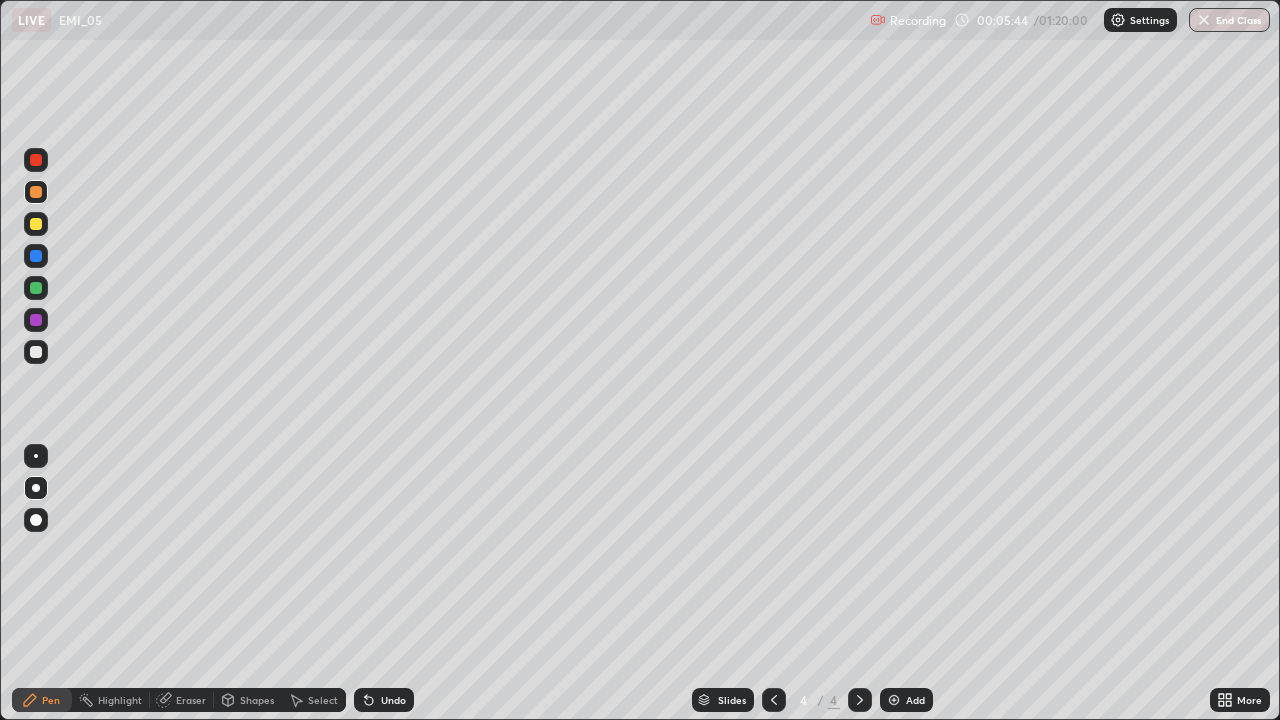 click on "Undo" at bounding box center (393, 700) 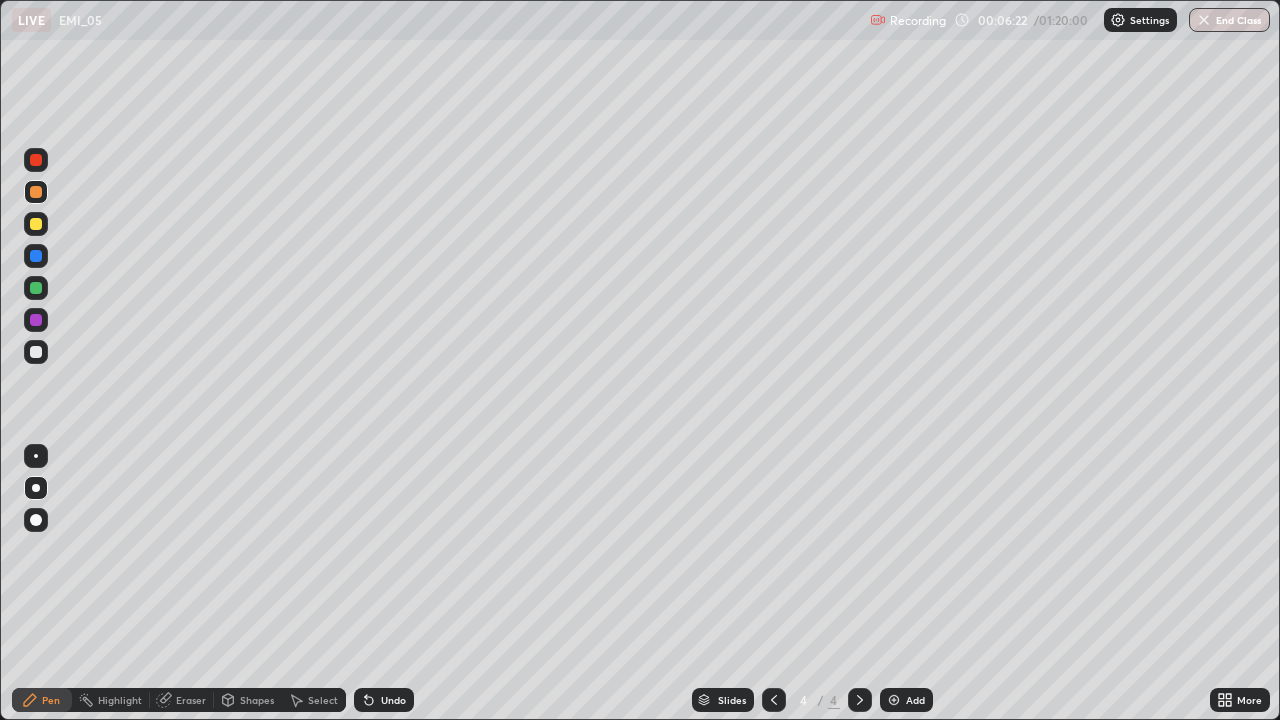 click on "Undo" at bounding box center (393, 700) 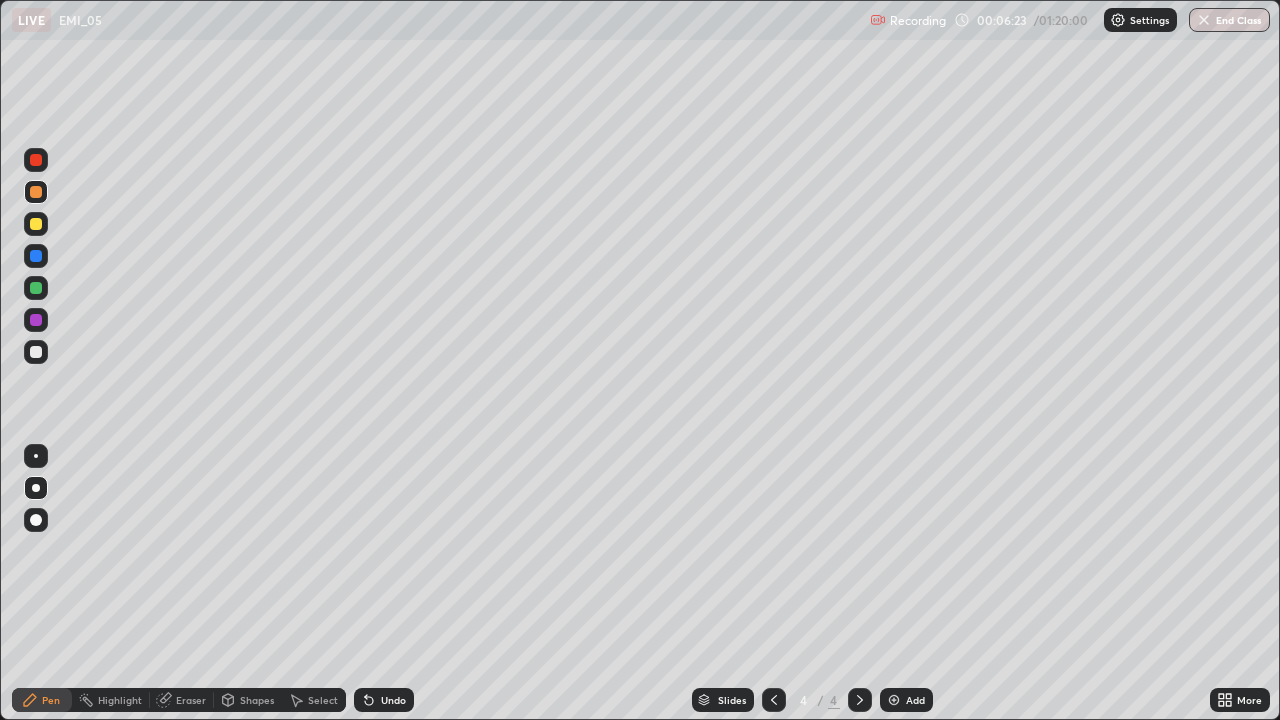 click on "Undo" at bounding box center [393, 700] 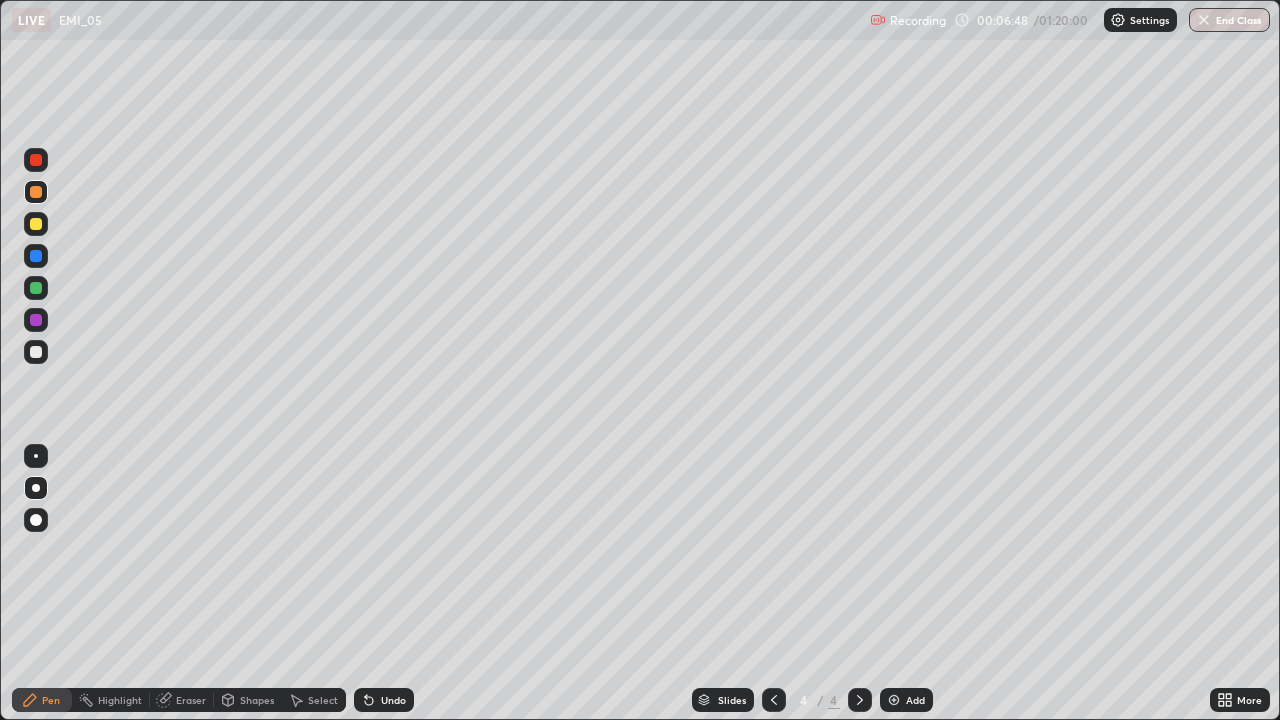 click 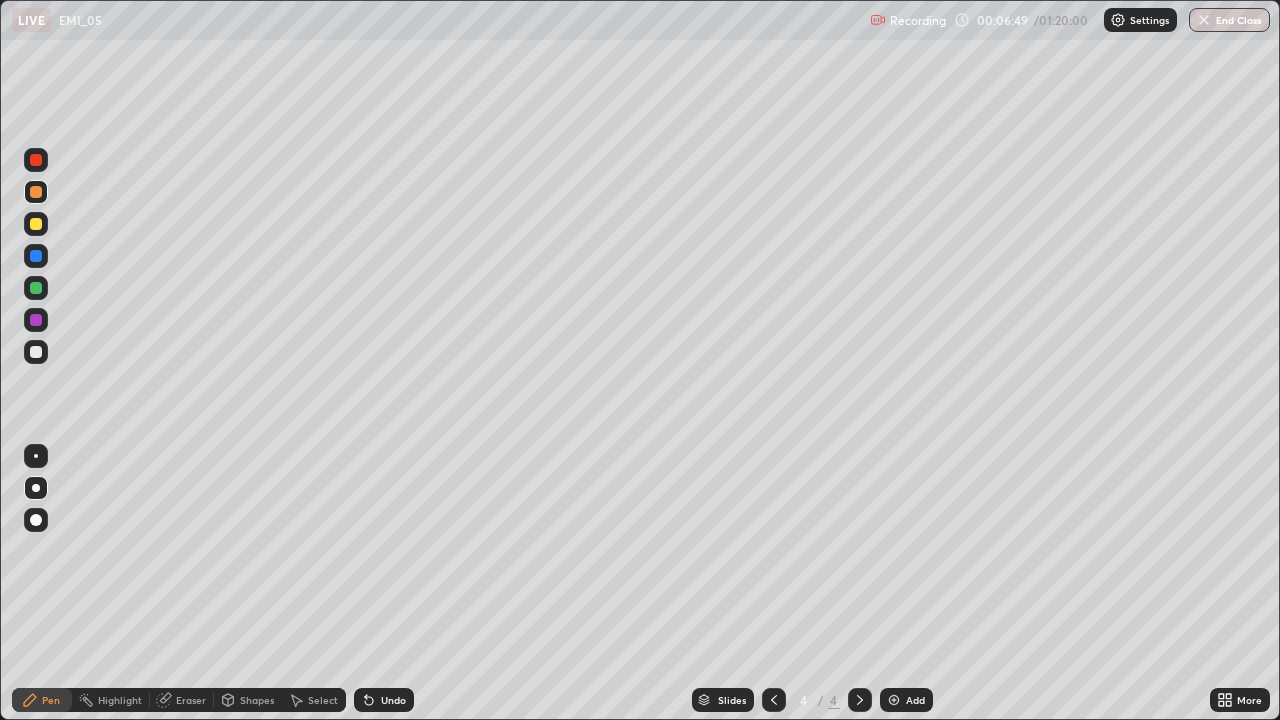 click 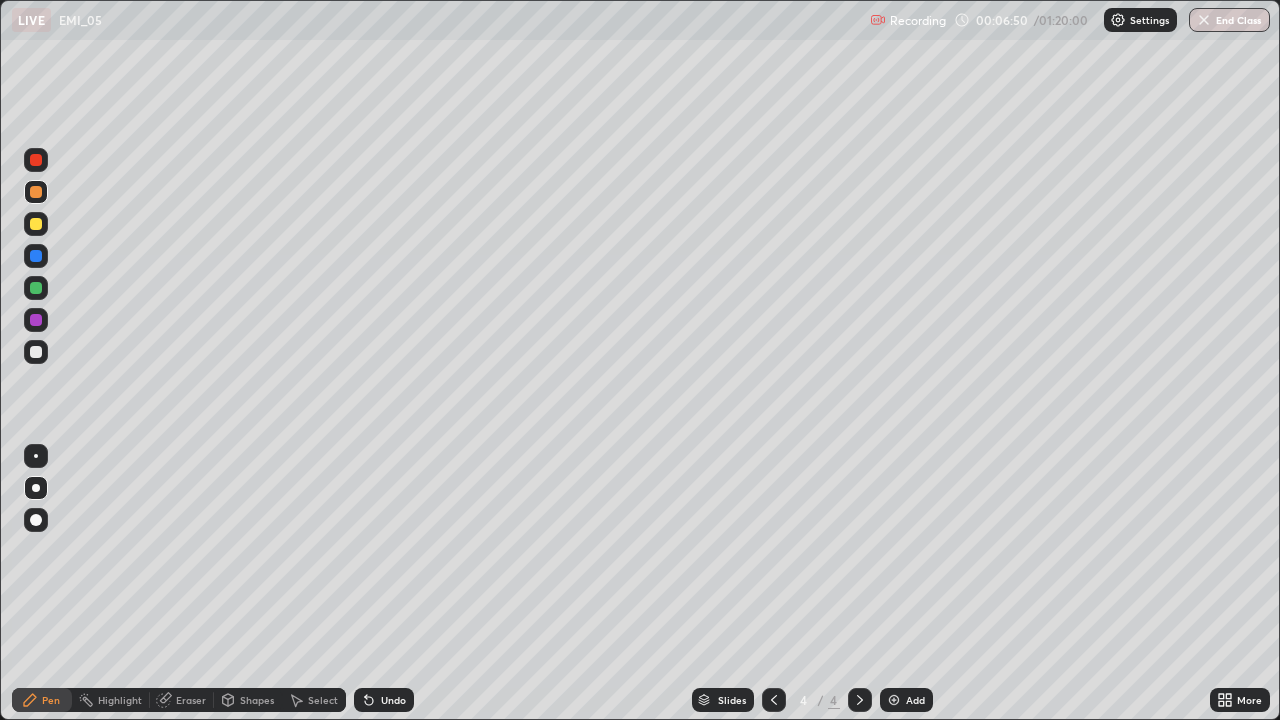 click 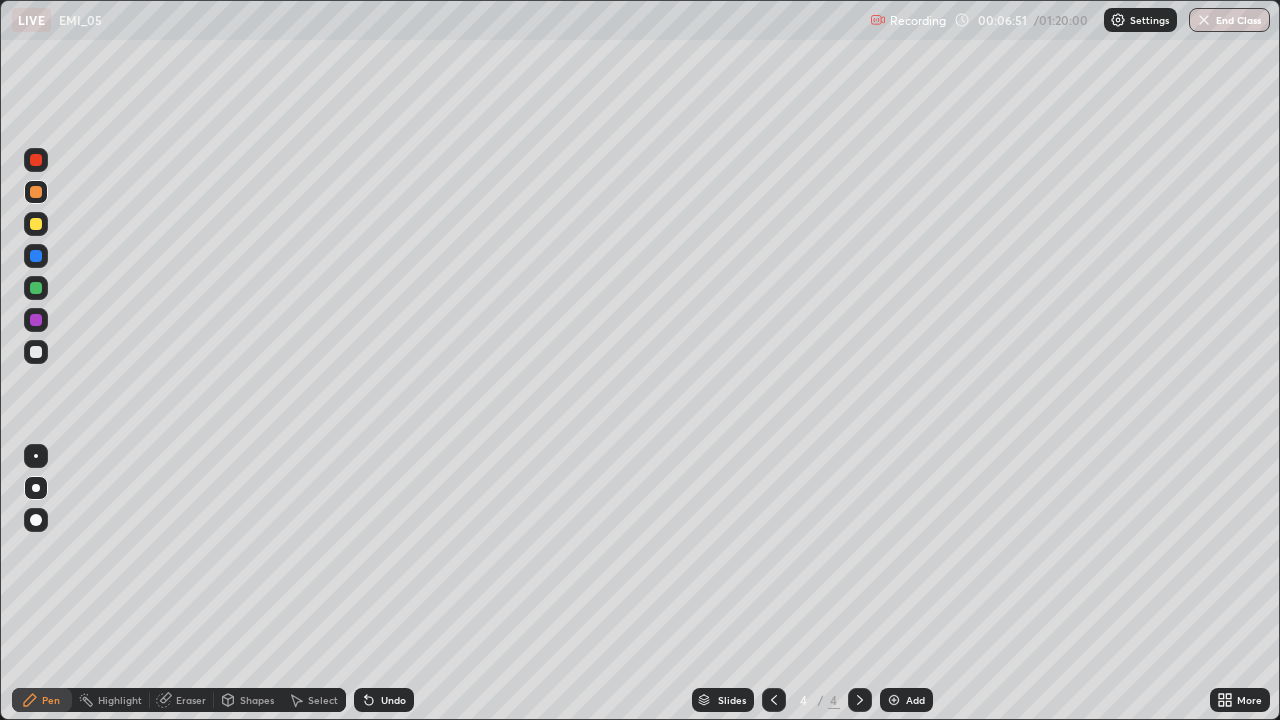 click on "Undo" at bounding box center (384, 700) 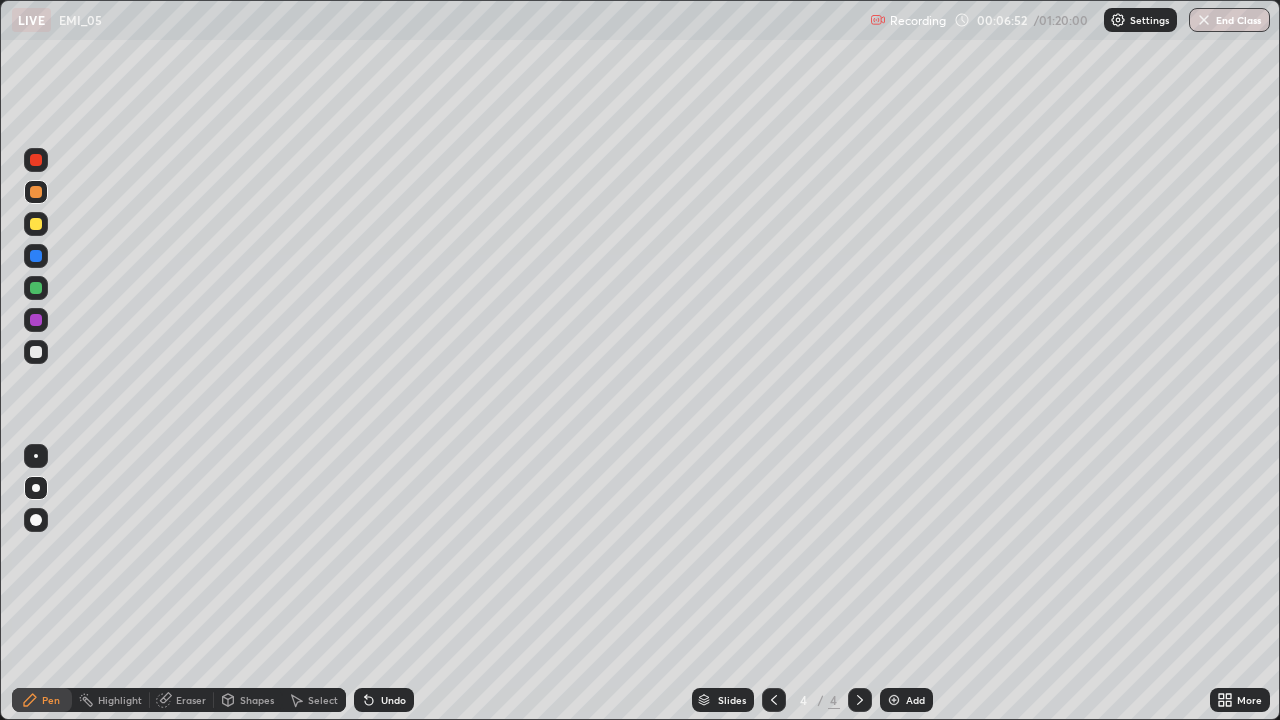 click 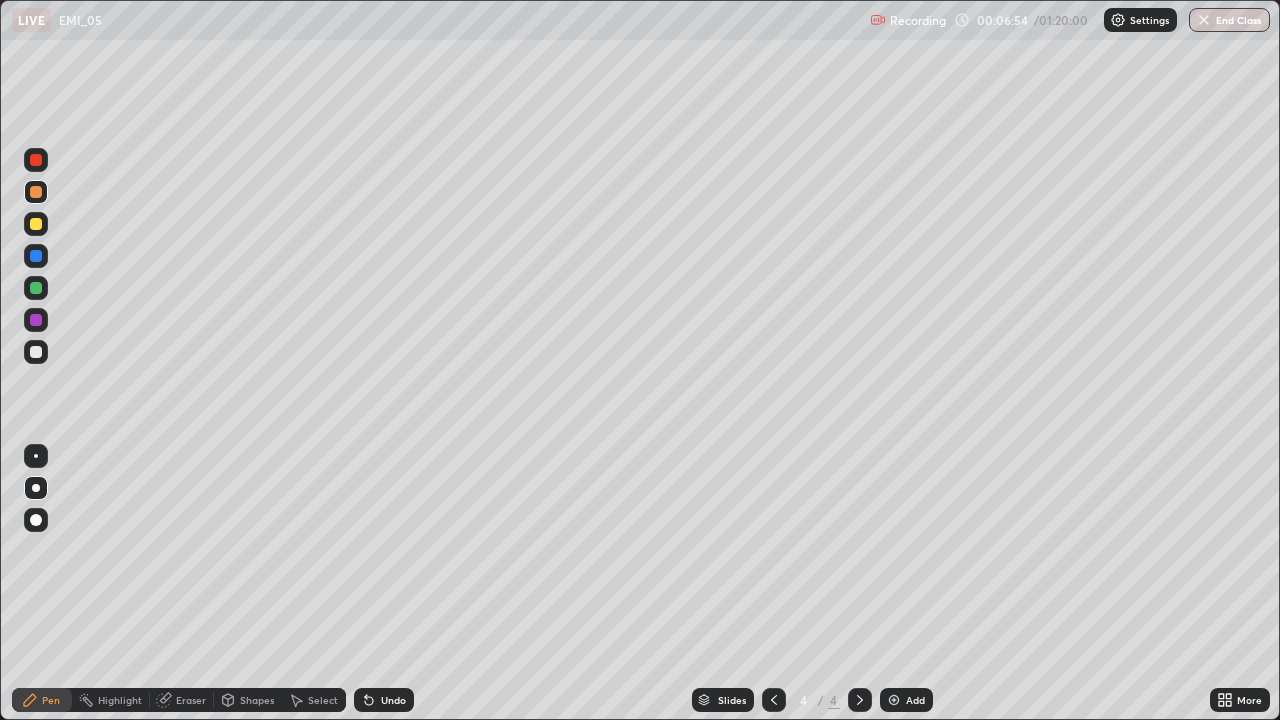 click on "Eraser" at bounding box center [191, 700] 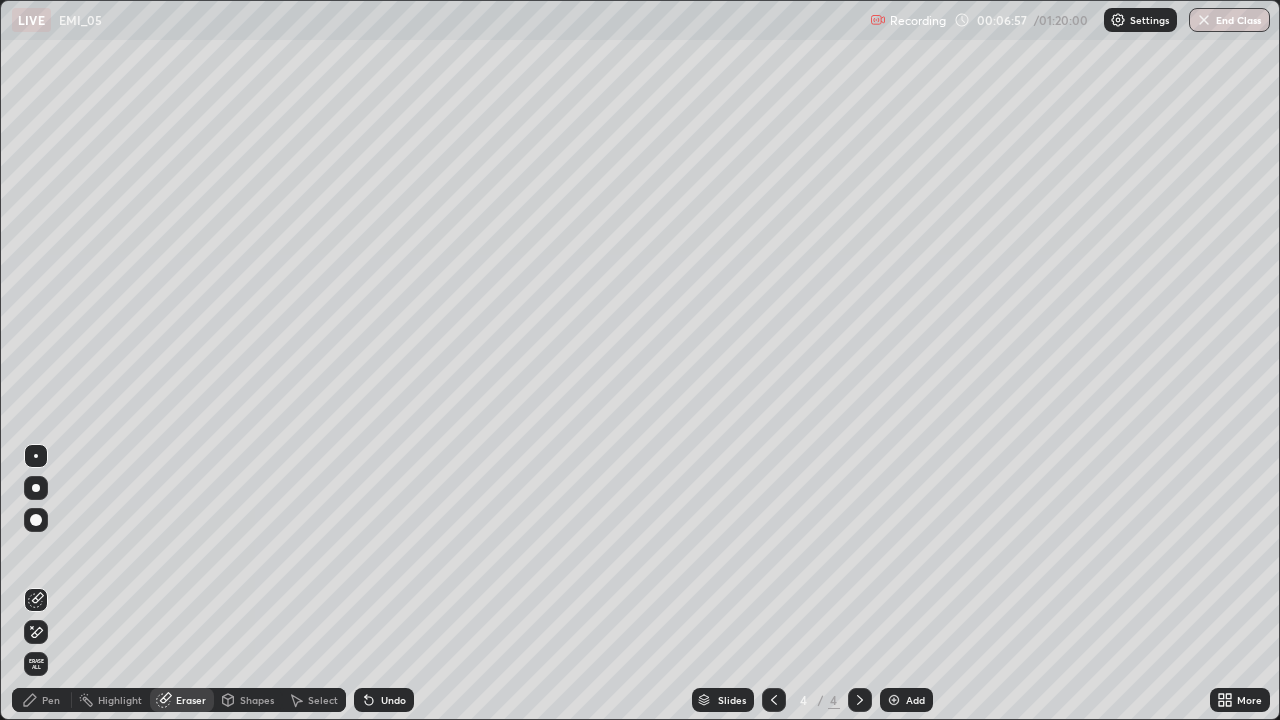 click 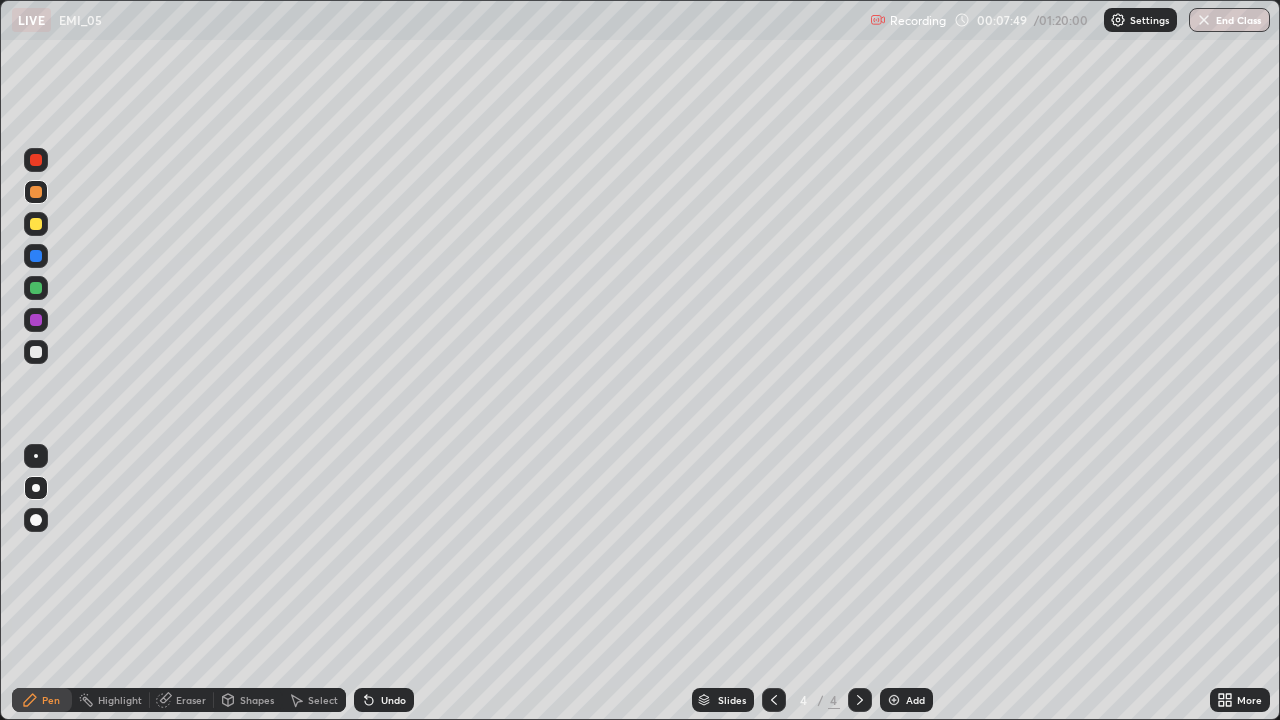 click on "Undo" at bounding box center (393, 700) 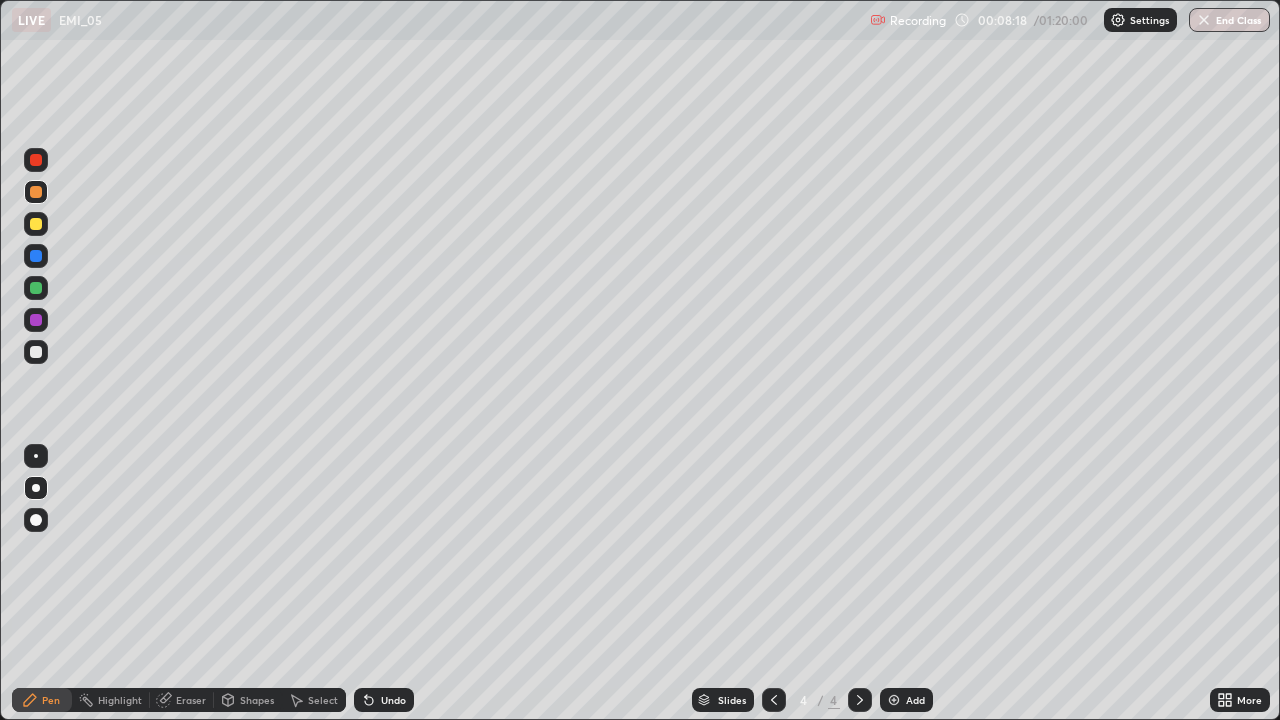 click at bounding box center (774, 700) 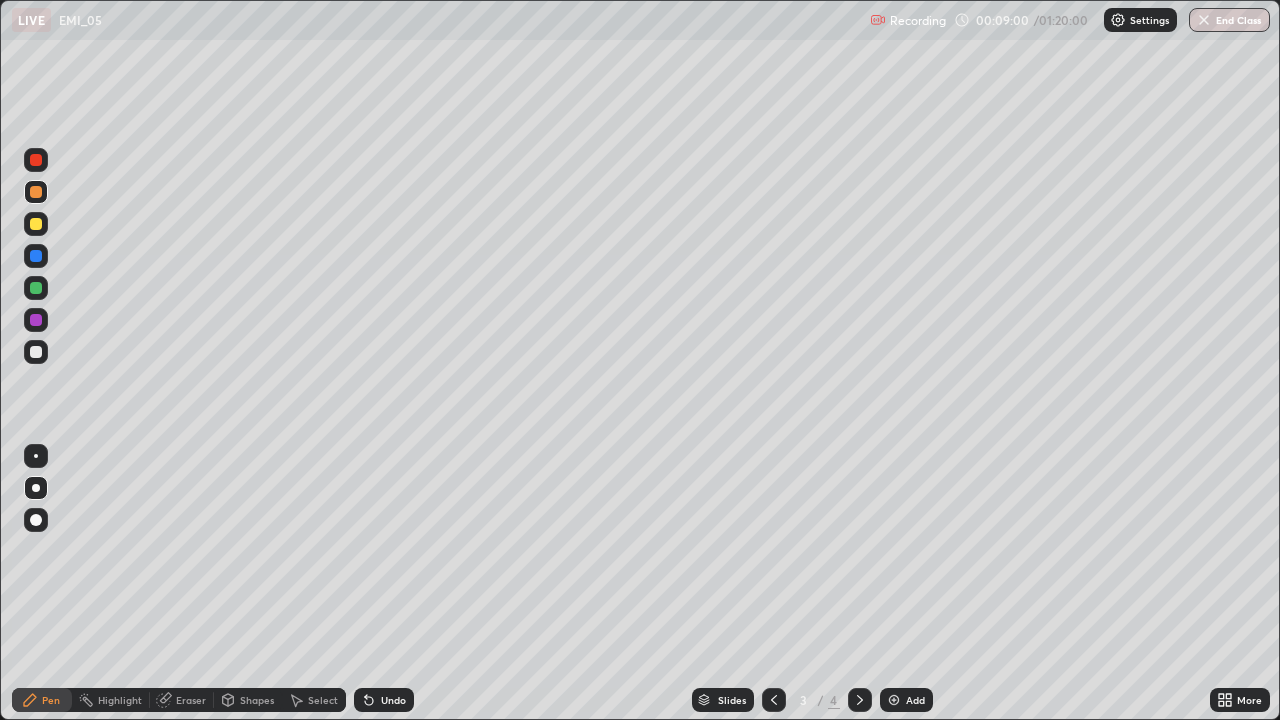 click on "Eraser" at bounding box center (191, 700) 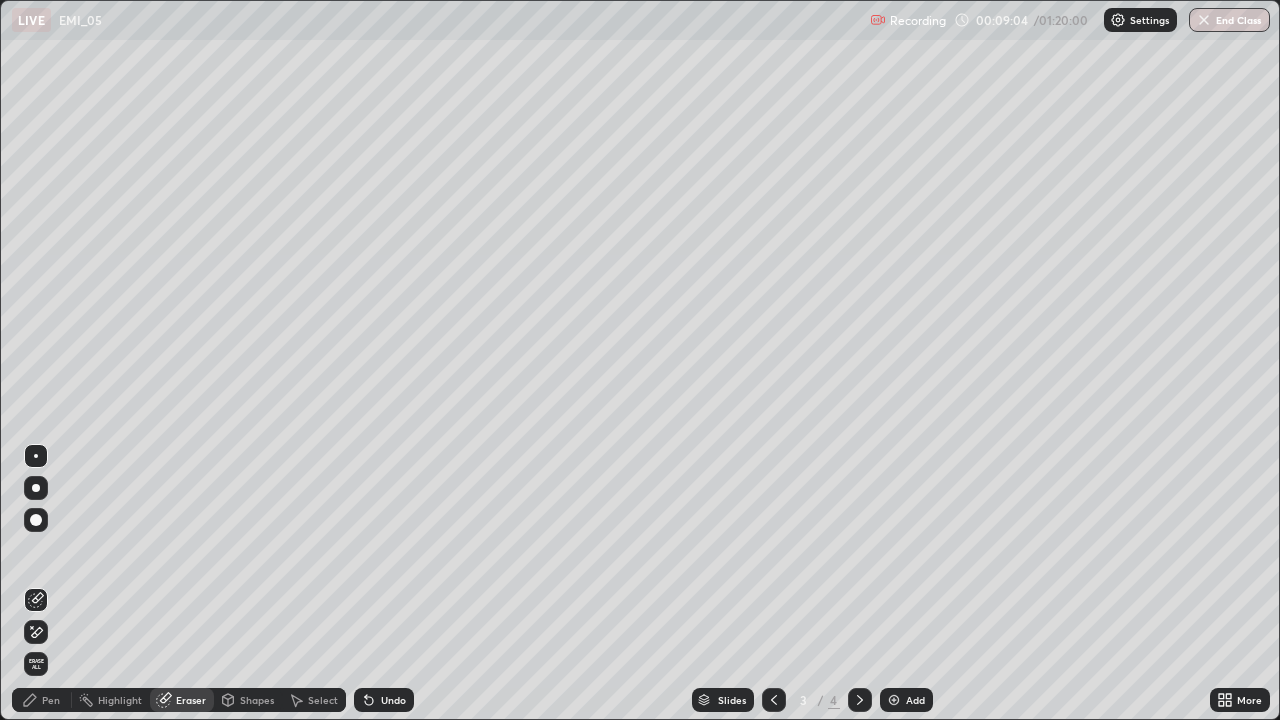 click 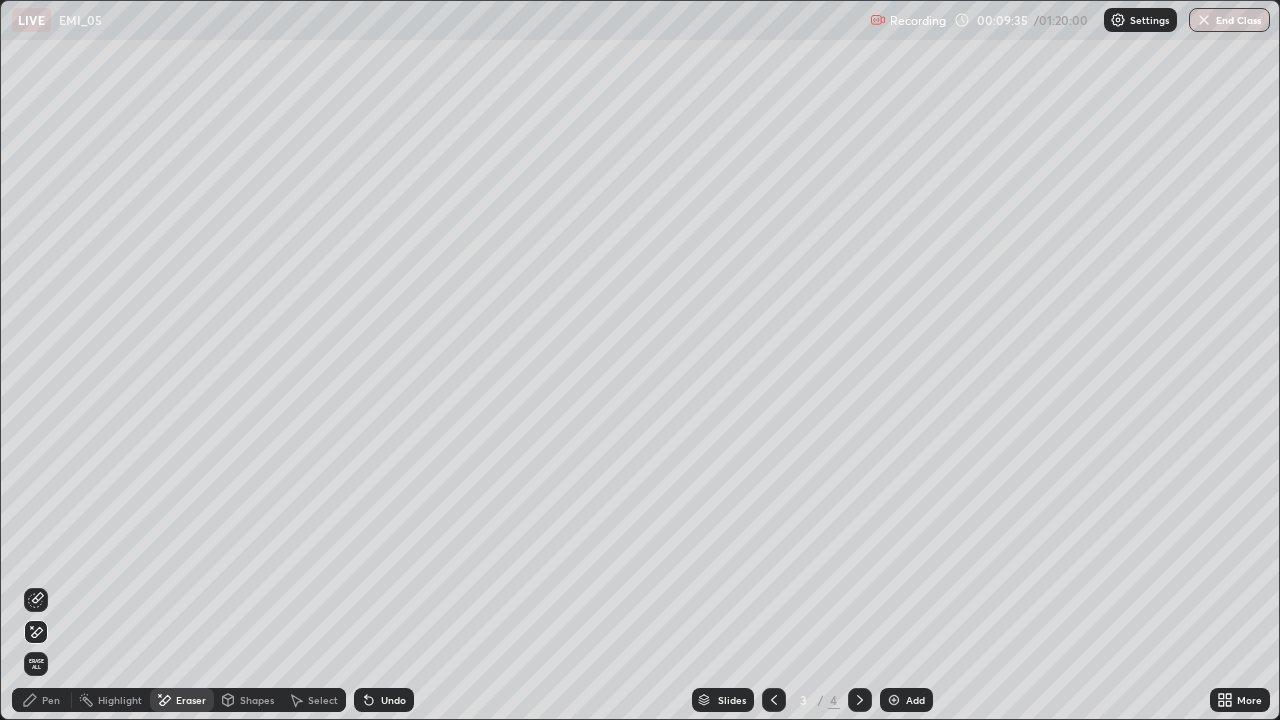 click on "Pen" at bounding box center [51, 700] 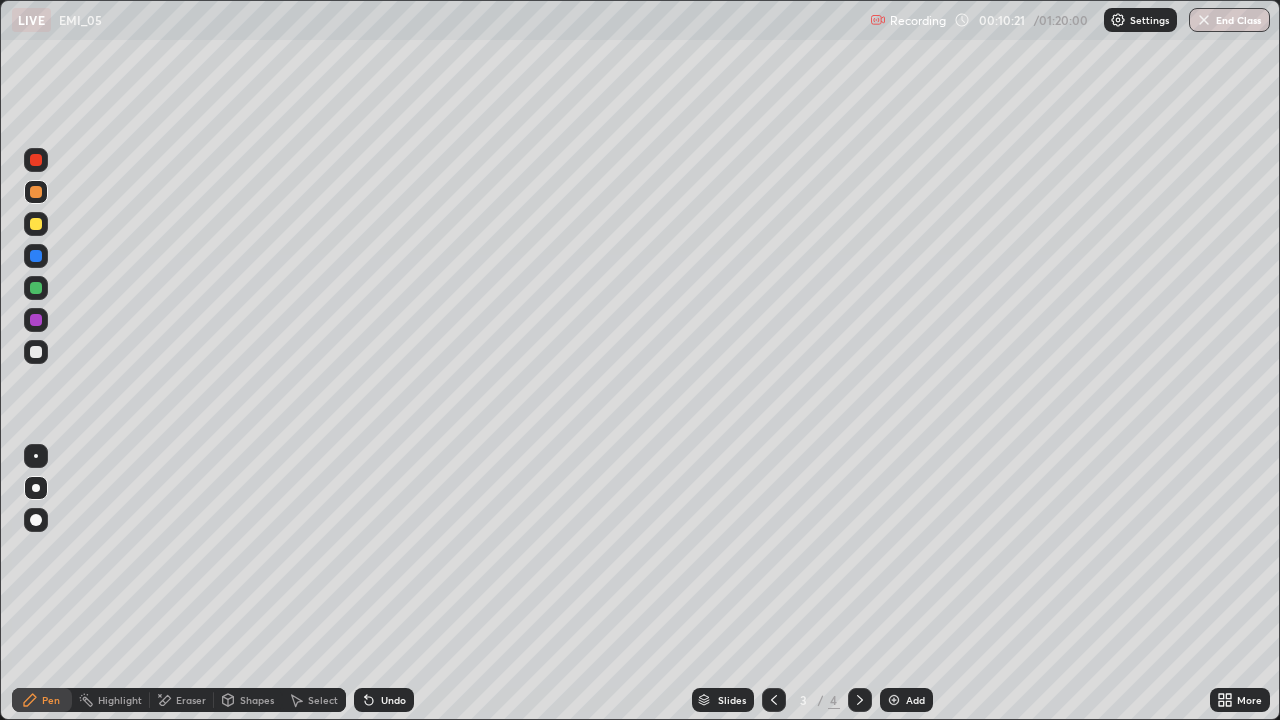 click on "Eraser" at bounding box center (191, 700) 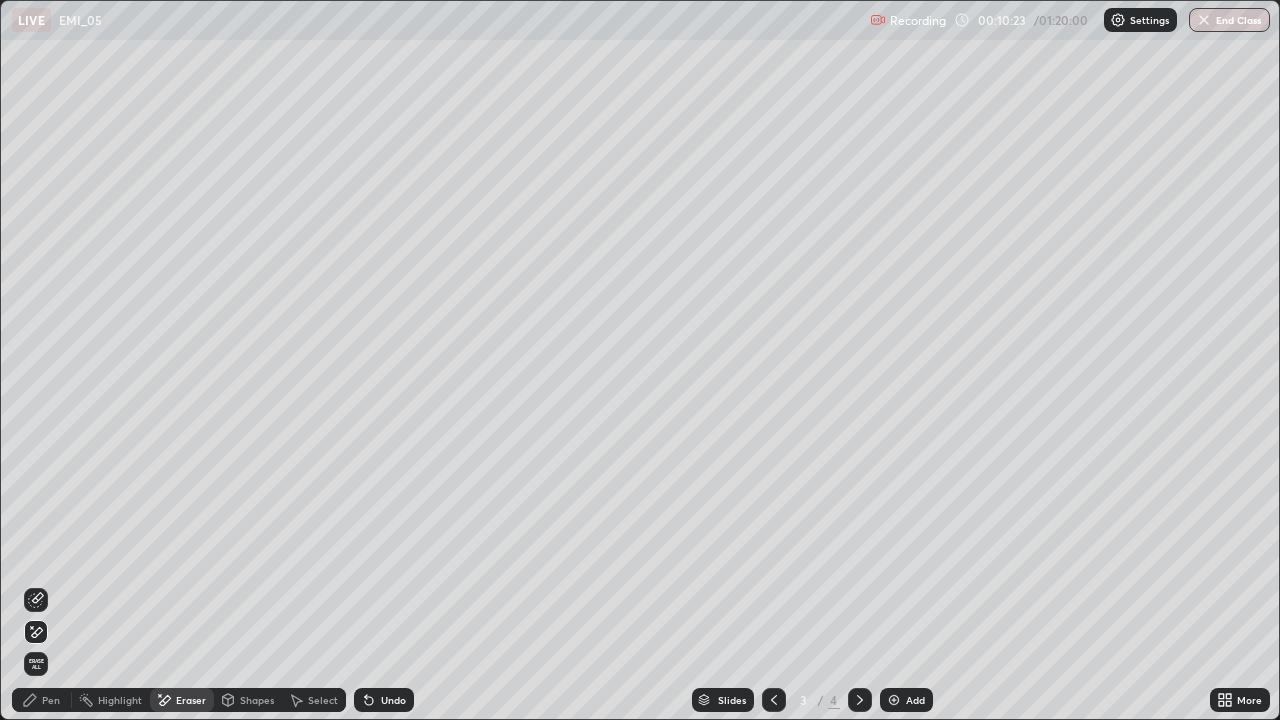 click on "Pen" at bounding box center [42, 700] 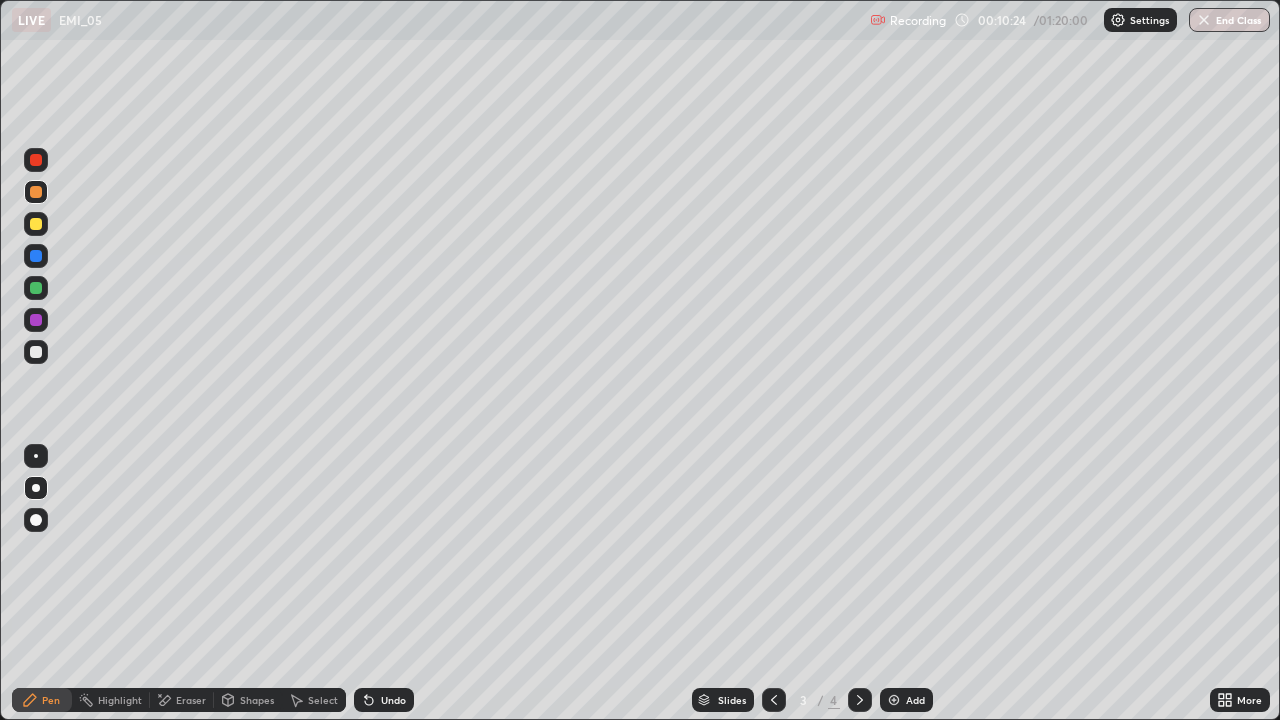 click at bounding box center (36, 288) 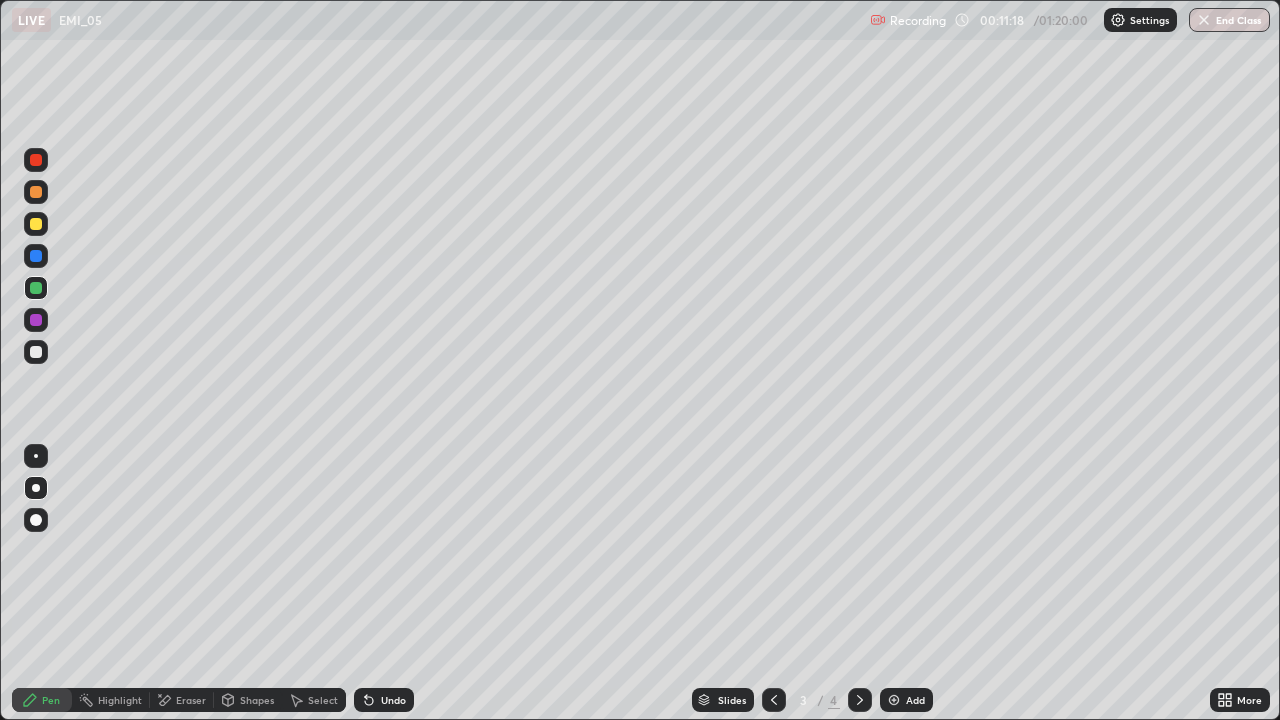 click 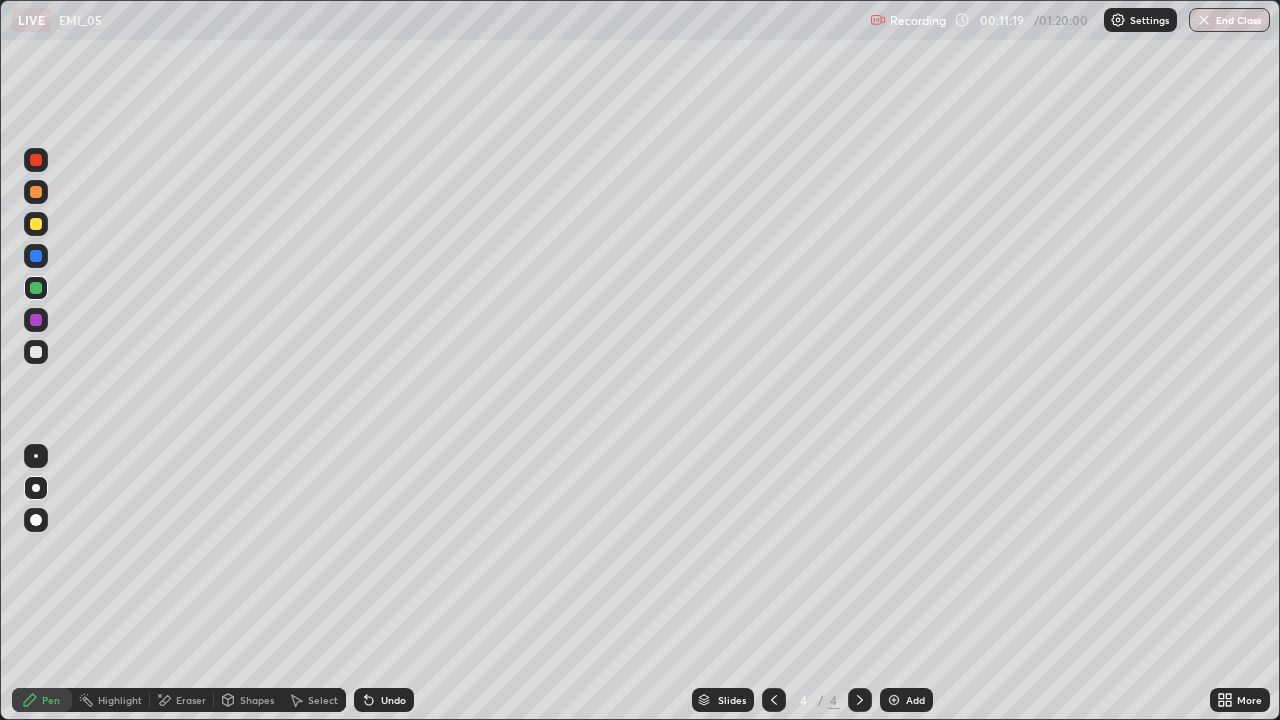 click on "Add" at bounding box center [906, 700] 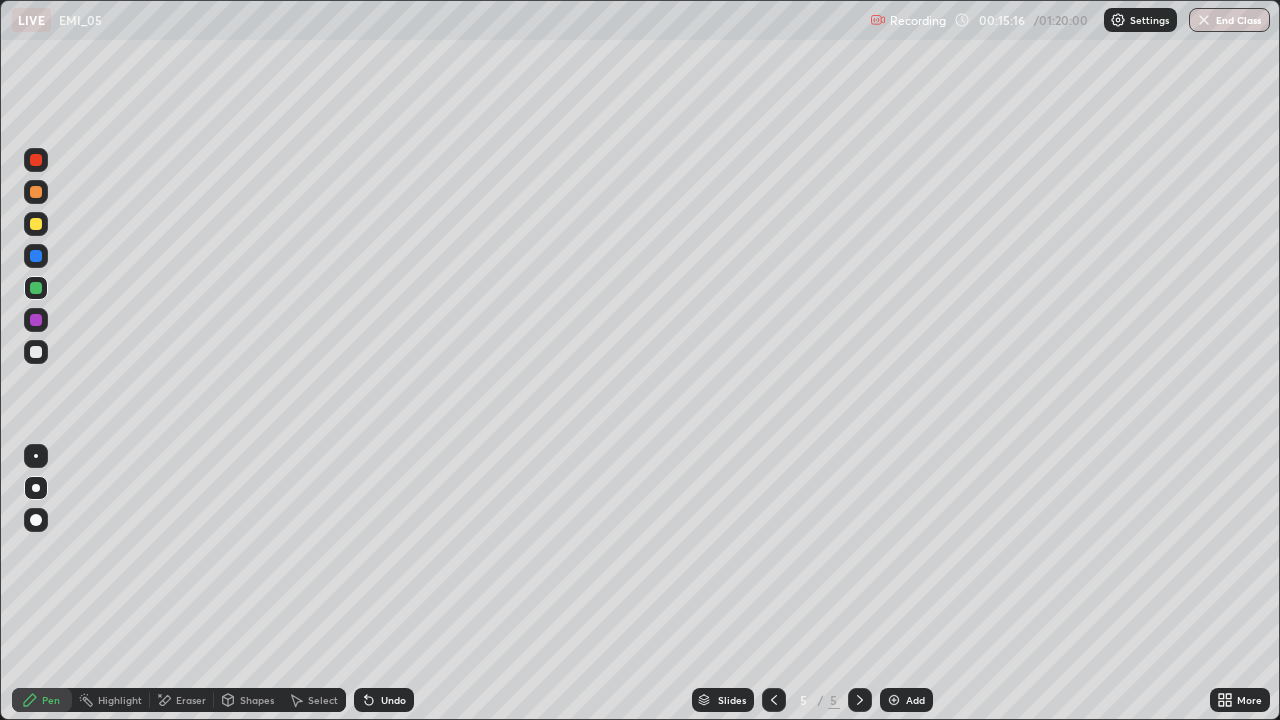 click 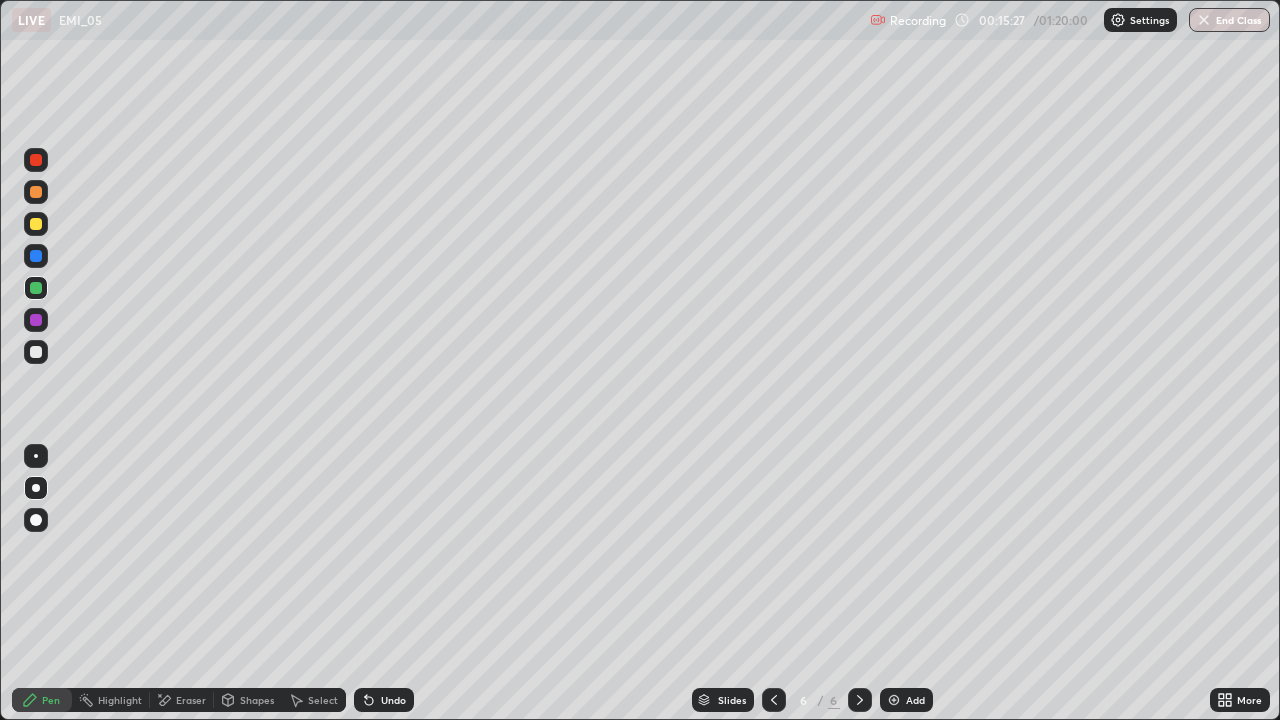 click on "Undo" at bounding box center [393, 700] 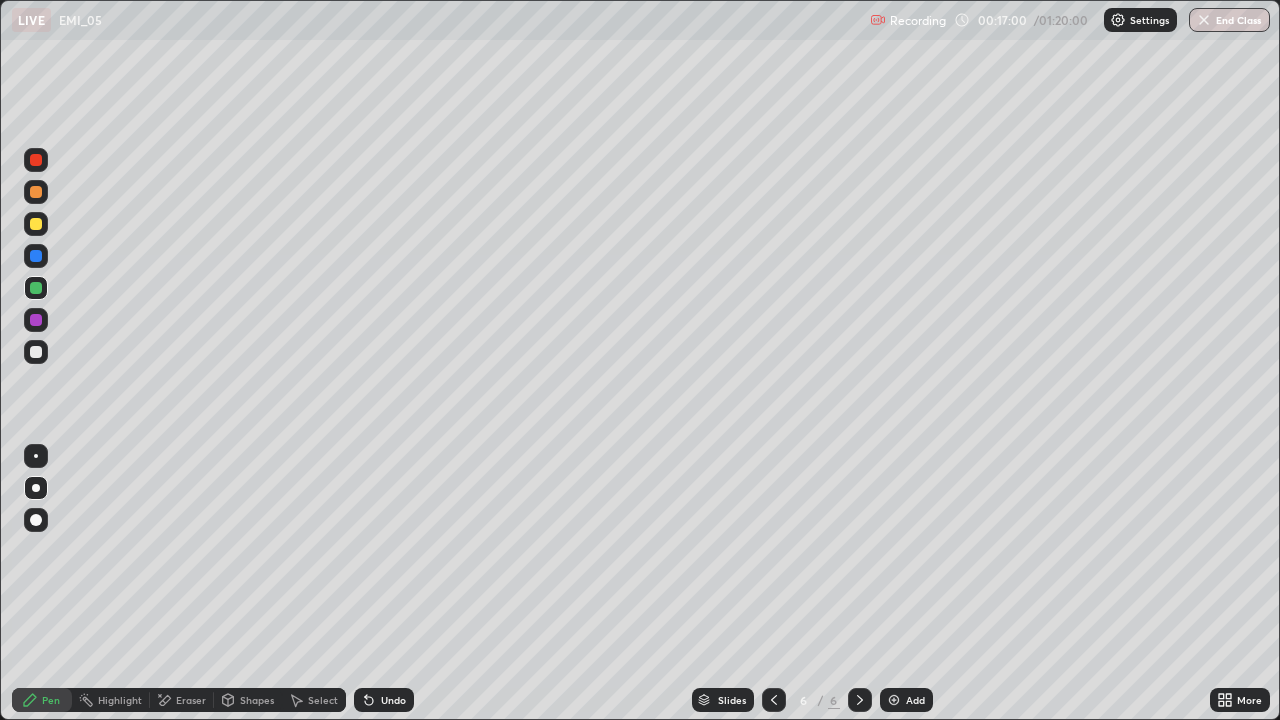 click on "Undo" at bounding box center (393, 700) 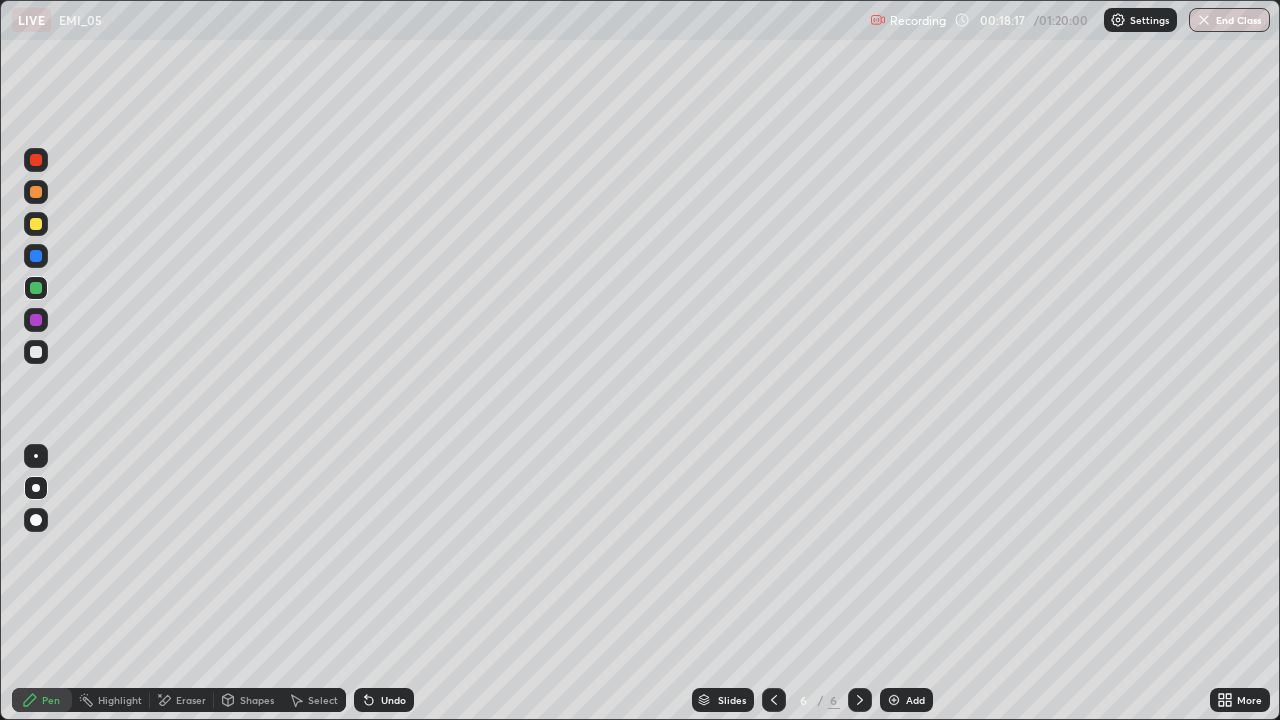 click at bounding box center (36, 352) 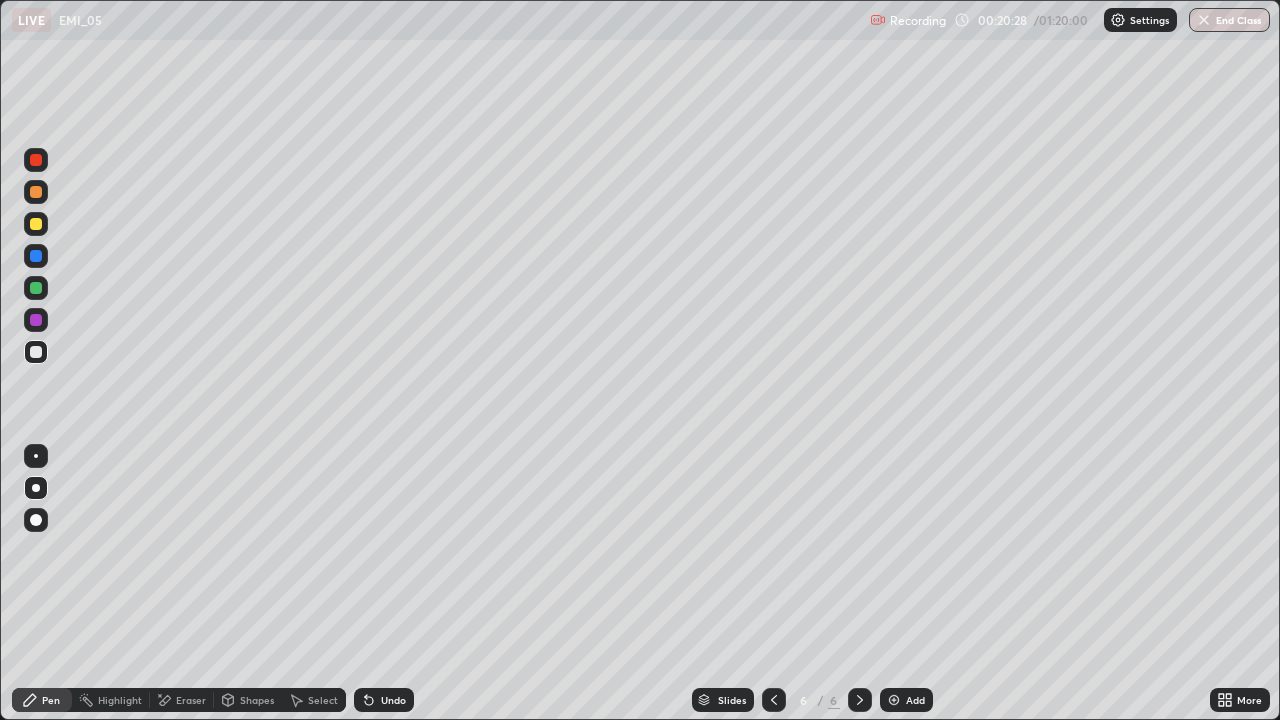 click 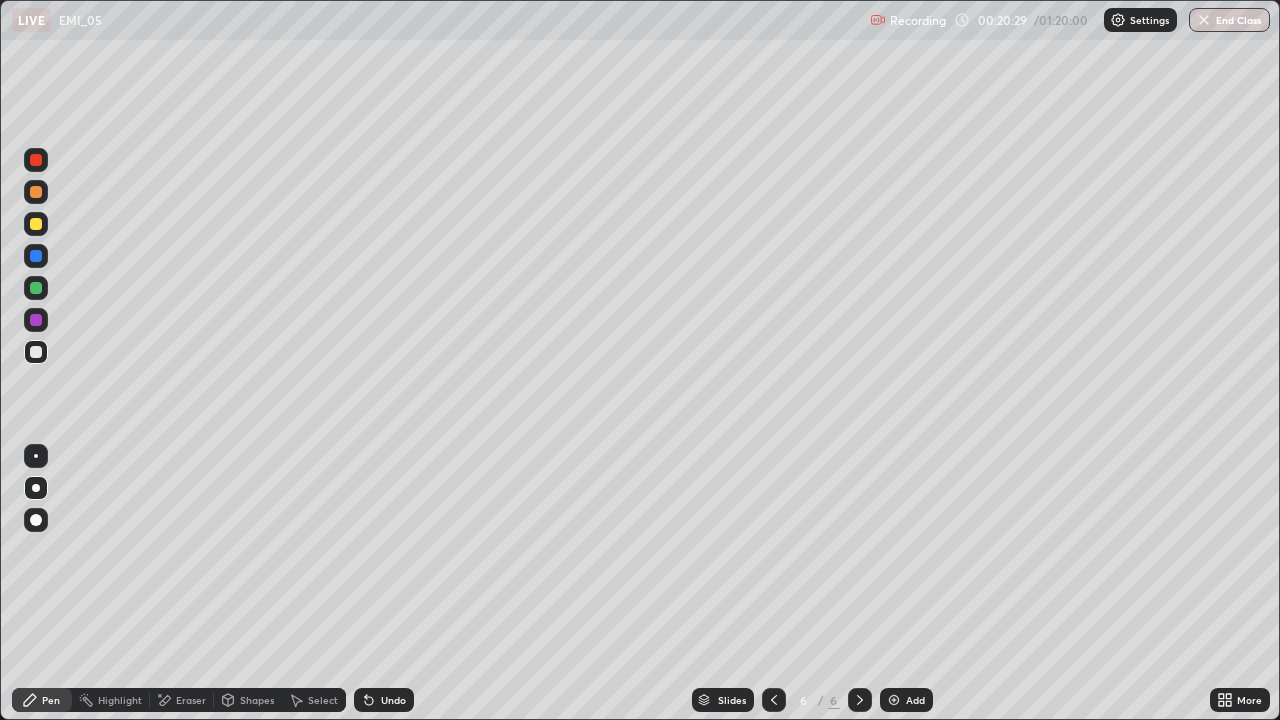 click on "Slides 6 / 6 Add" at bounding box center [812, 700] 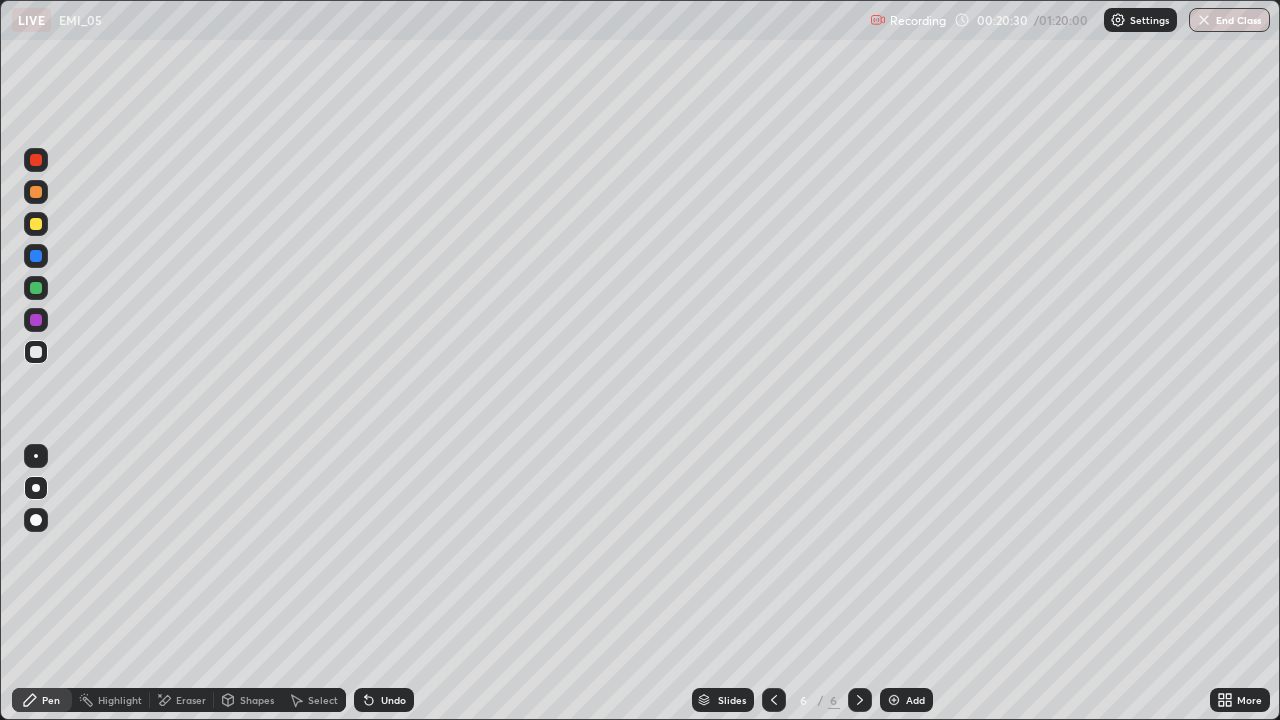 click on "Add" at bounding box center [906, 700] 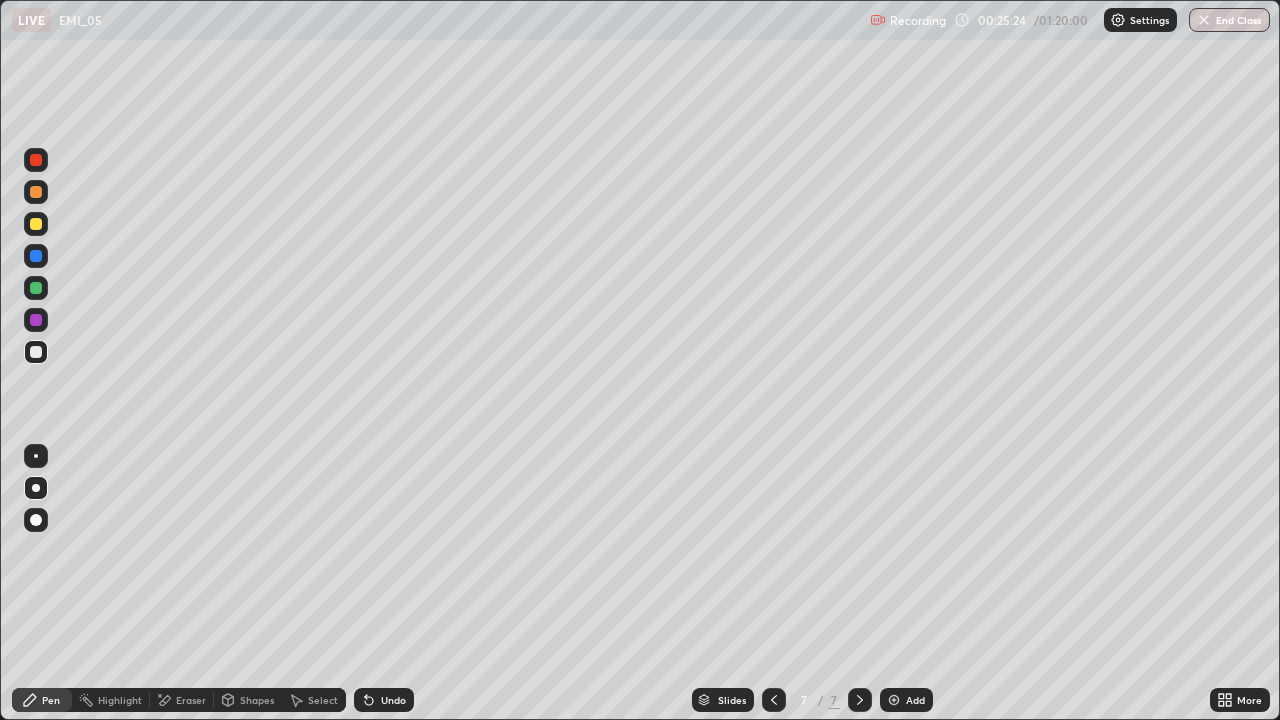 click 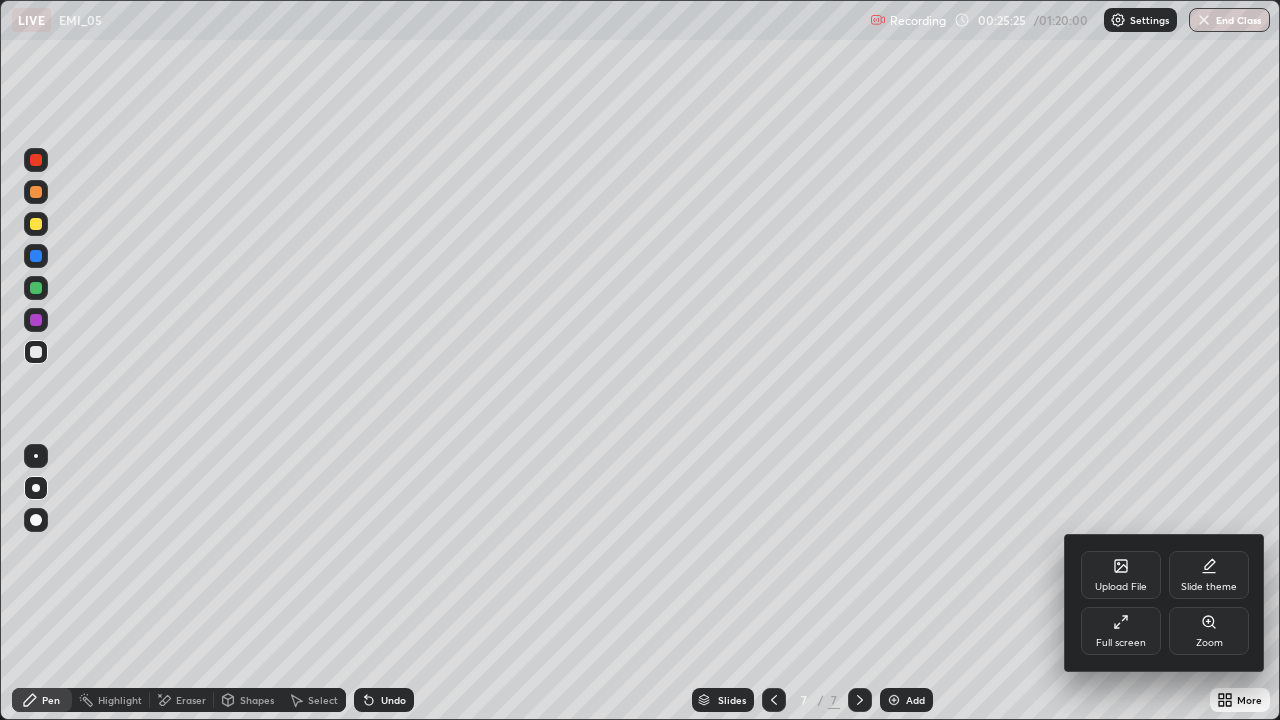 click on "Full screen" at bounding box center (1121, 631) 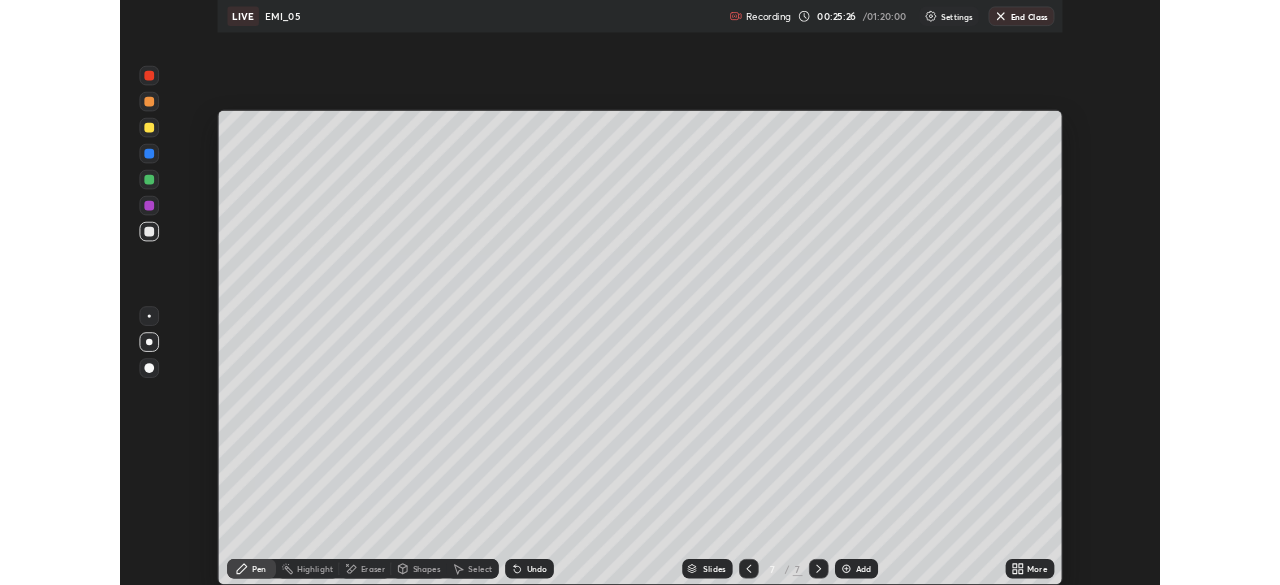 scroll, scrollTop: 585, scrollLeft: 1280, axis: both 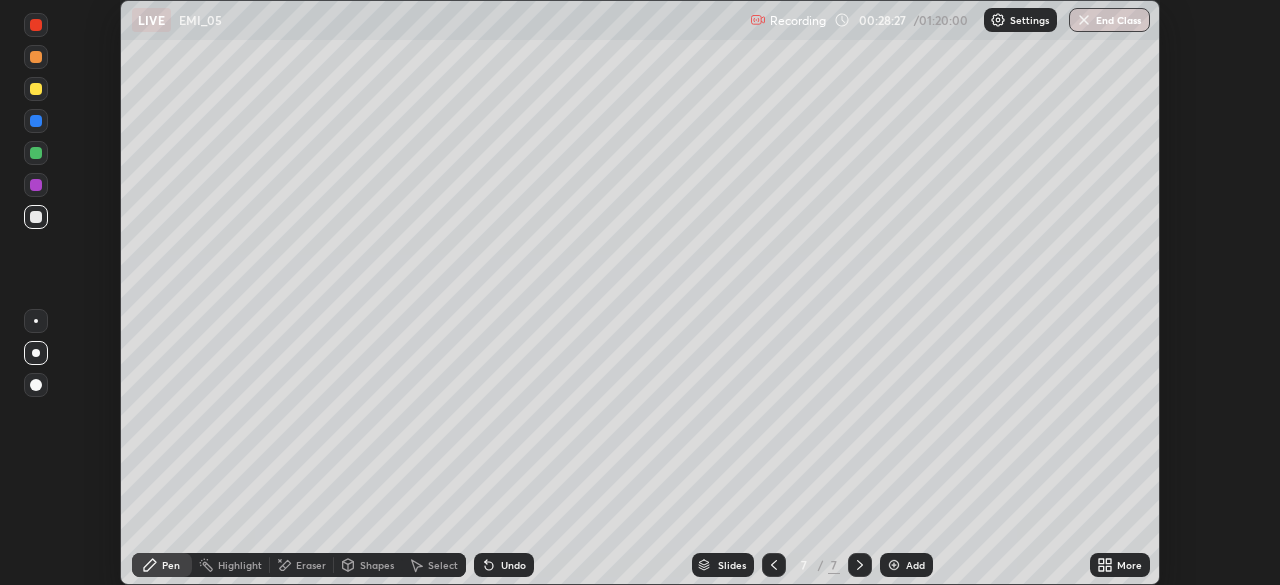 click 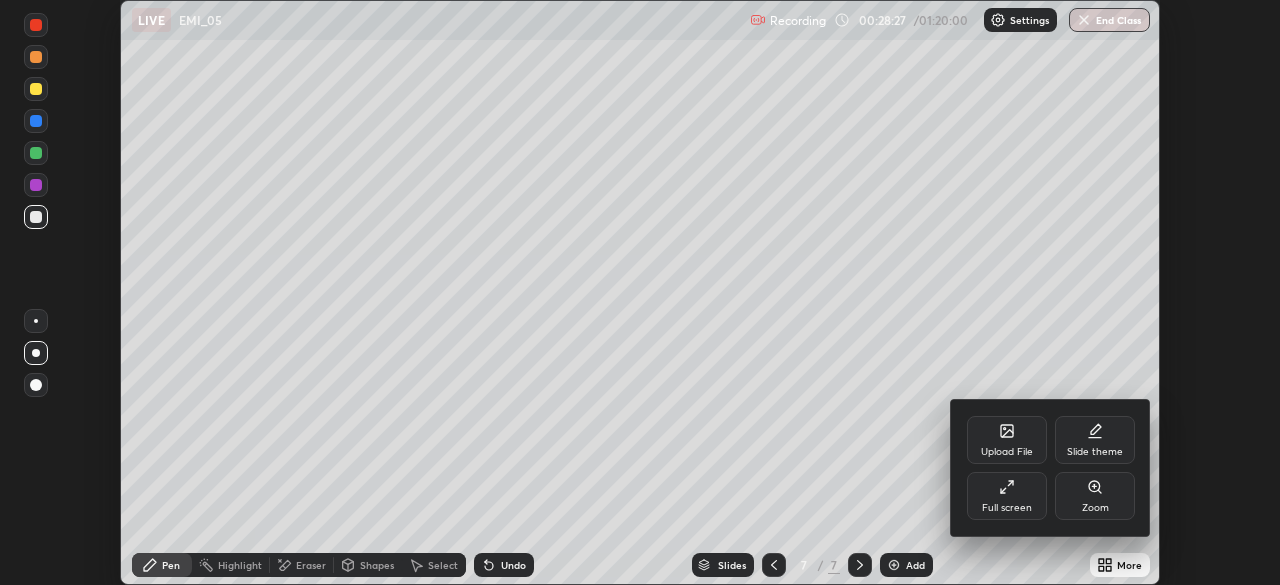 click on "Full screen" at bounding box center [1007, 508] 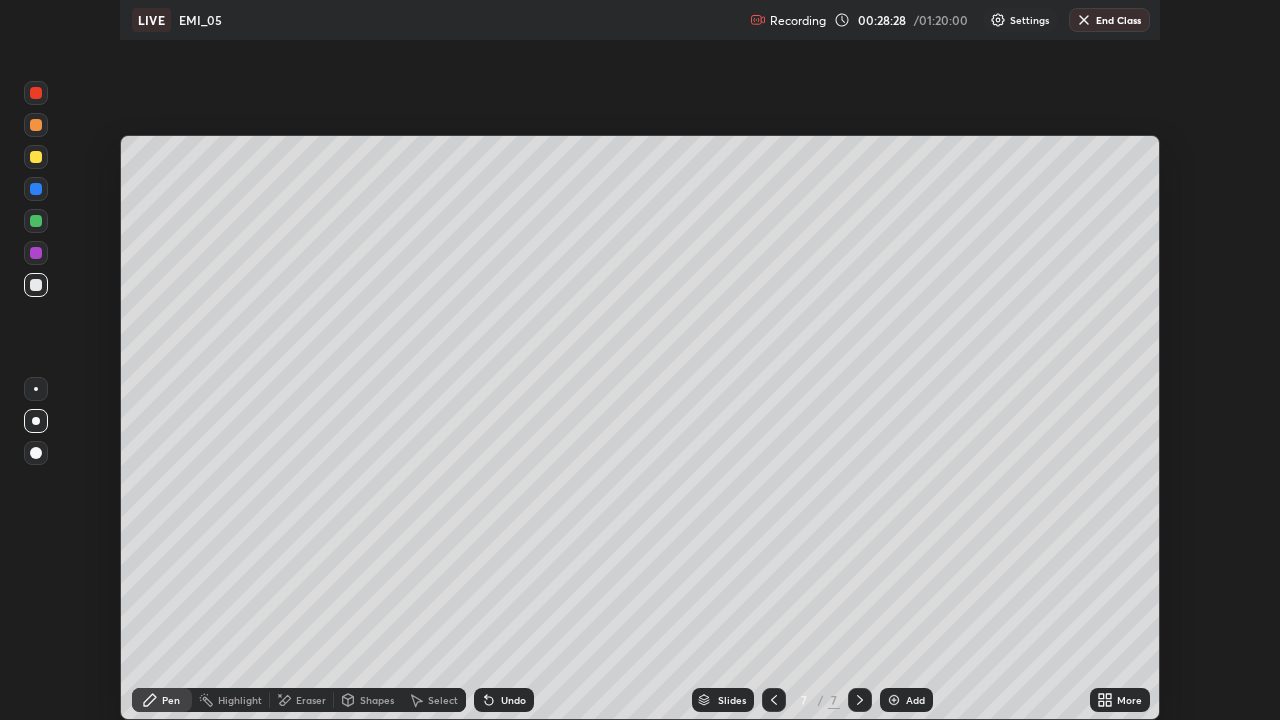 scroll, scrollTop: 99280, scrollLeft: 98720, axis: both 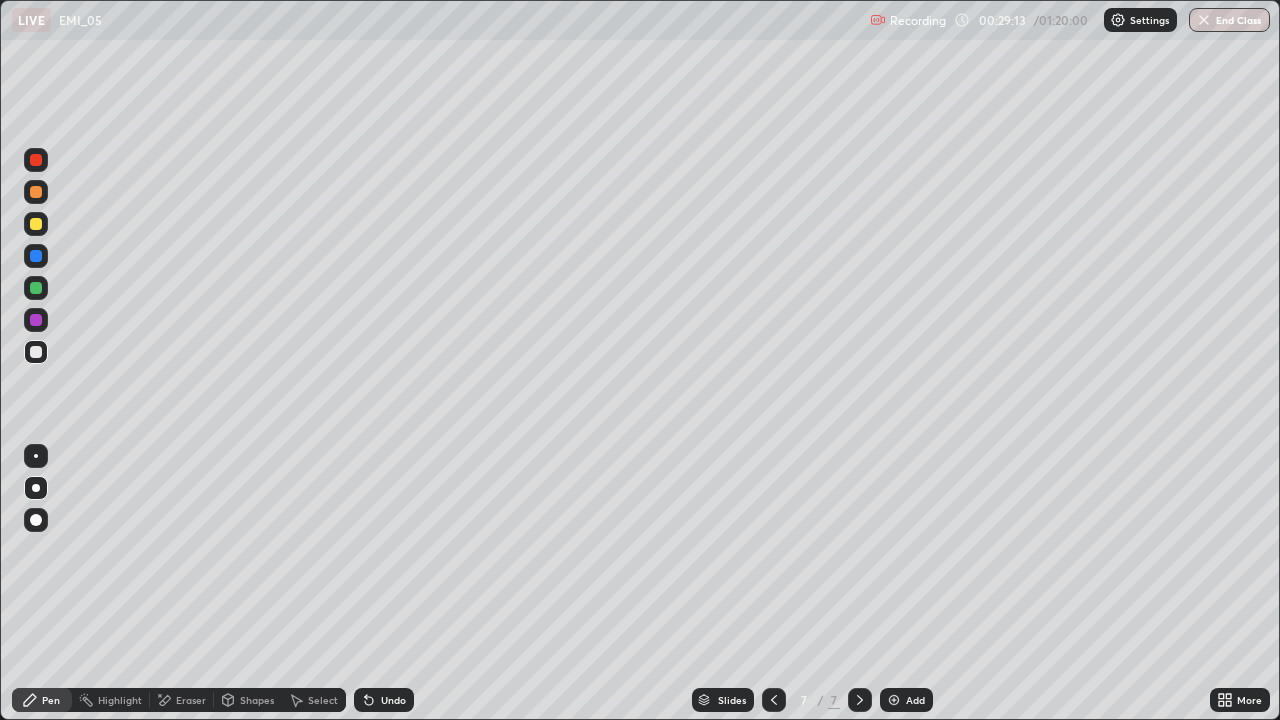 click 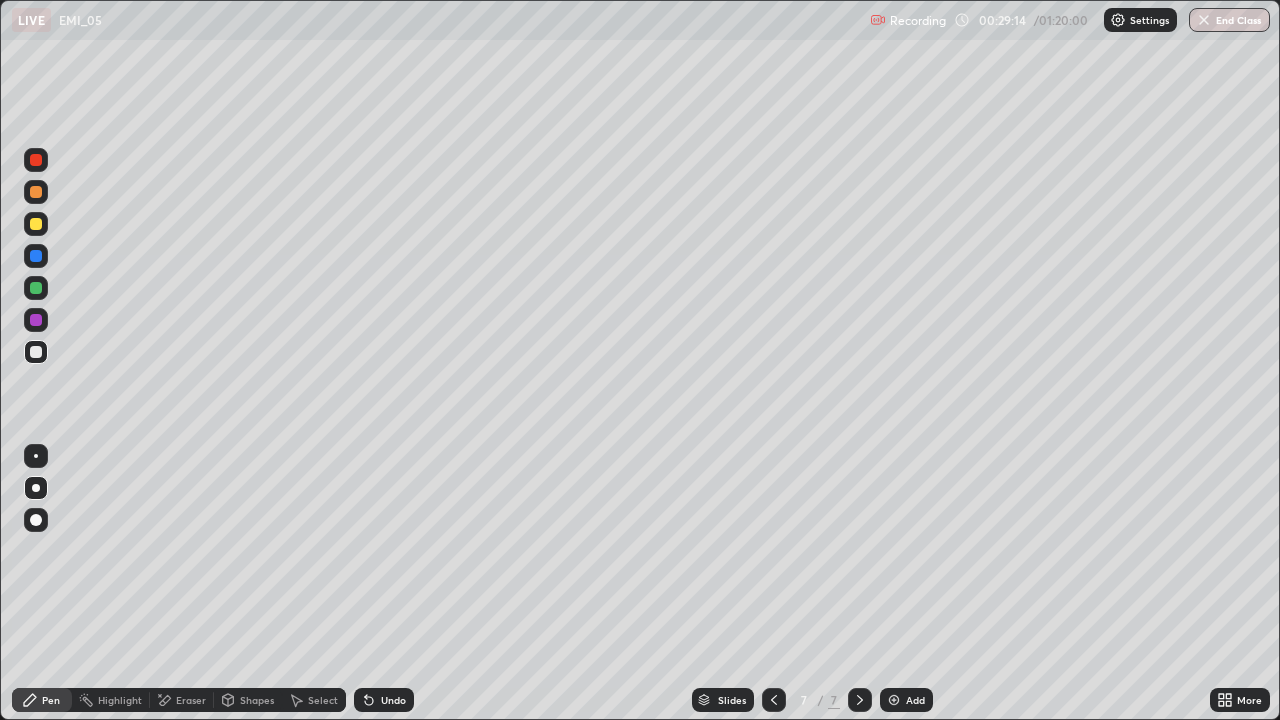 click at bounding box center (894, 700) 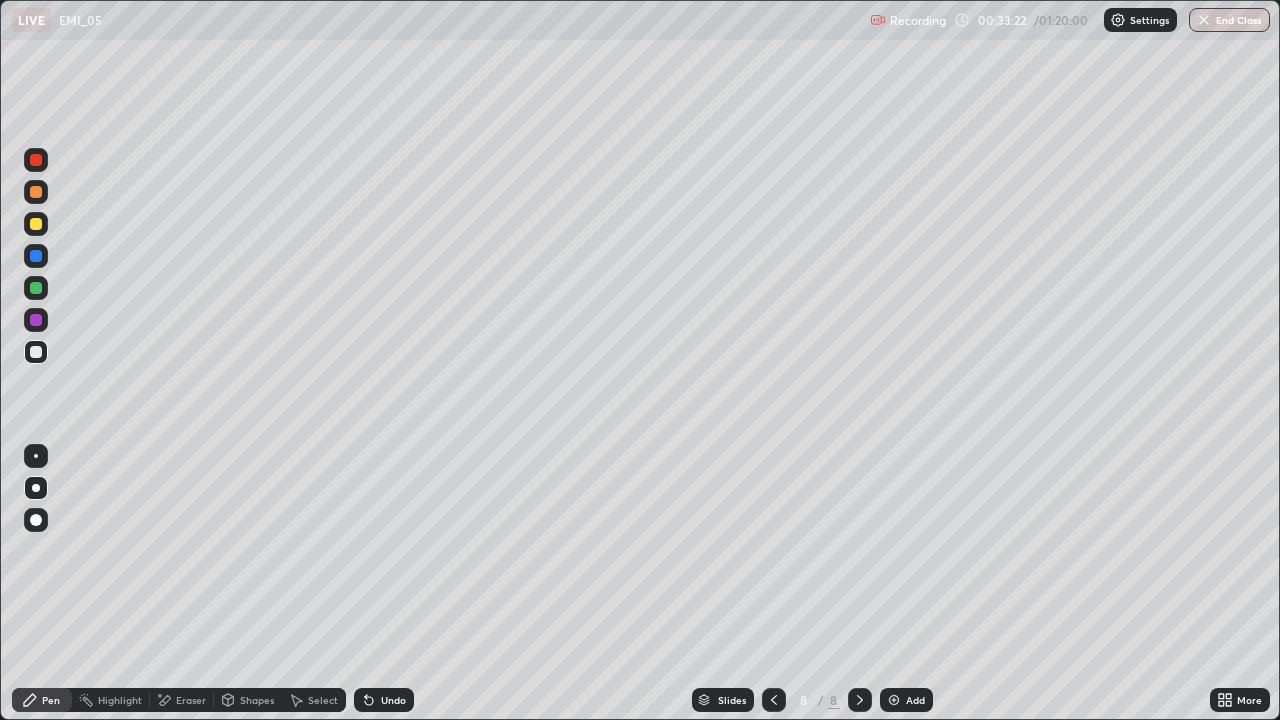 click 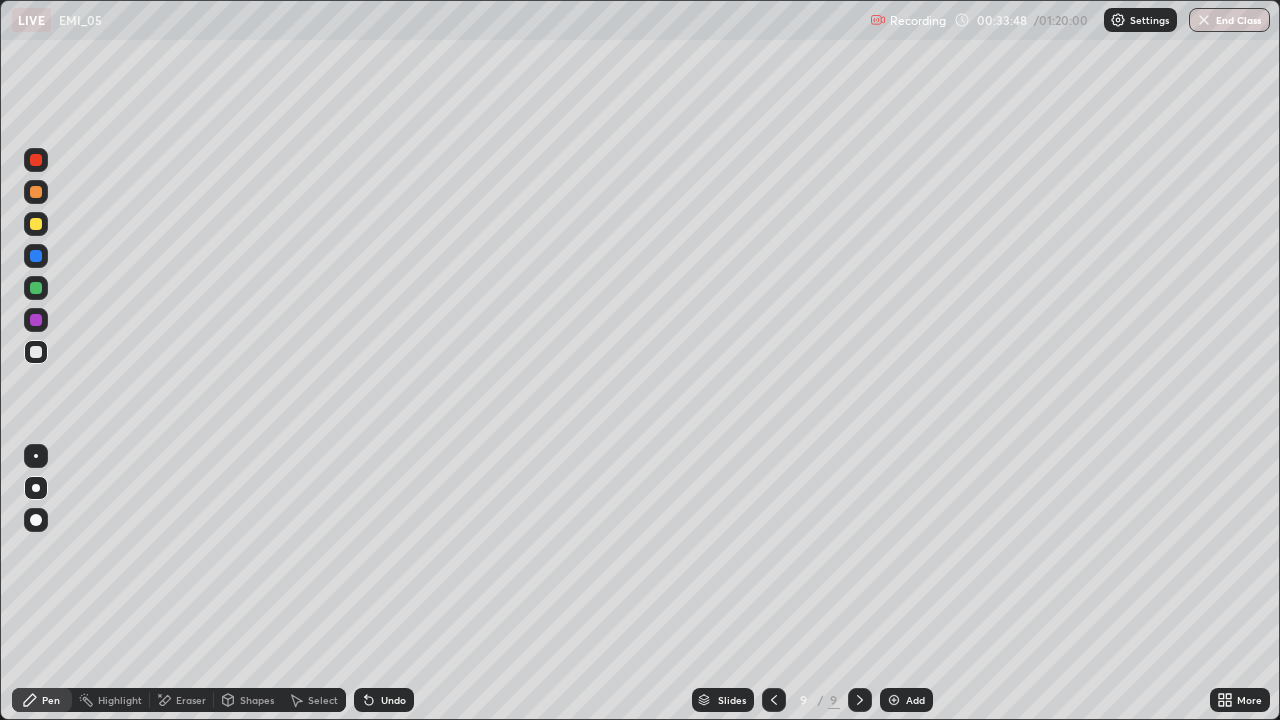 click on "Select" at bounding box center [314, 700] 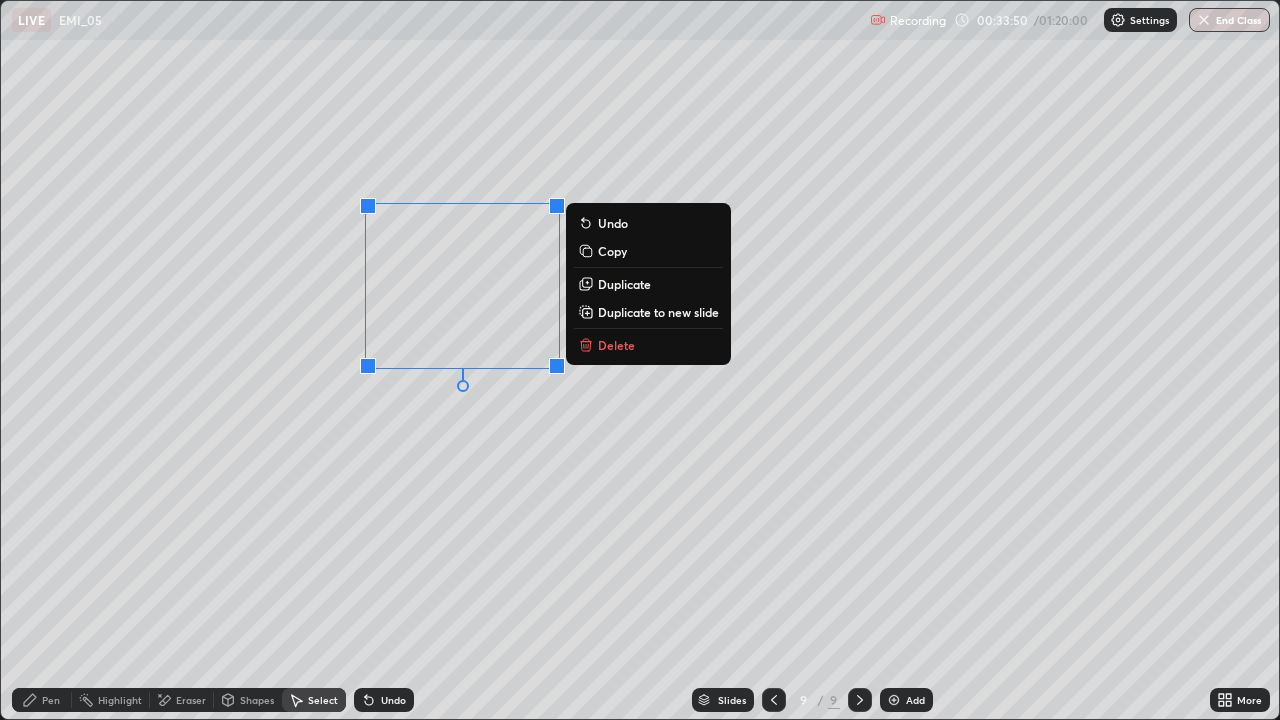 click 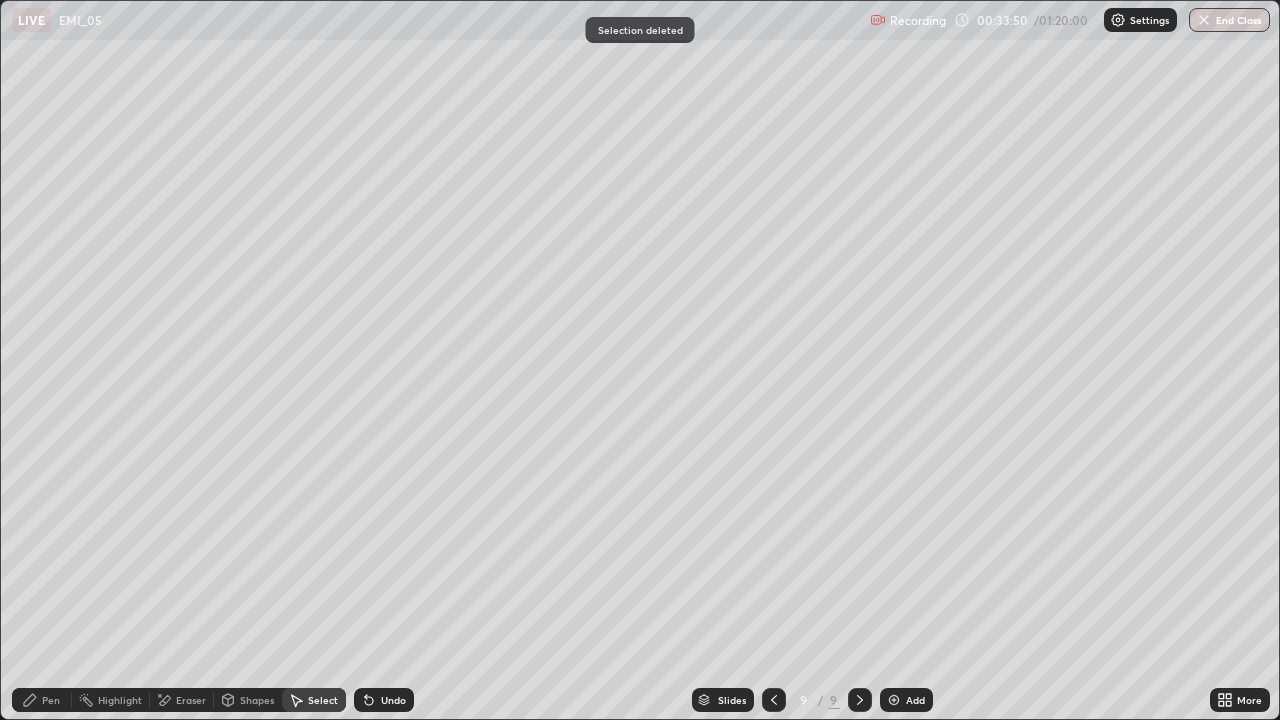 click 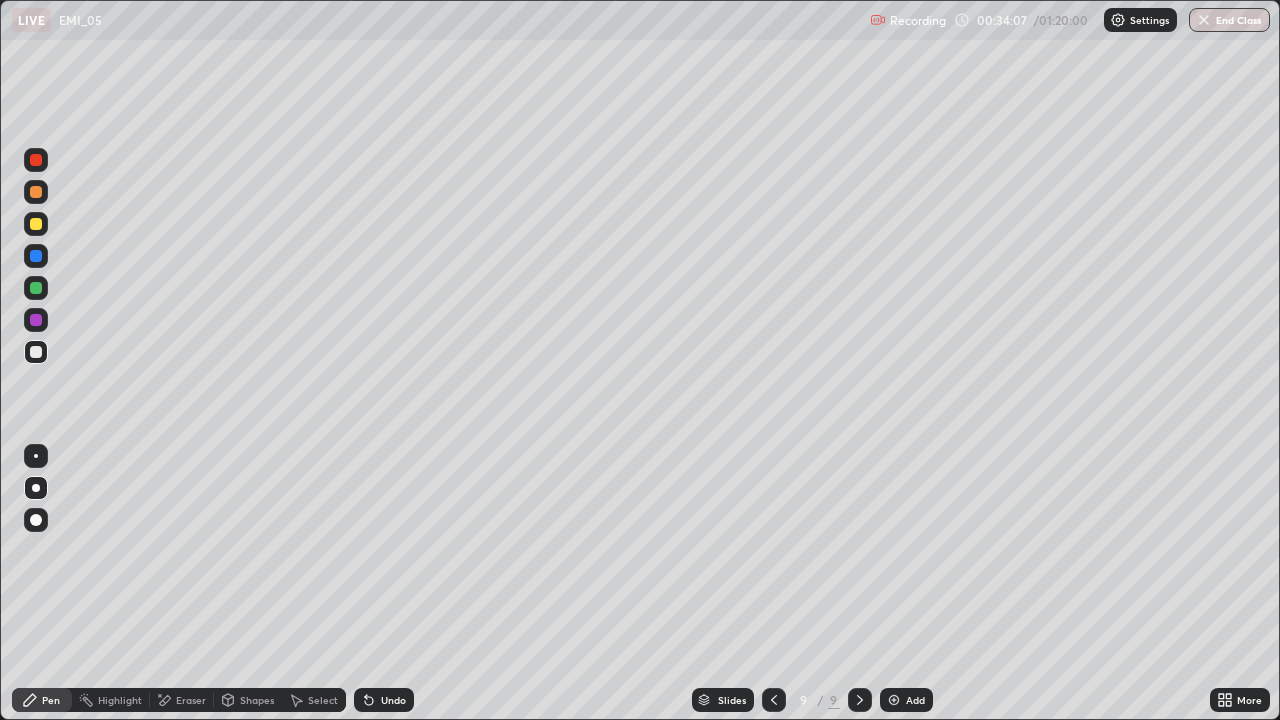 click on "Undo" at bounding box center (393, 700) 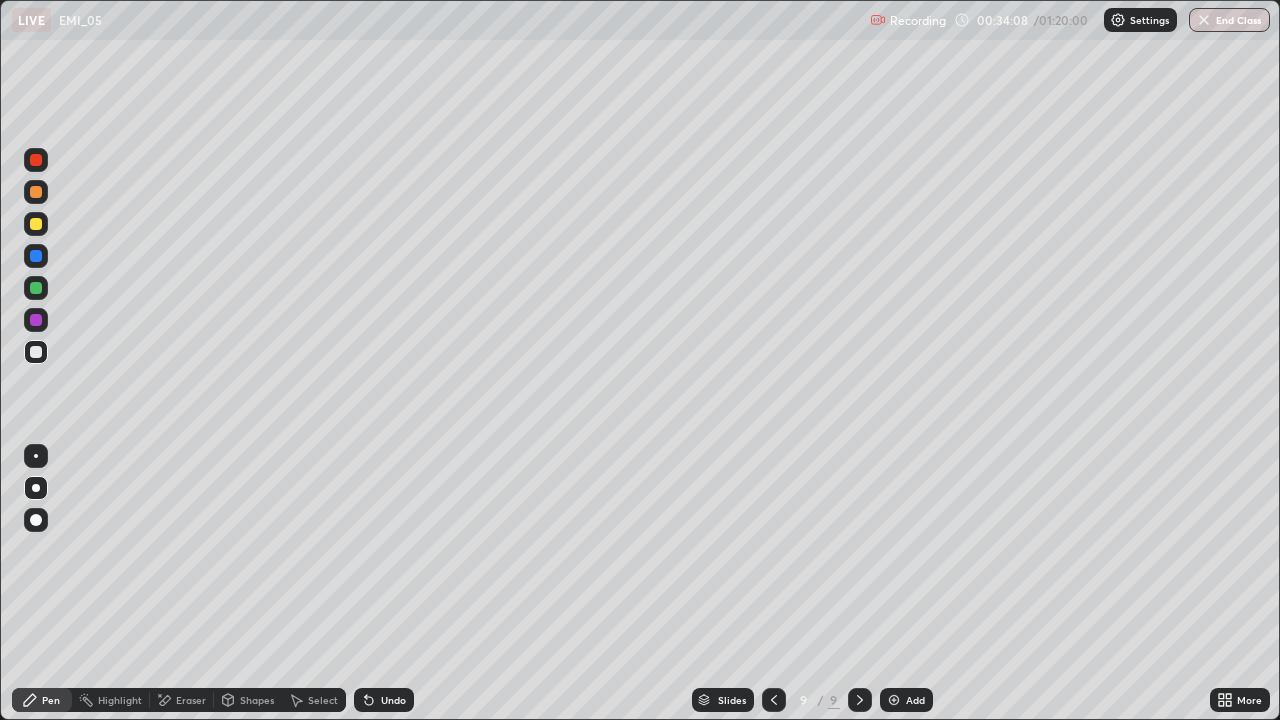click on "Undo" at bounding box center (393, 700) 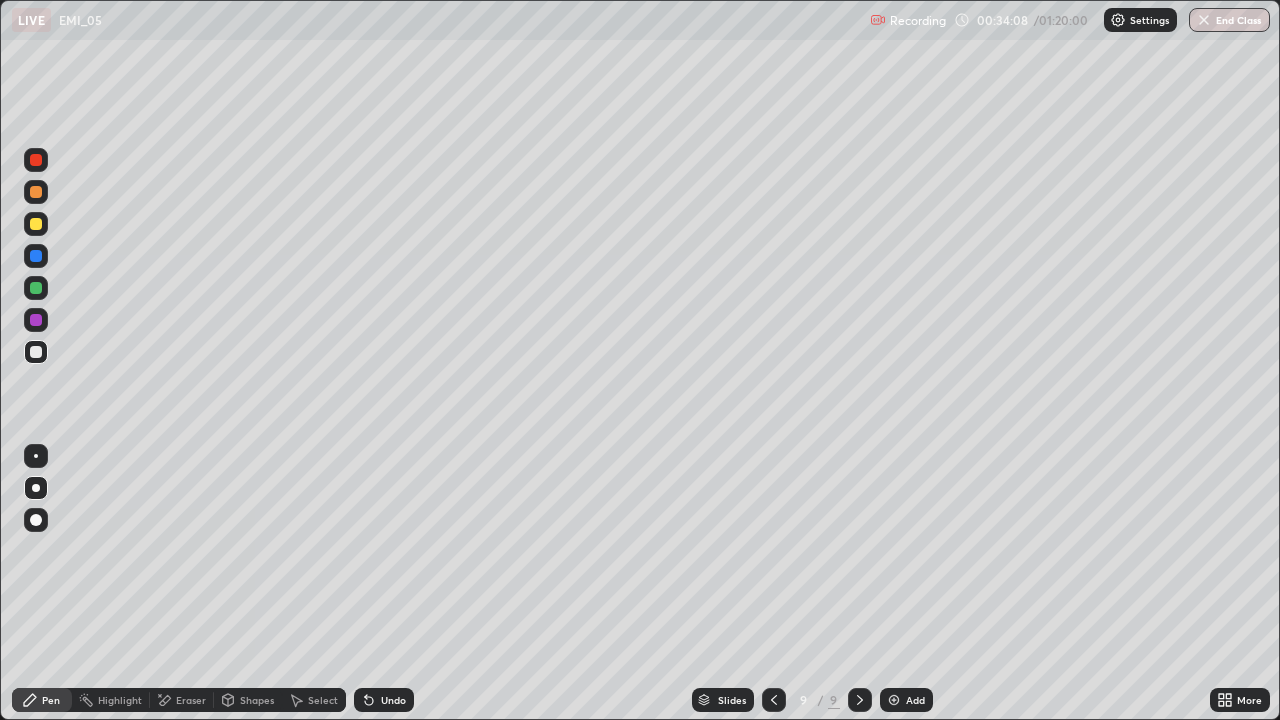 click on "Undo" at bounding box center (393, 700) 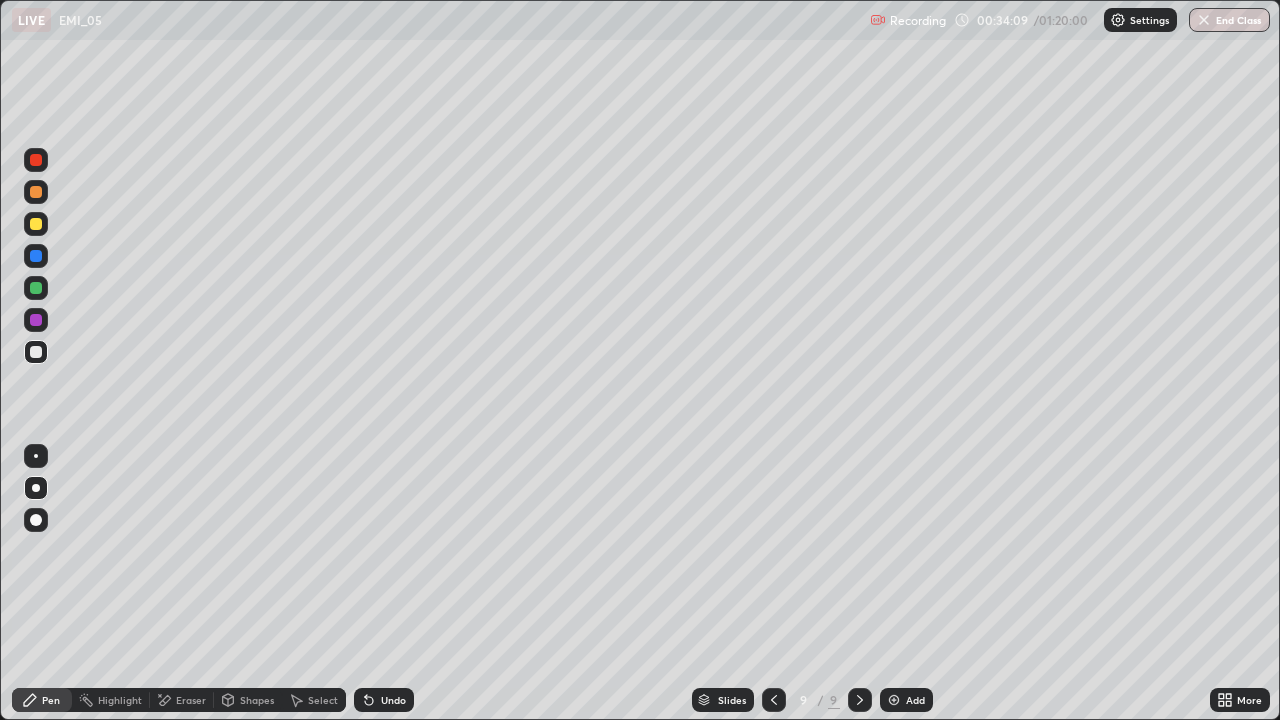 click on "Undo" at bounding box center [384, 700] 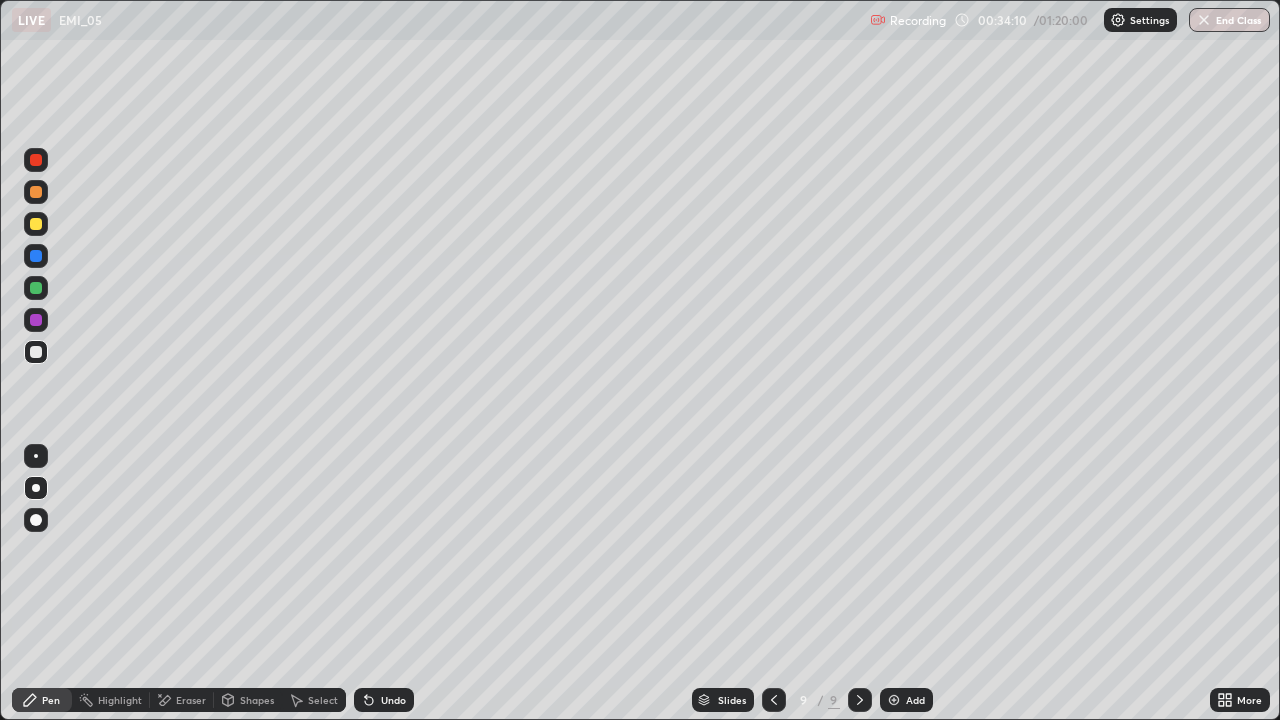 click on "Undo" at bounding box center (384, 700) 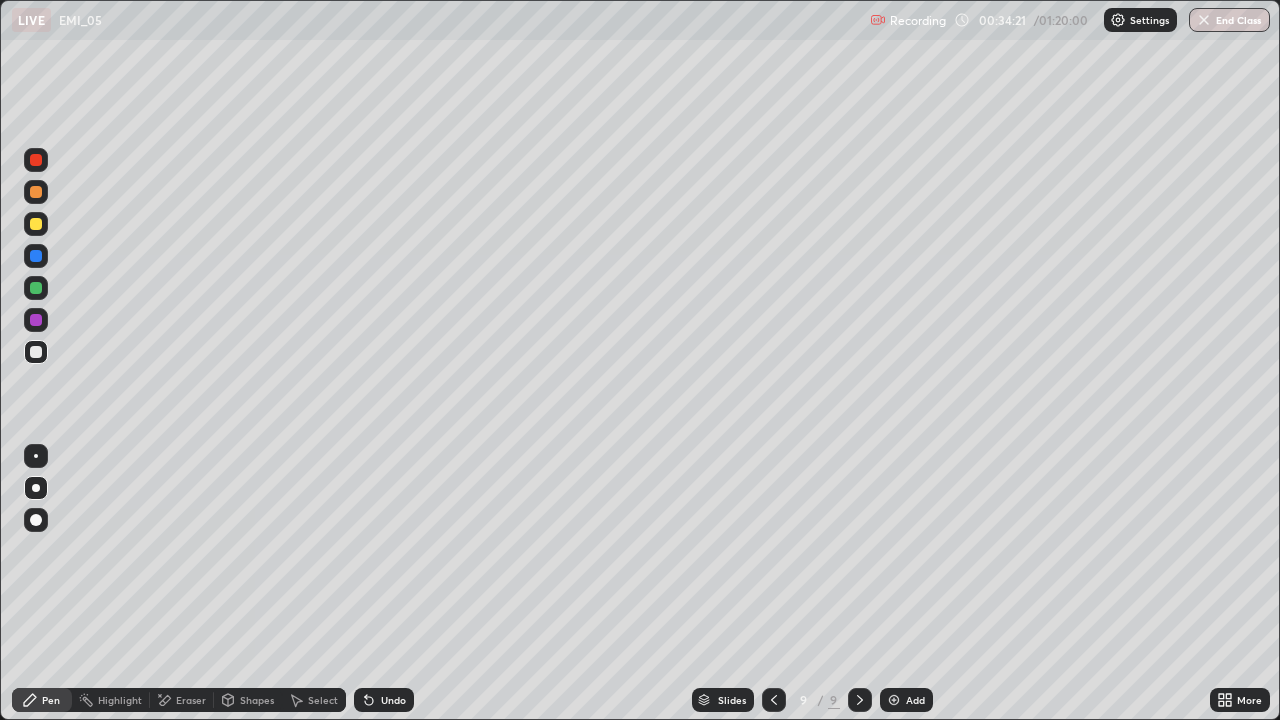 click on "Select" at bounding box center (323, 700) 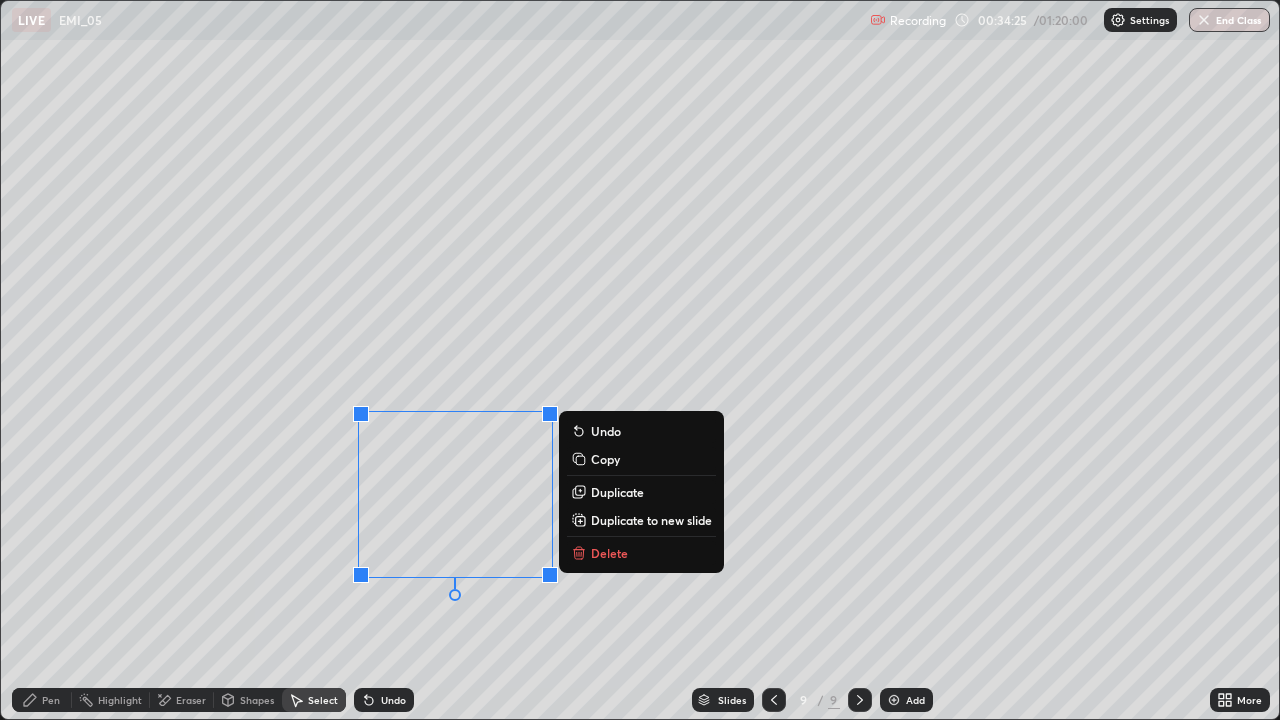 click on "0 ° Undo Copy Duplicate Duplicate to new slide Delete" at bounding box center [640, 360] 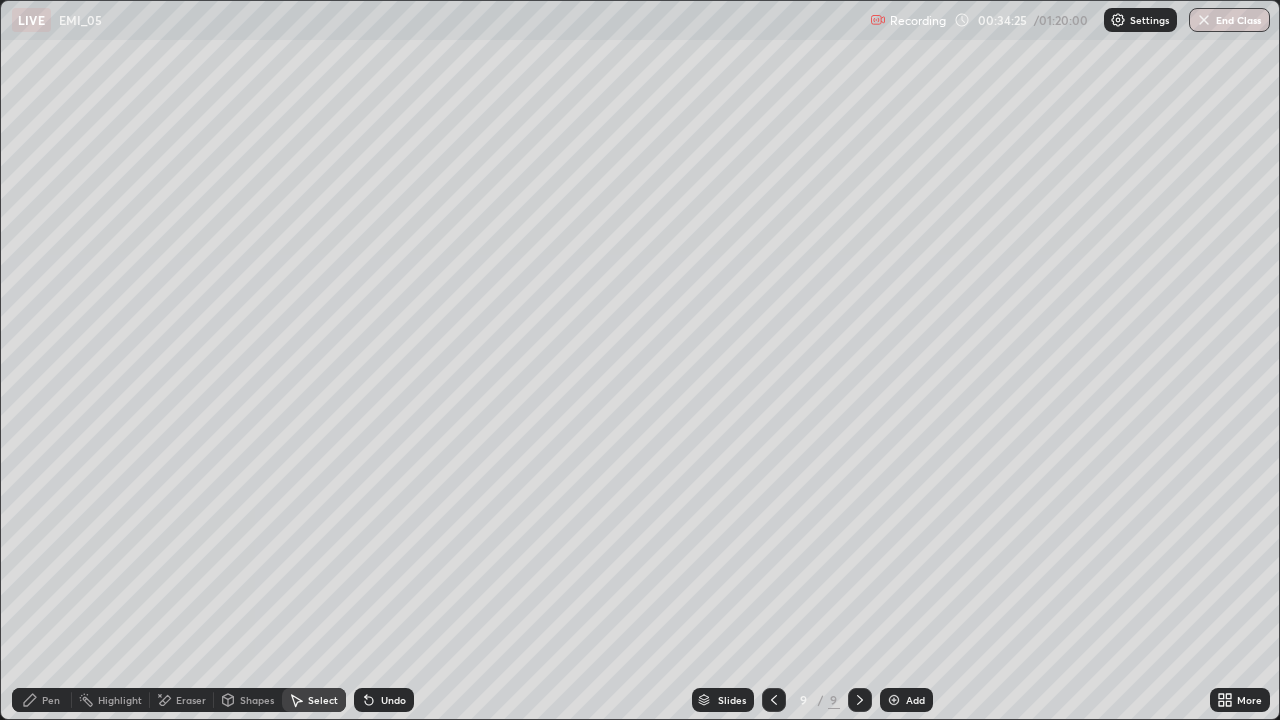 click on "Pen" at bounding box center [42, 700] 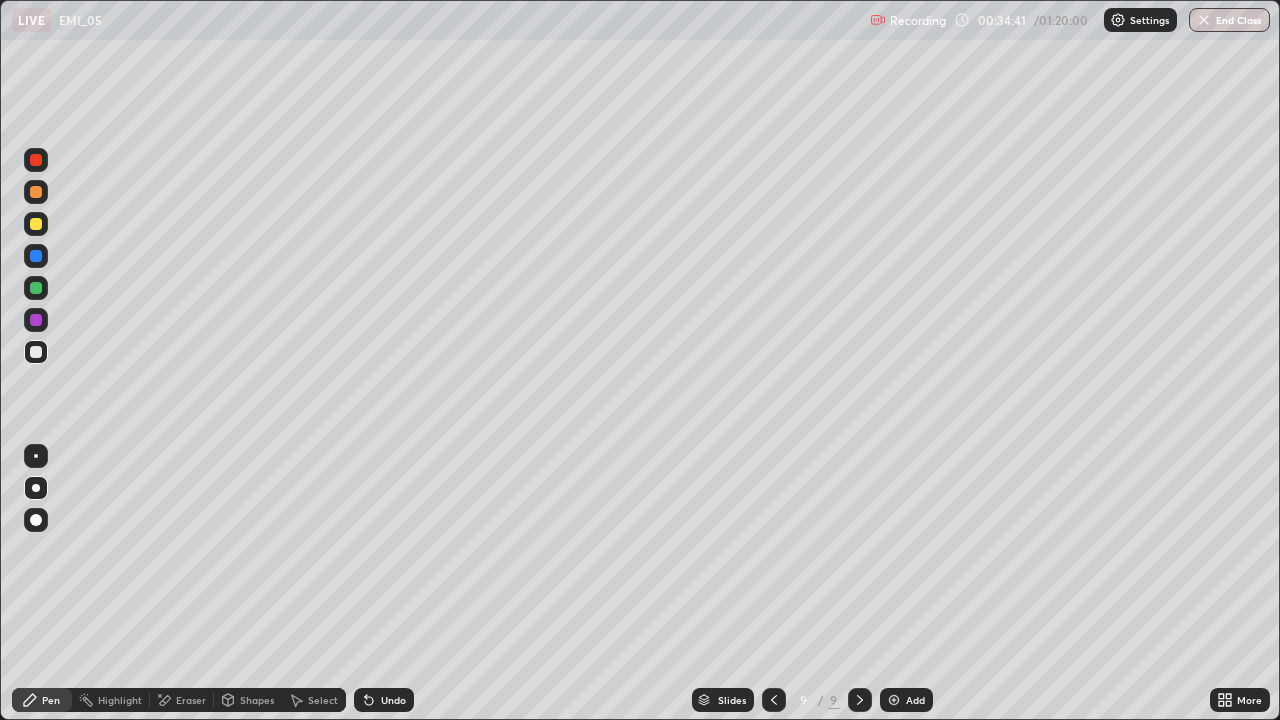 click on "Eraser" at bounding box center [182, 700] 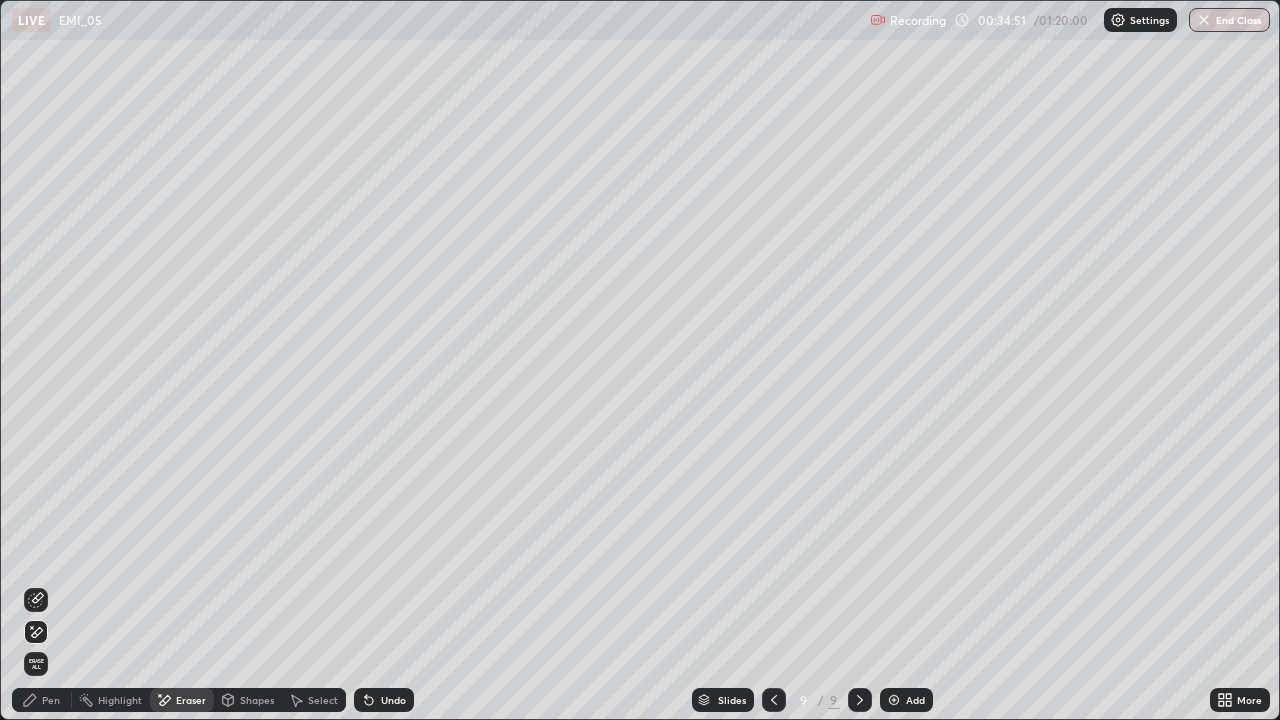 click on "Pen" at bounding box center [42, 700] 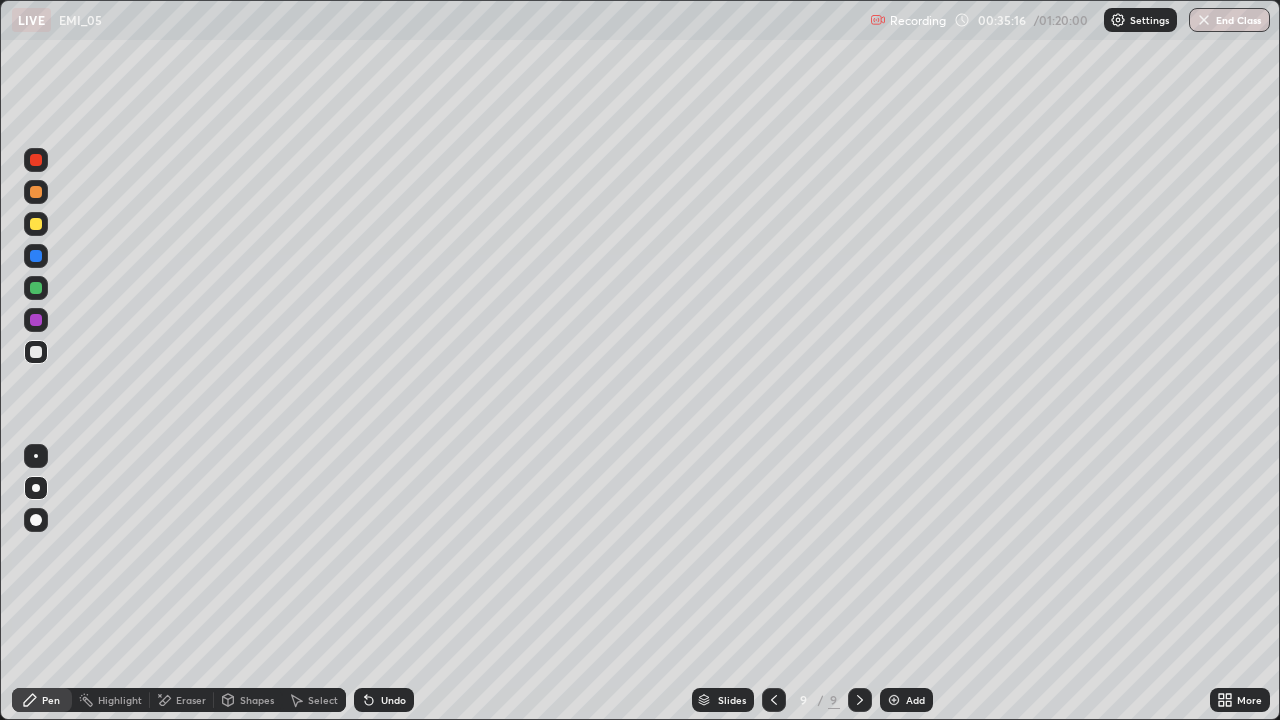 click on "Eraser" at bounding box center (191, 700) 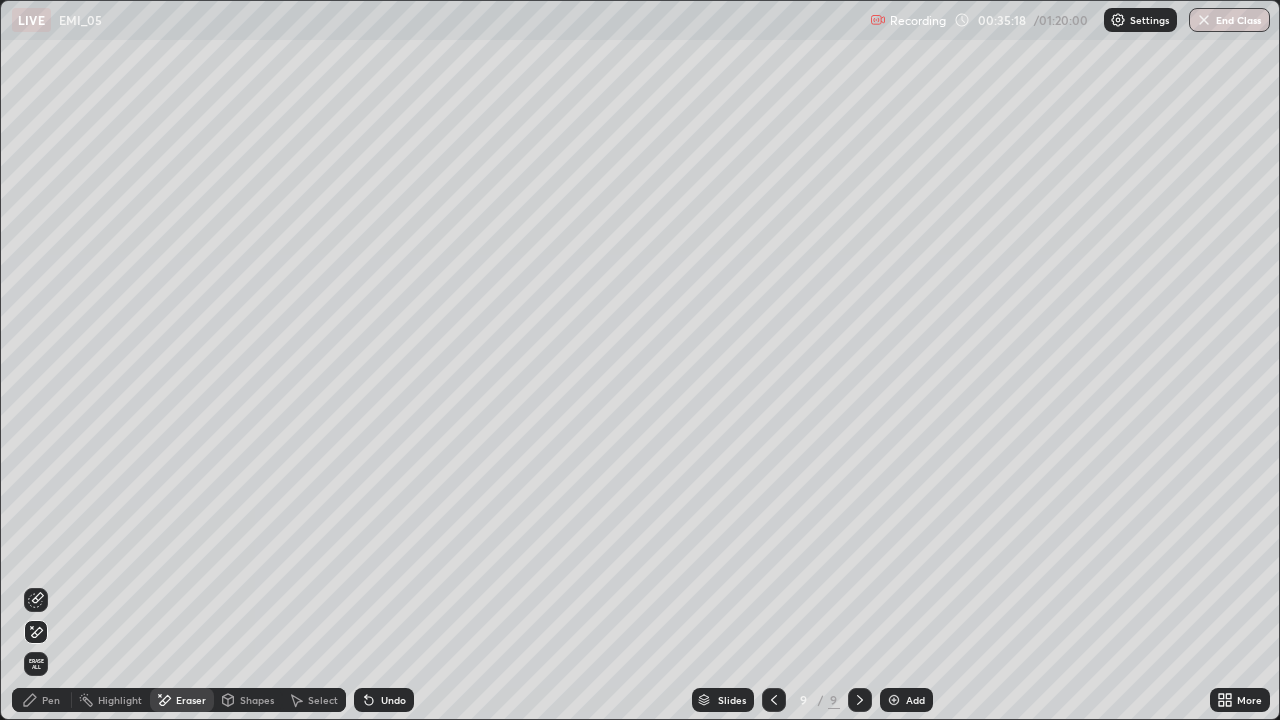 click on "Pen" at bounding box center [51, 700] 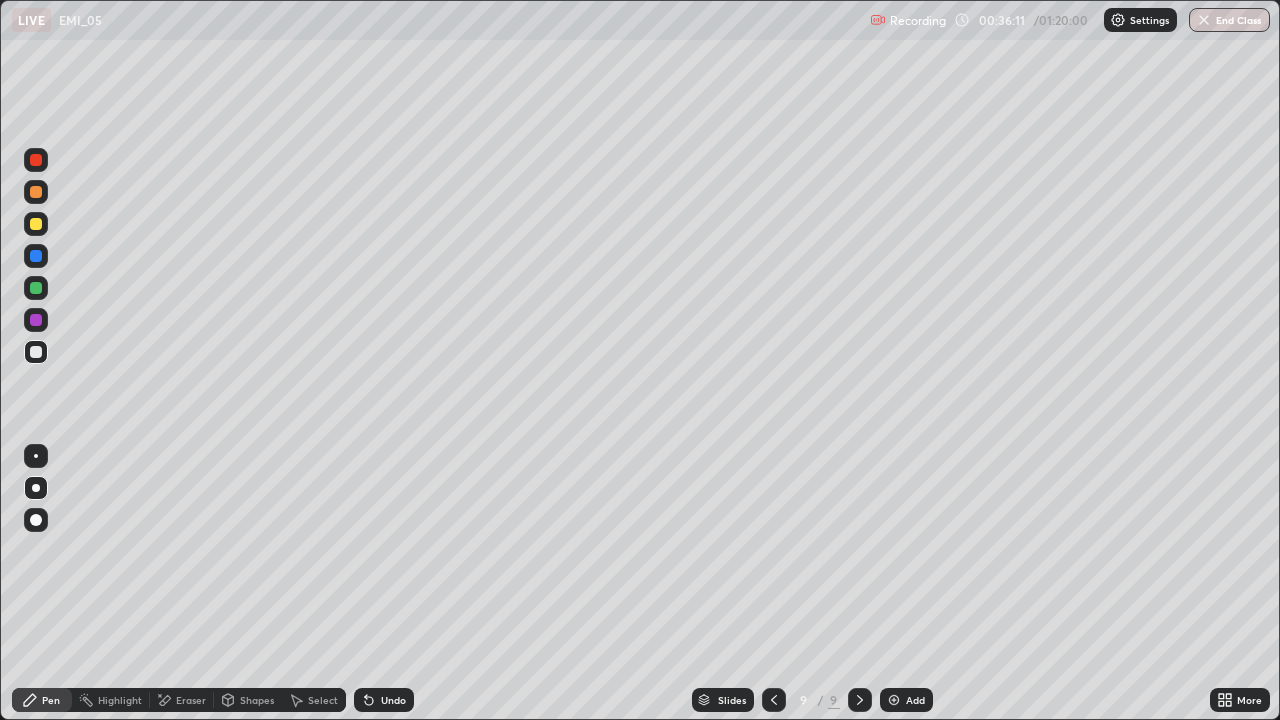 click on "Undo" at bounding box center [393, 700] 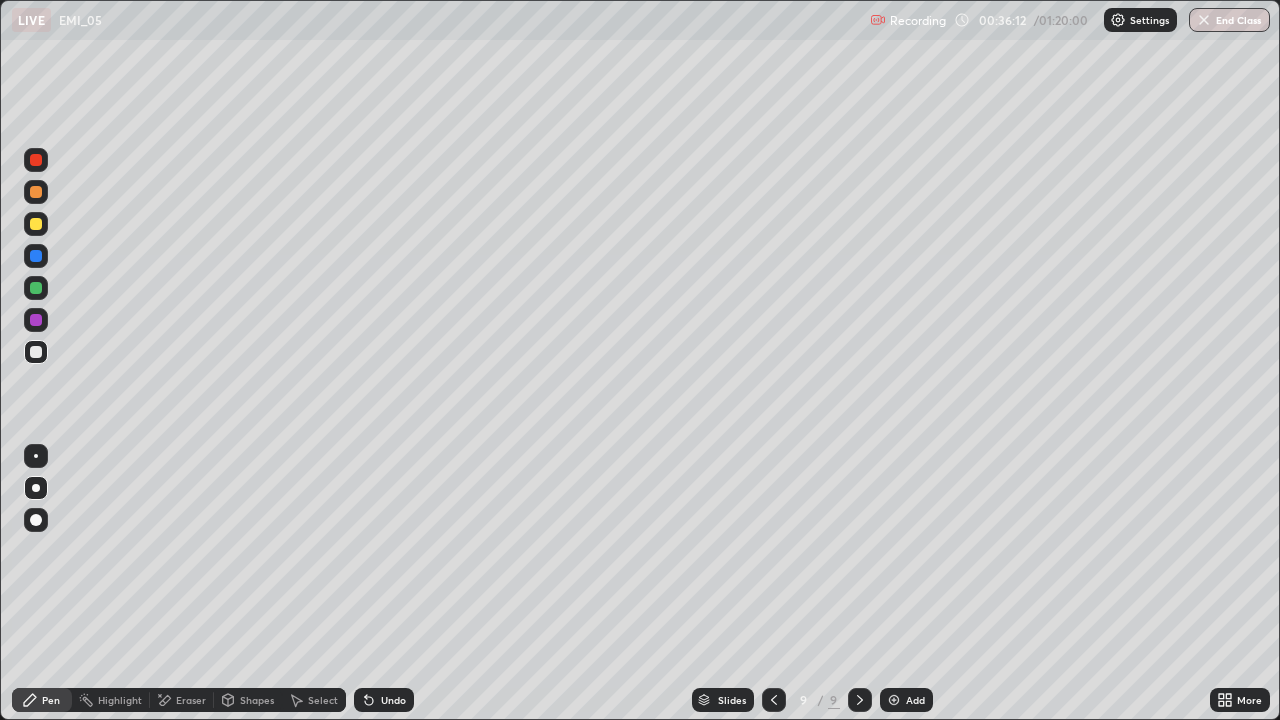 click on "Undo" at bounding box center (384, 700) 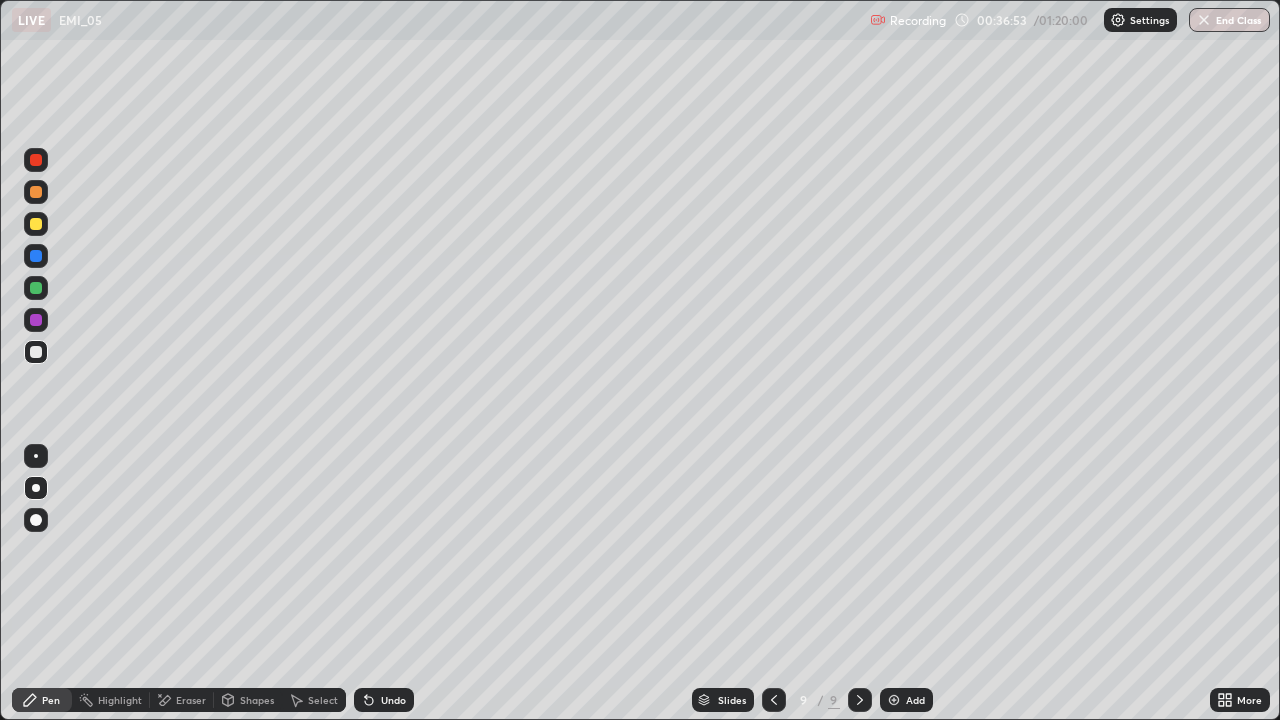 click at bounding box center [36, 288] 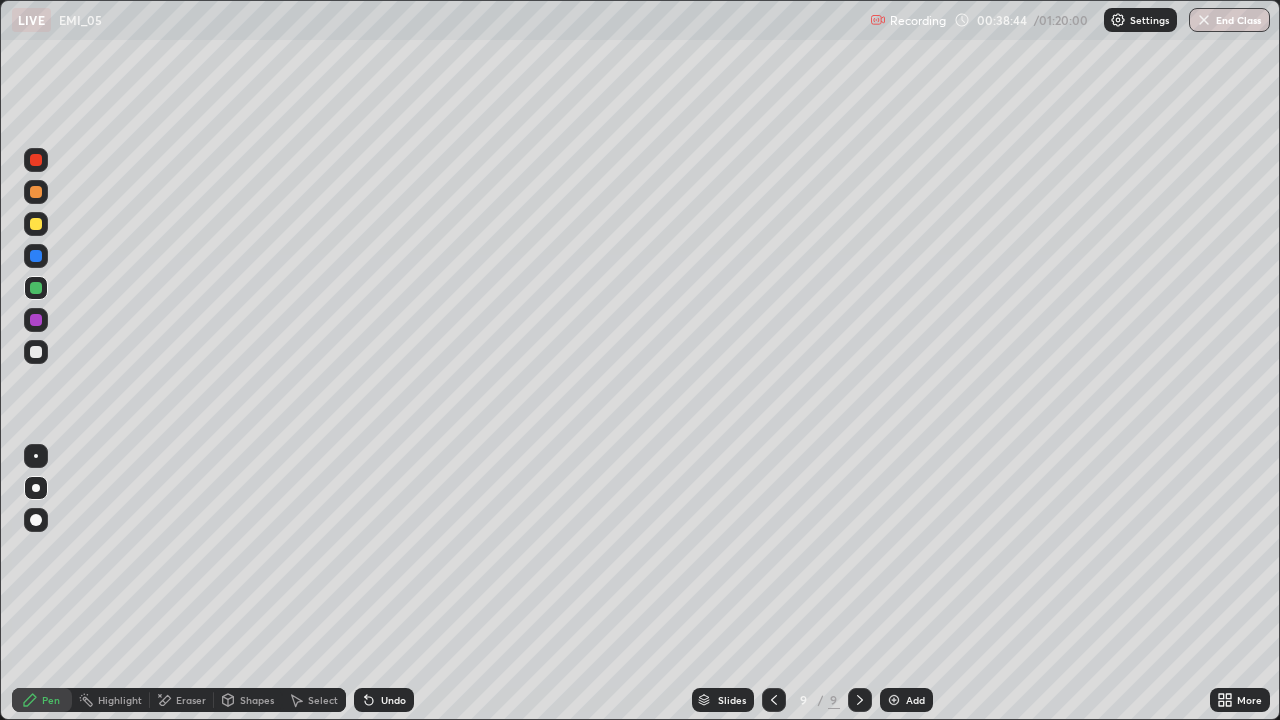 click 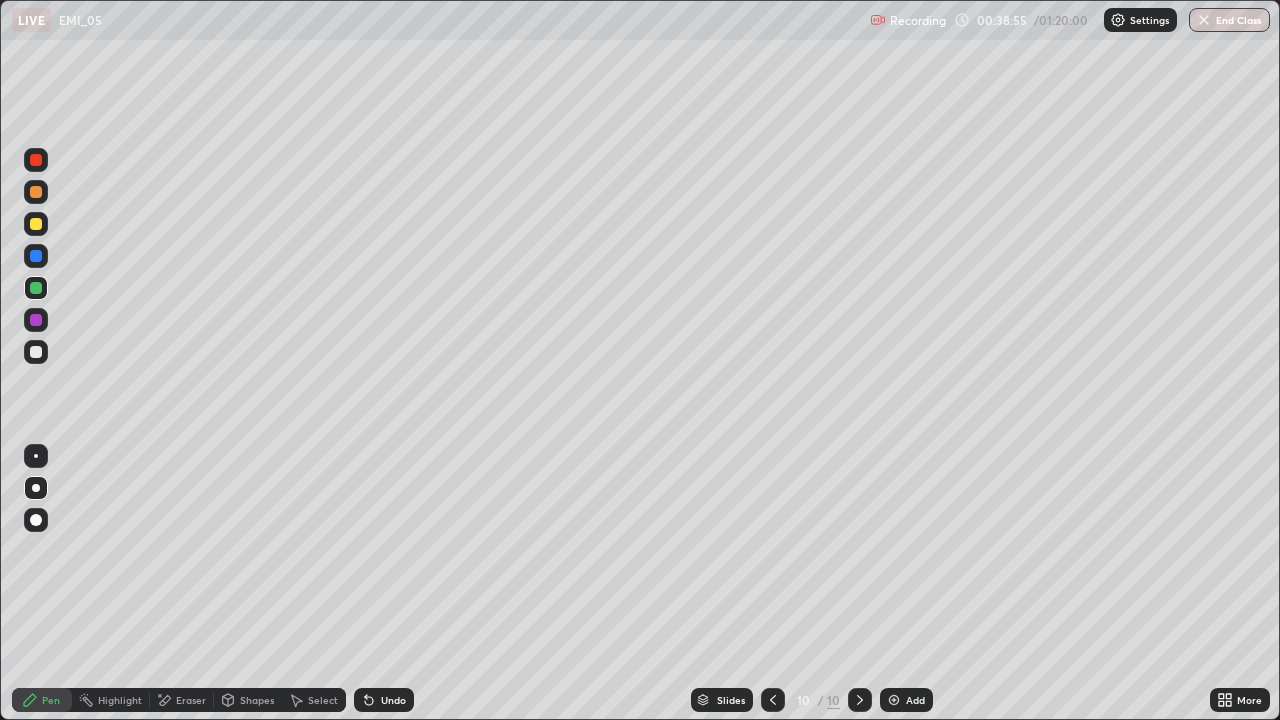 click at bounding box center (36, 224) 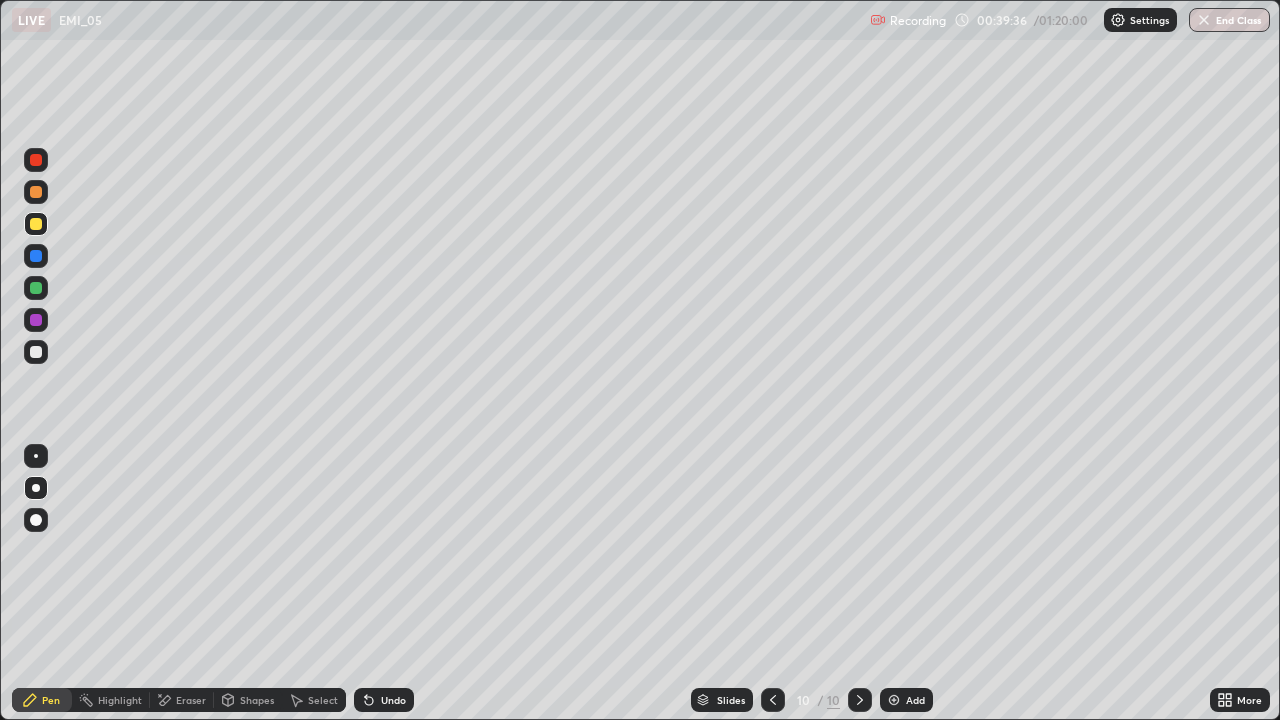 click 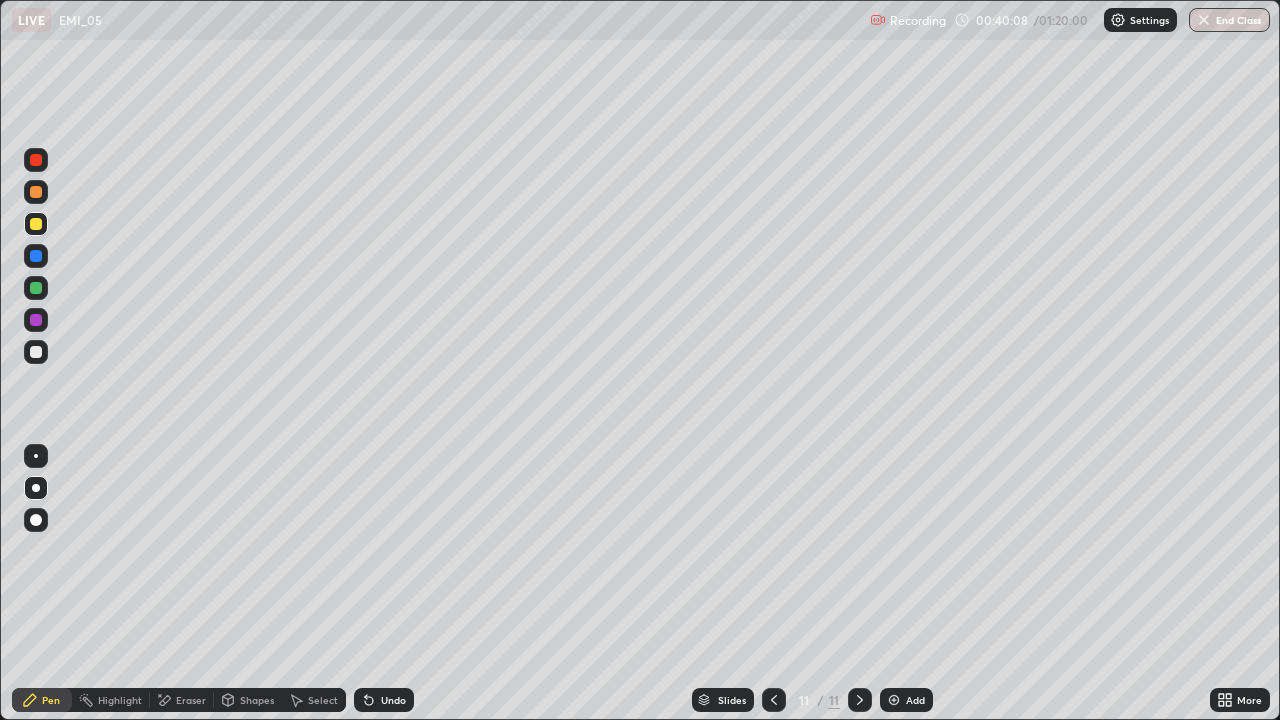 click on "Eraser" at bounding box center (182, 700) 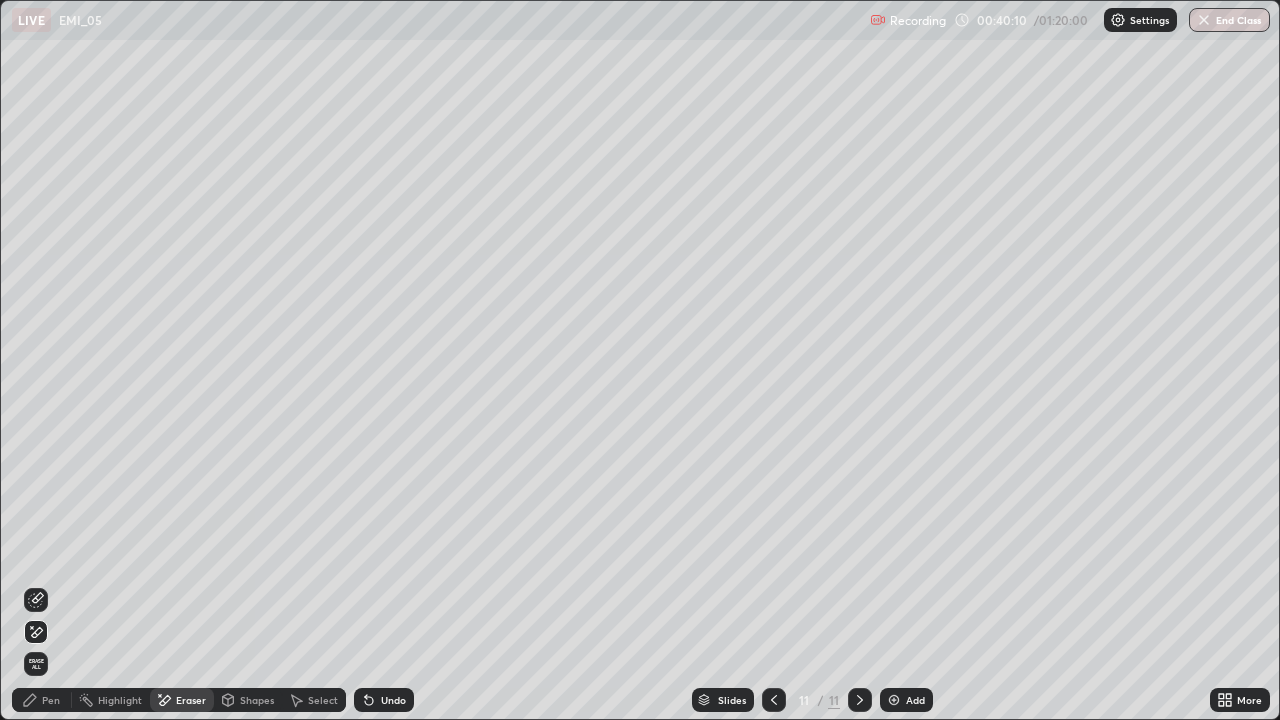 click on "Pen" at bounding box center [51, 700] 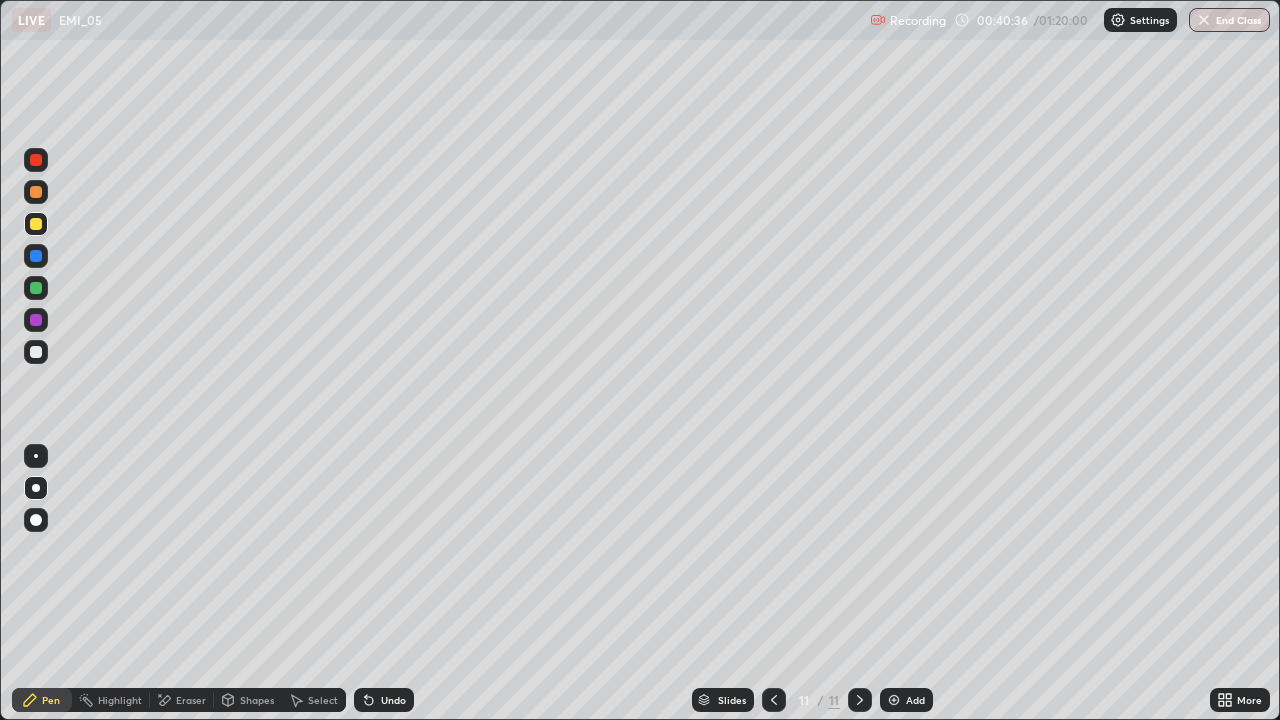 click at bounding box center (36, 288) 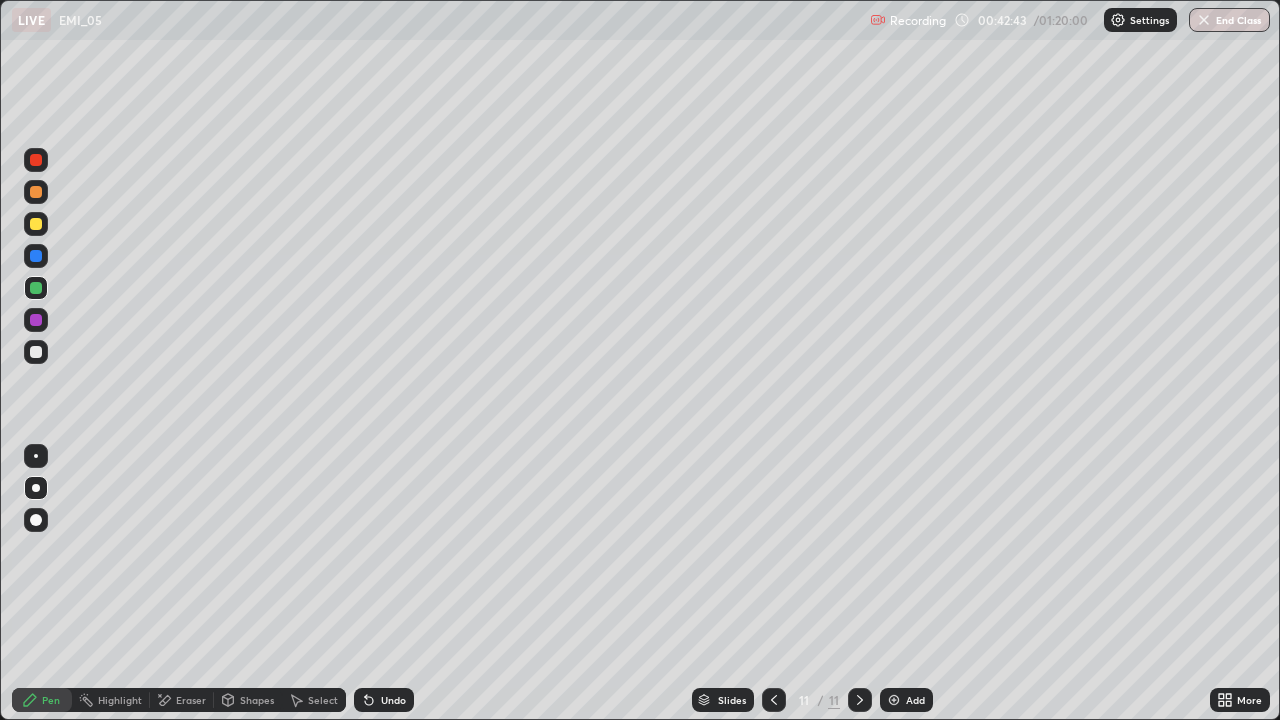click on "Eraser" at bounding box center [191, 700] 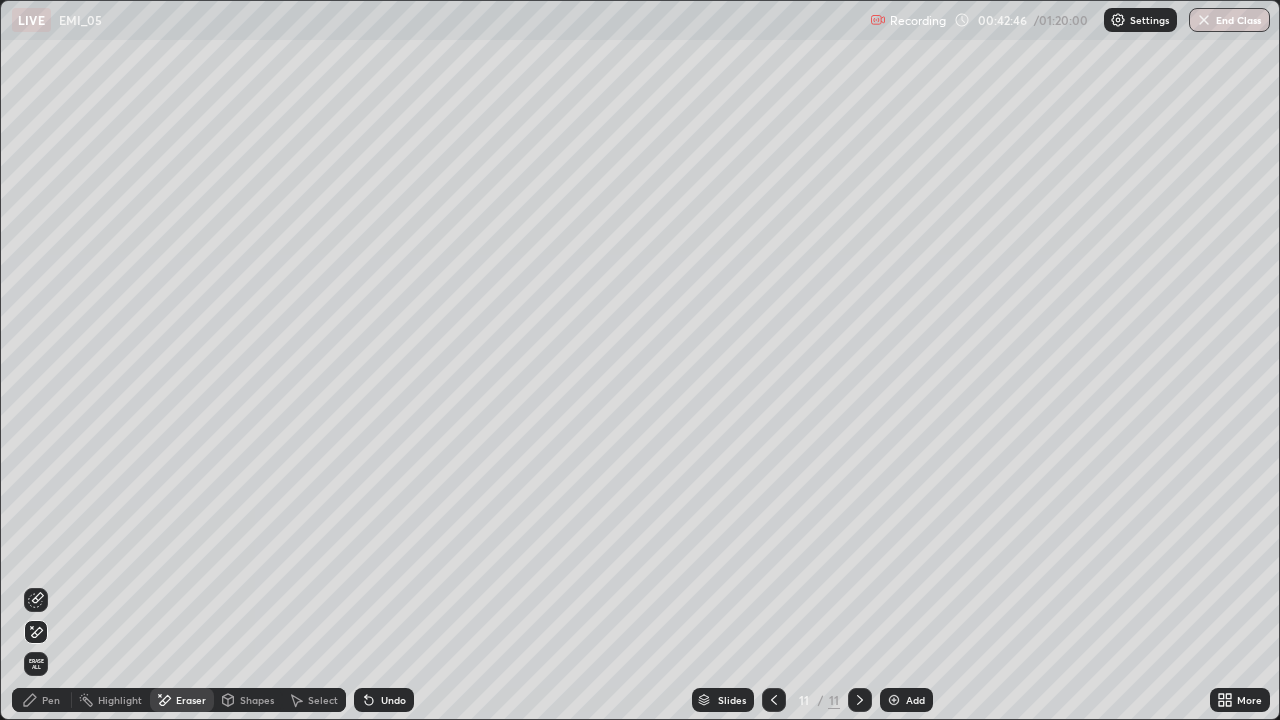 click on "Select" at bounding box center [323, 700] 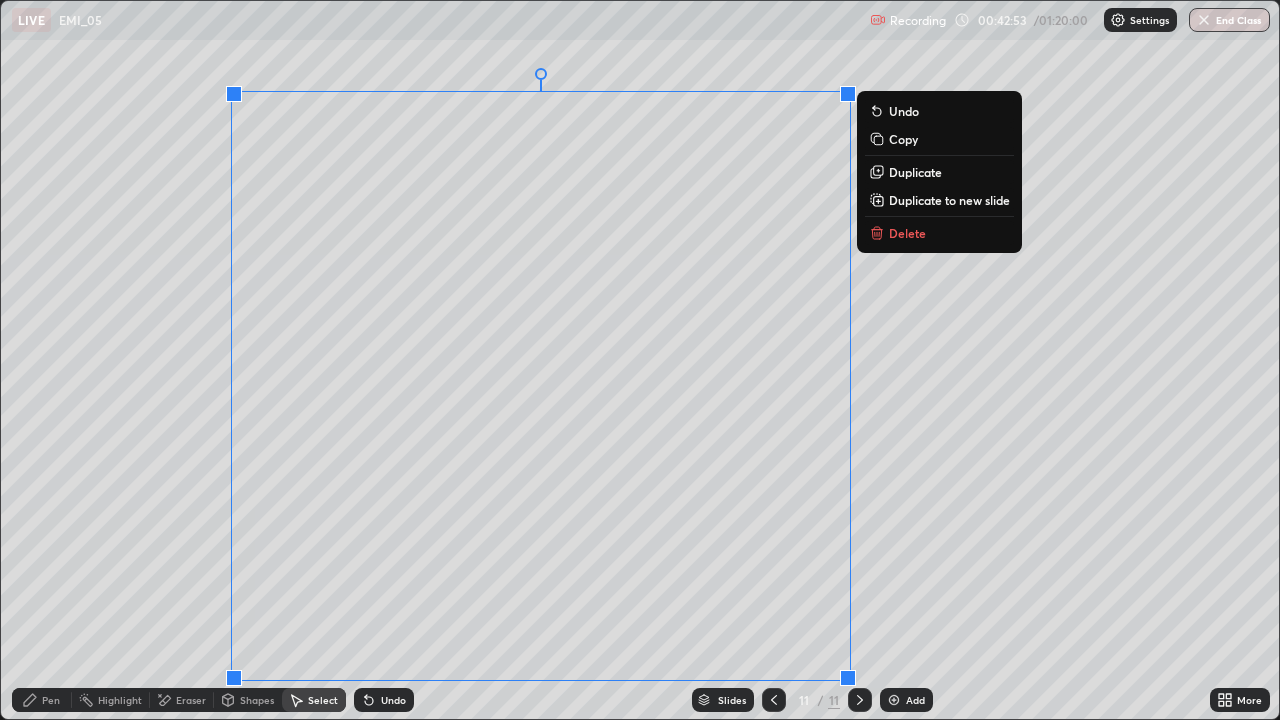 click on "Duplicate to new slide" at bounding box center [949, 200] 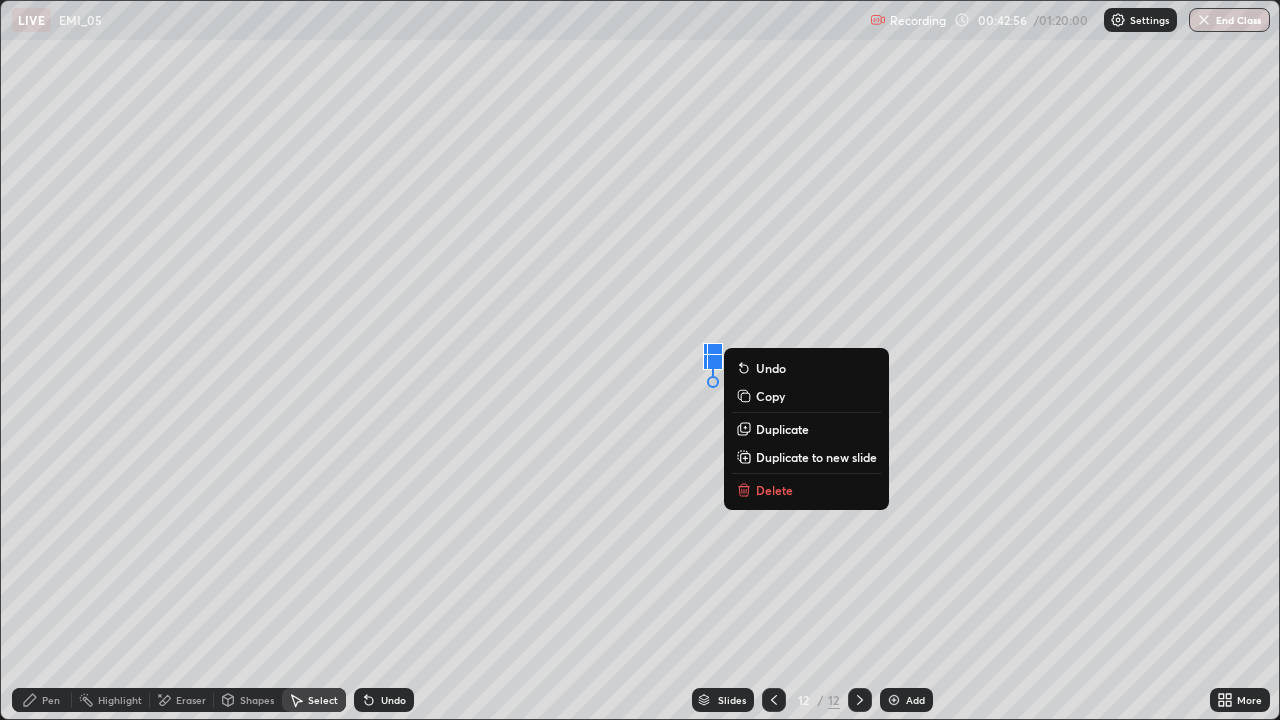 click on "Eraser" at bounding box center (191, 700) 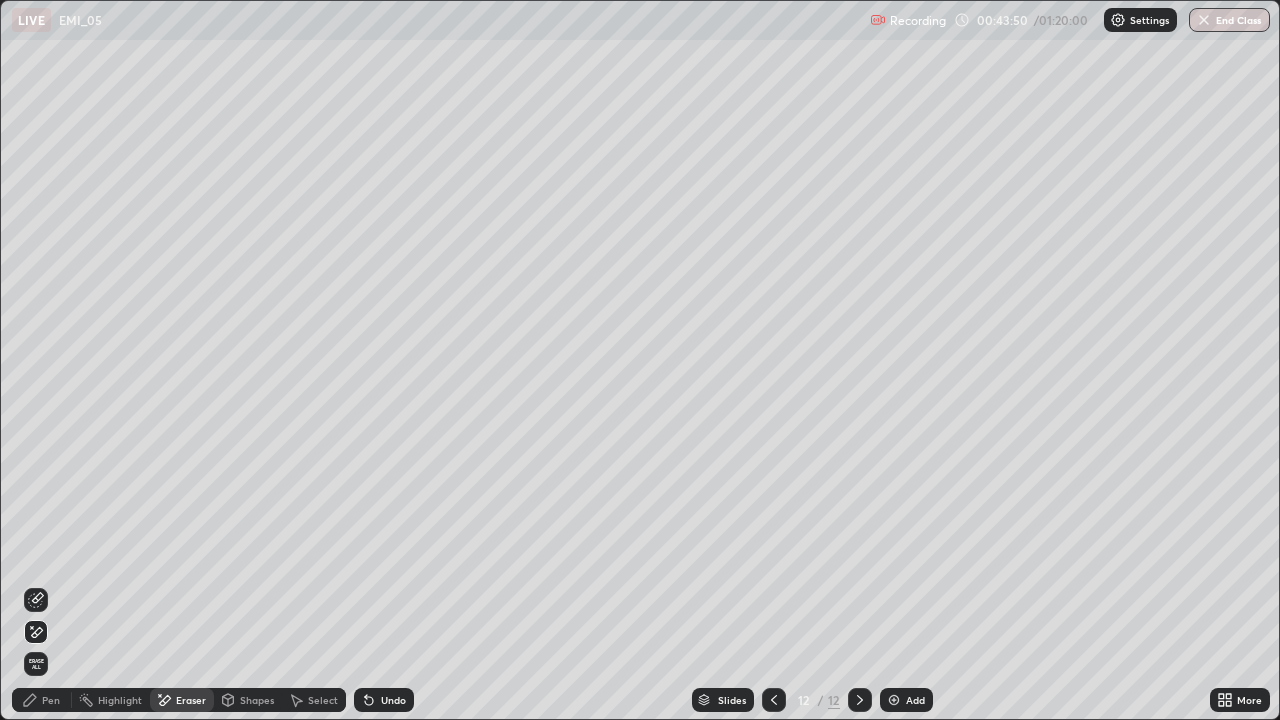 click on "Pen" at bounding box center [42, 700] 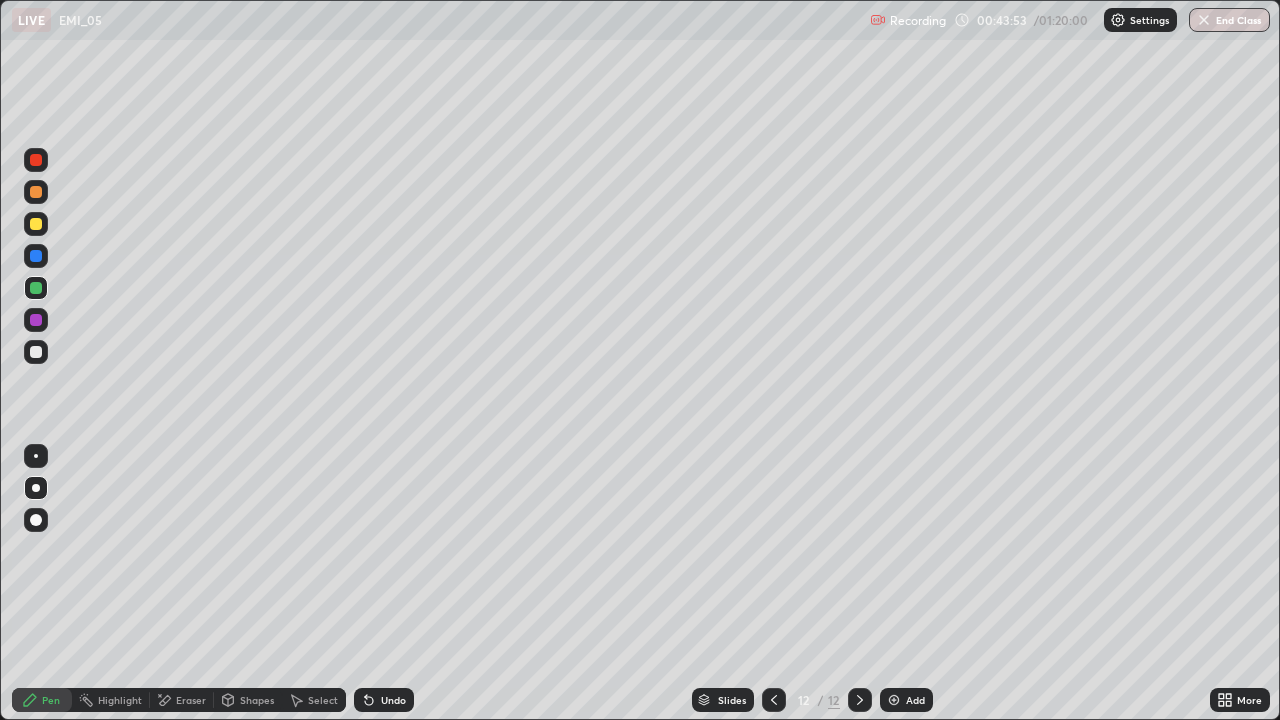 click at bounding box center (36, 224) 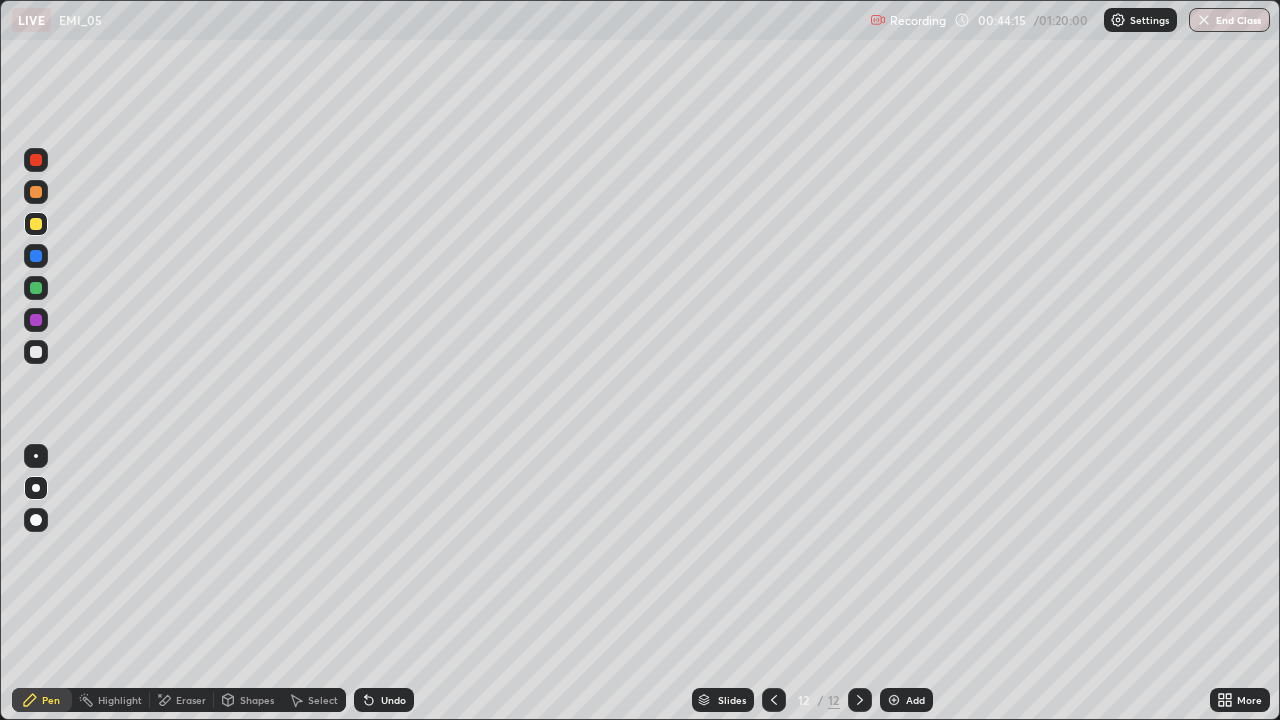 click at bounding box center (36, 352) 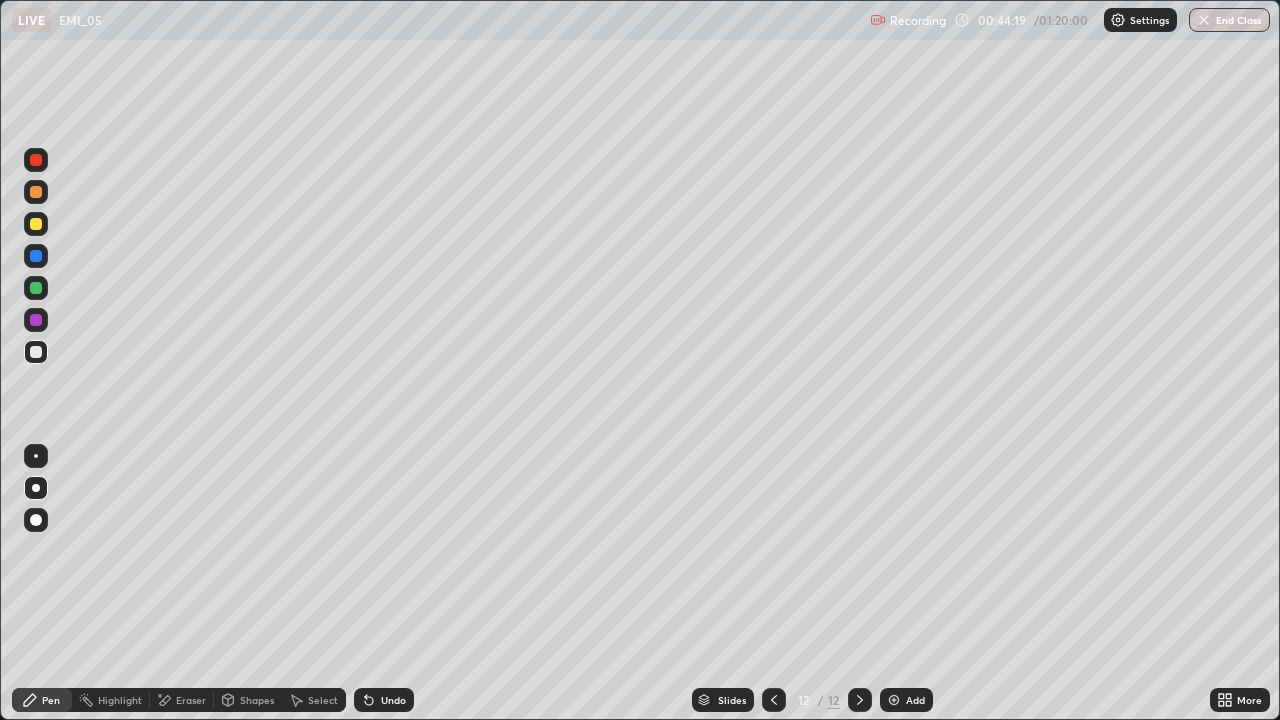 click on "Undo" at bounding box center [393, 700] 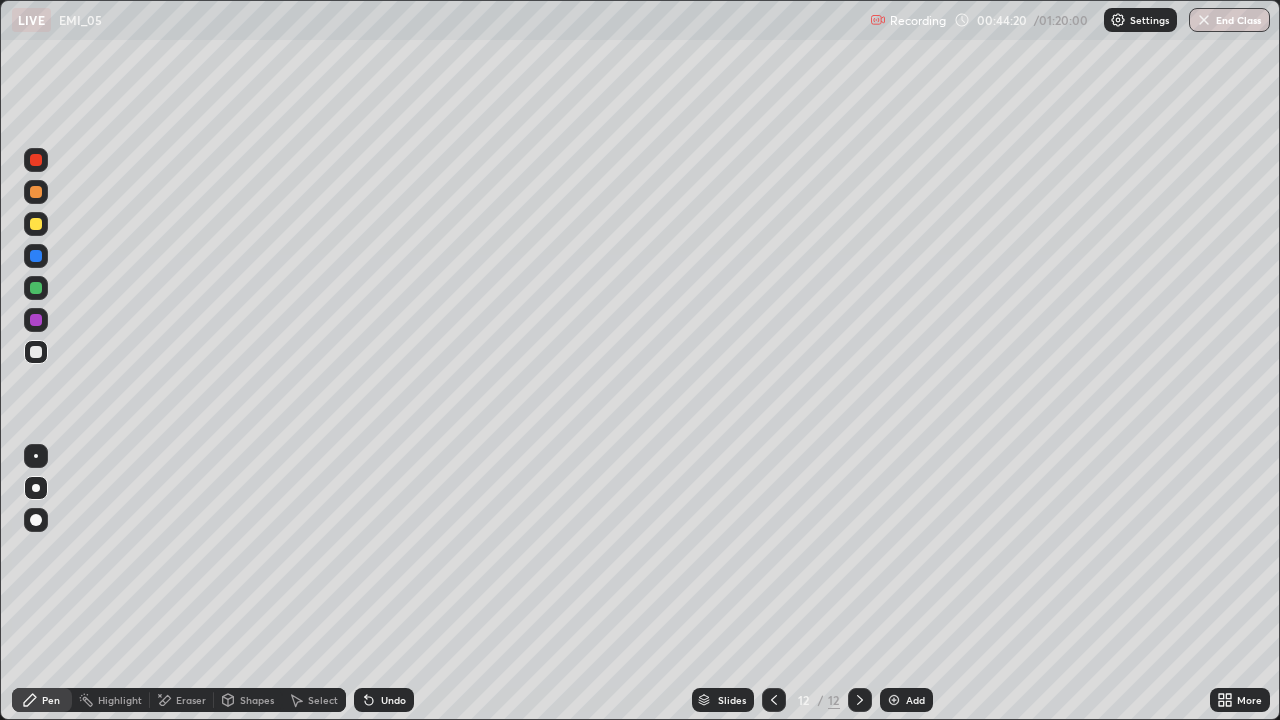 click on "Undo" at bounding box center (393, 700) 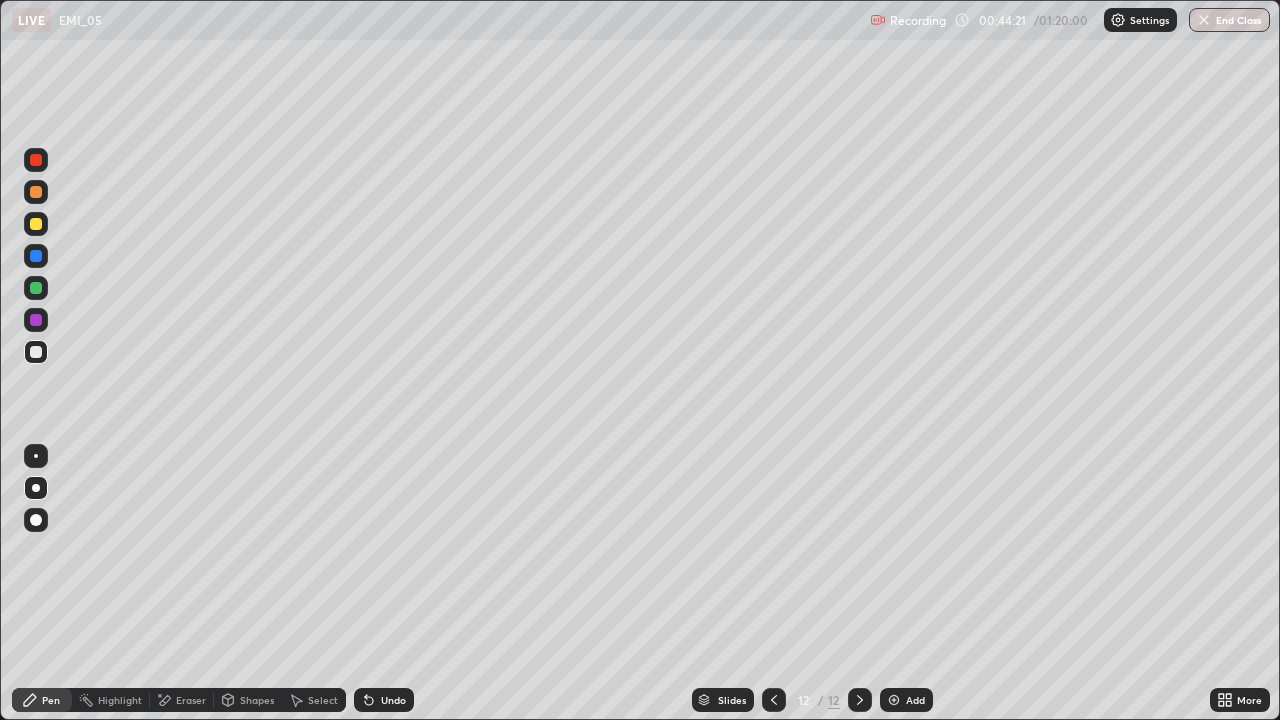 click on "Undo" at bounding box center [393, 700] 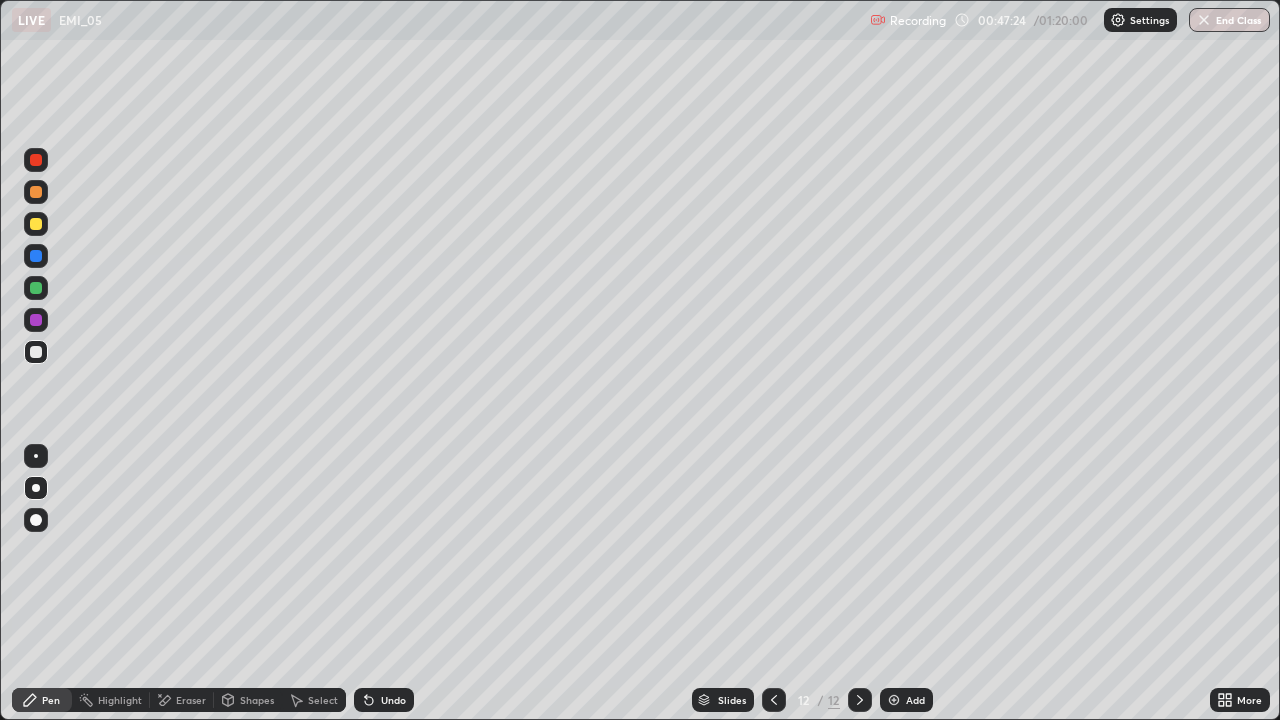 click on "Undo" at bounding box center [393, 700] 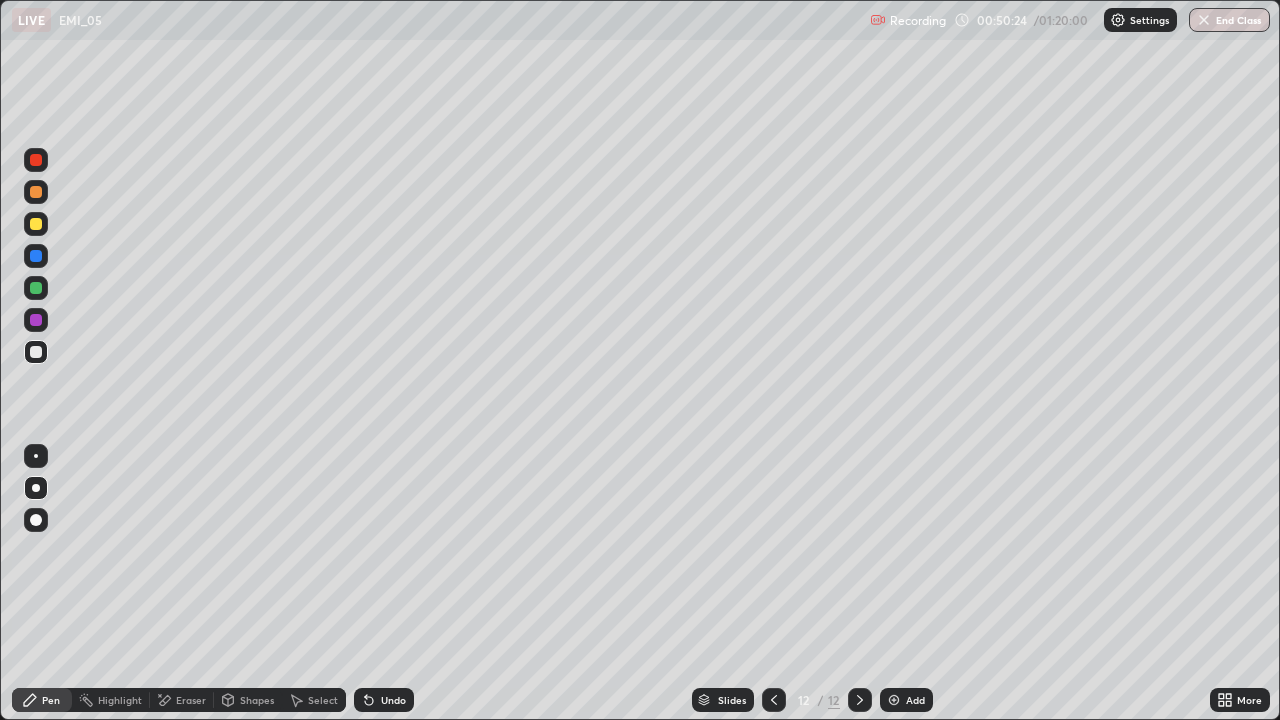 click at bounding box center (860, 700) 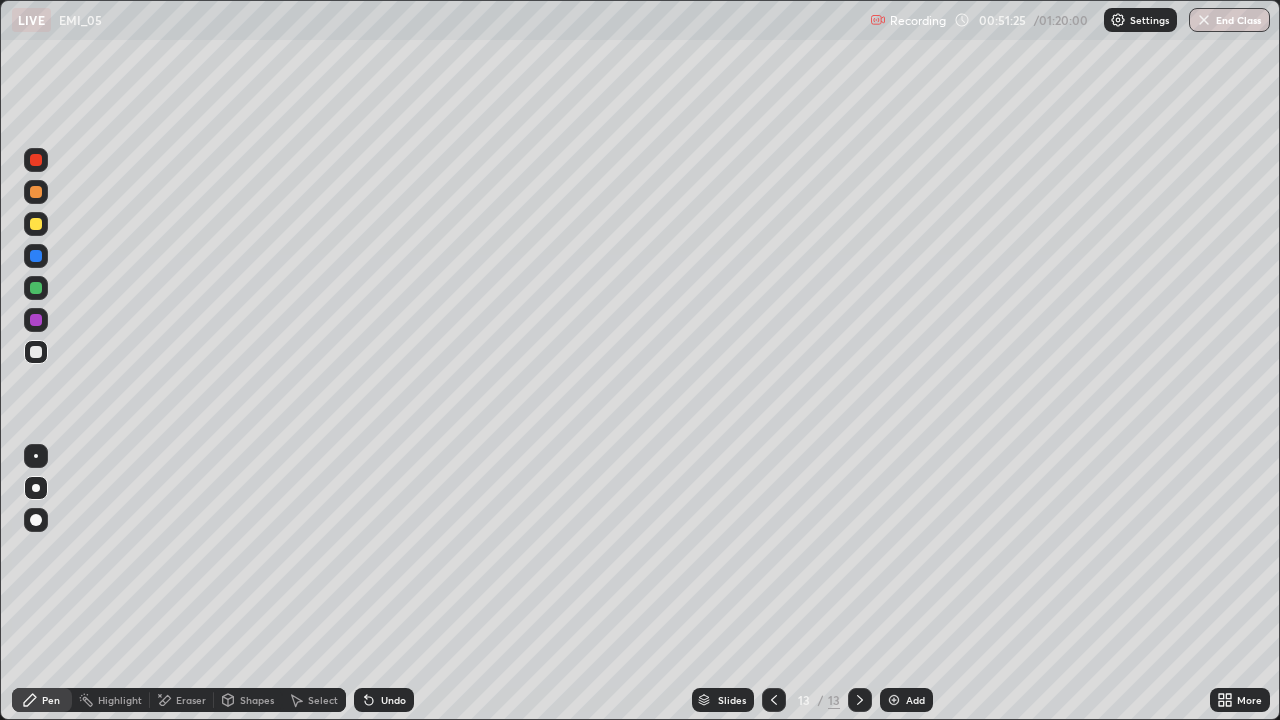 click on "Undo" at bounding box center [393, 700] 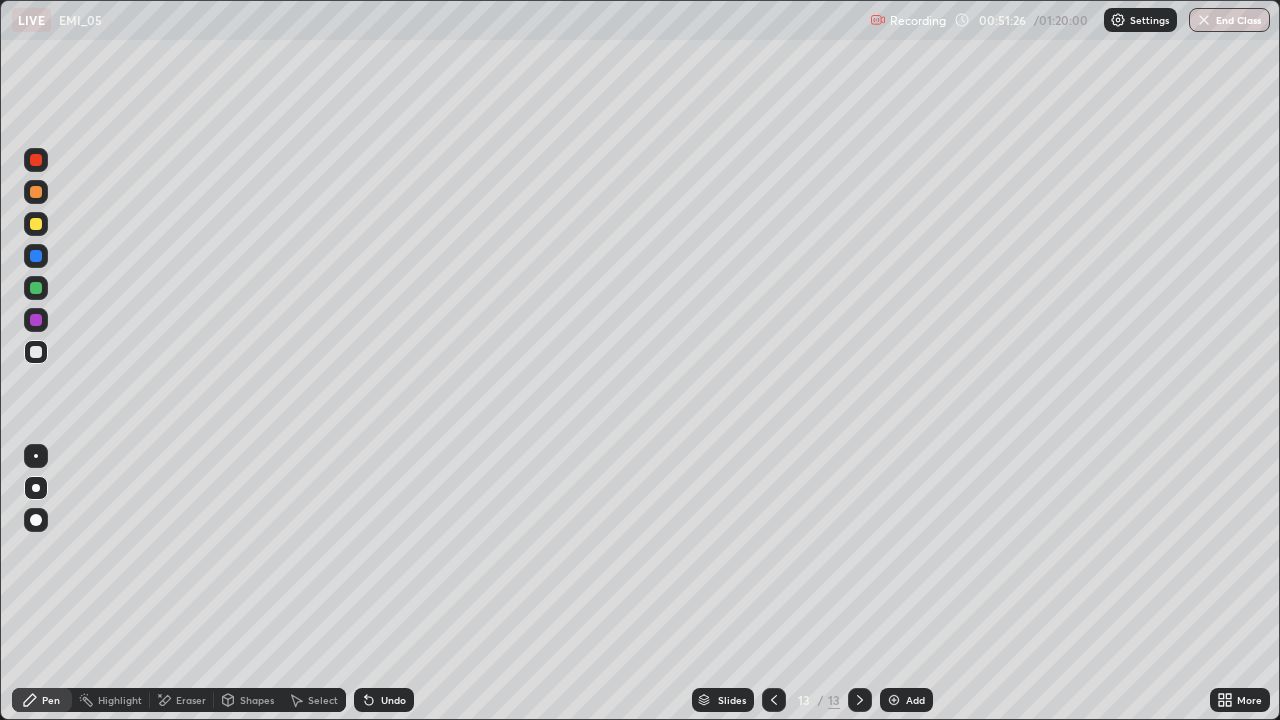 click at bounding box center [36, 288] 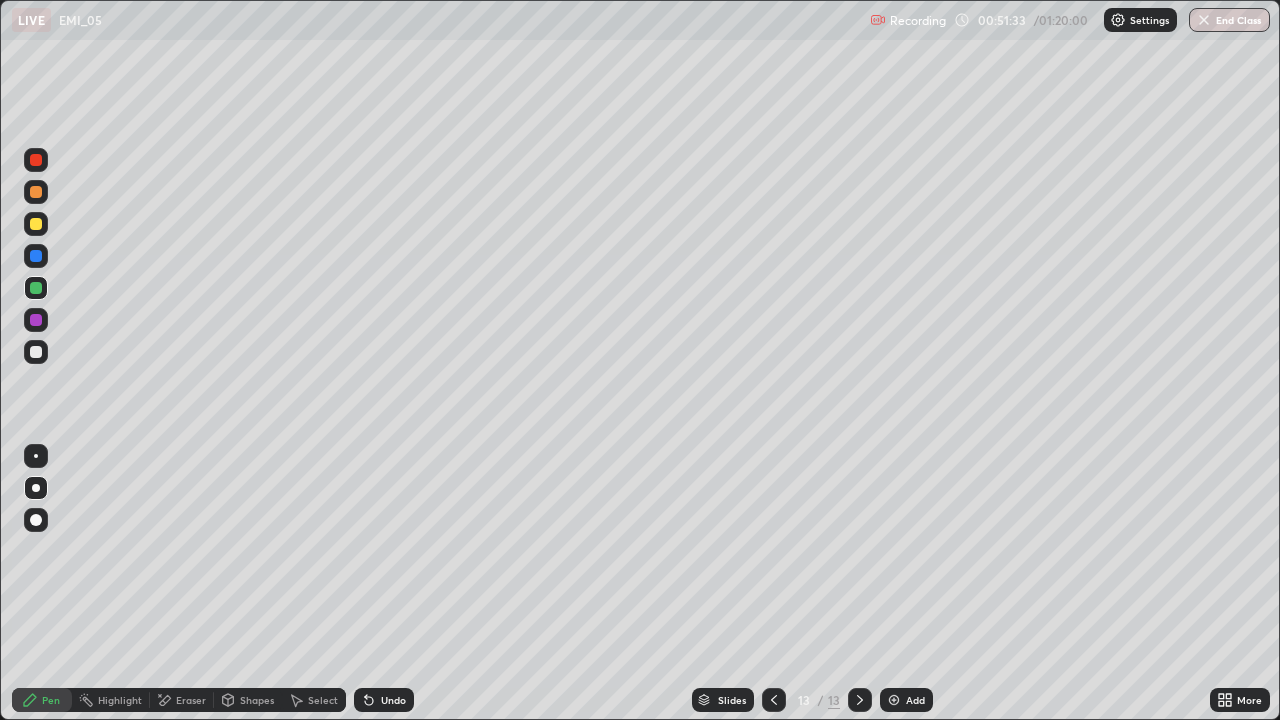 click on "Undo" at bounding box center (393, 700) 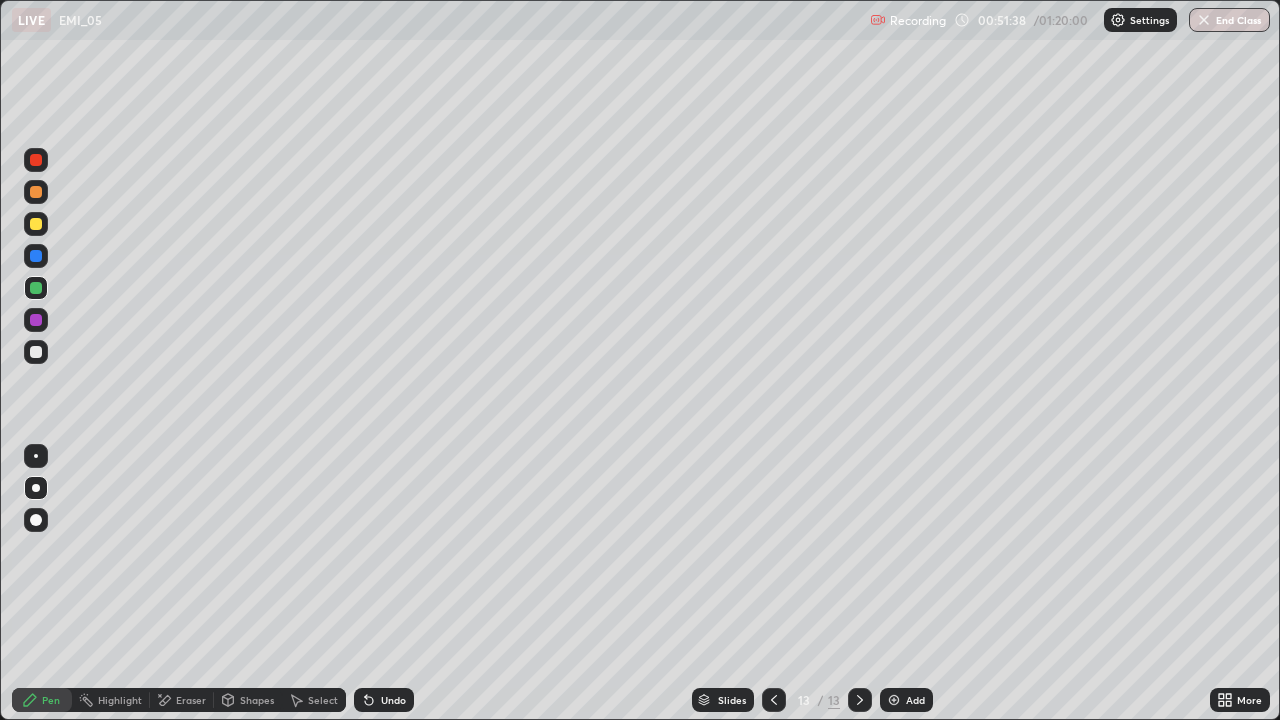 click at bounding box center [36, 352] 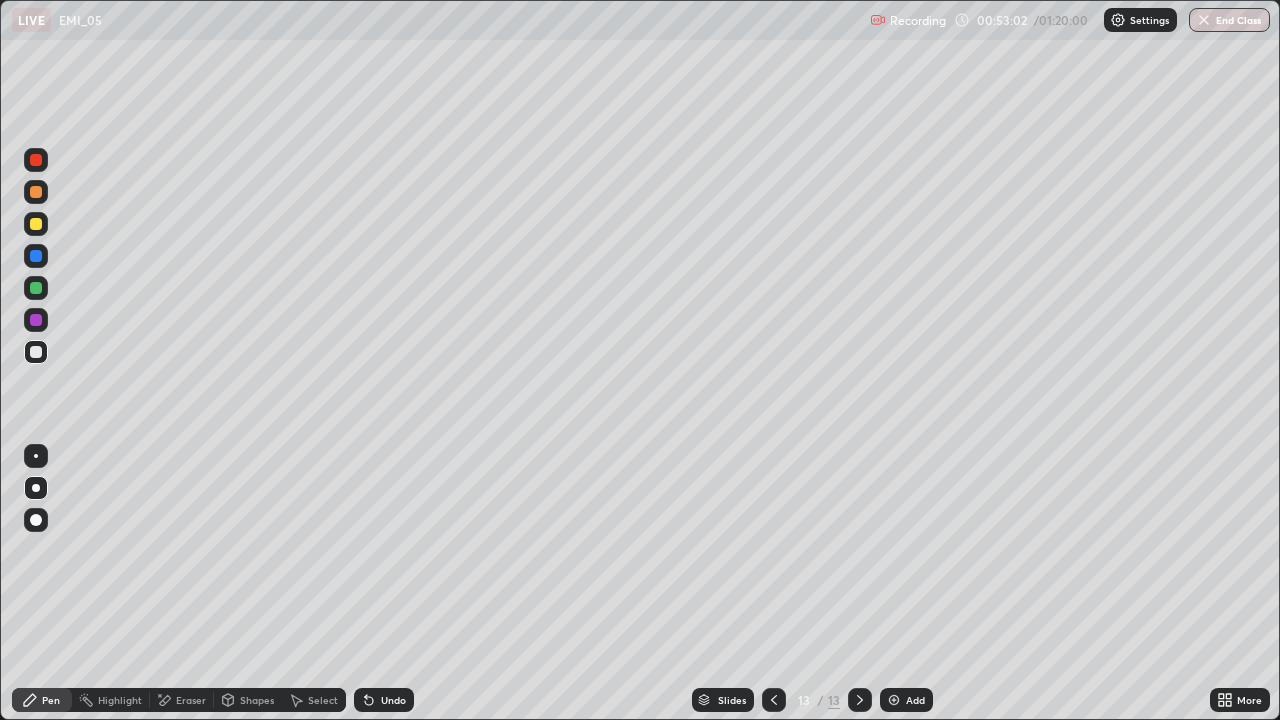 click on "Eraser" at bounding box center [191, 700] 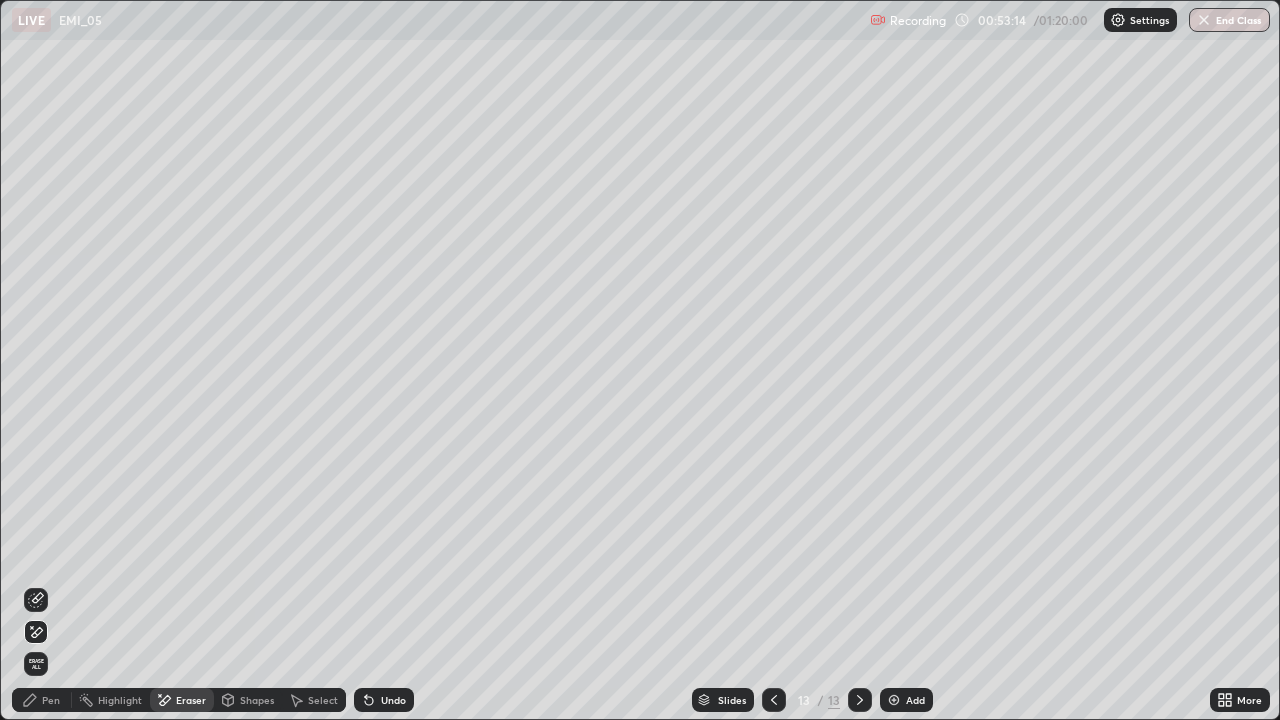 click on "Pen" at bounding box center [42, 700] 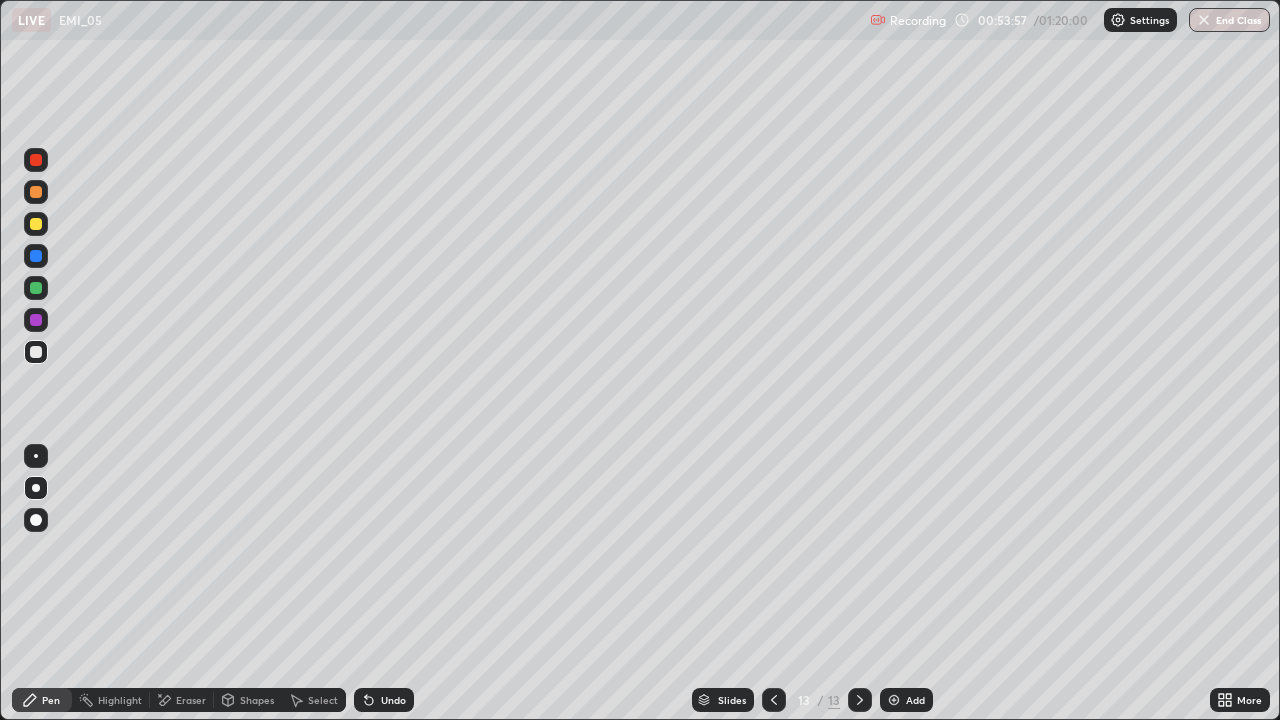 click on "Undo" at bounding box center [384, 700] 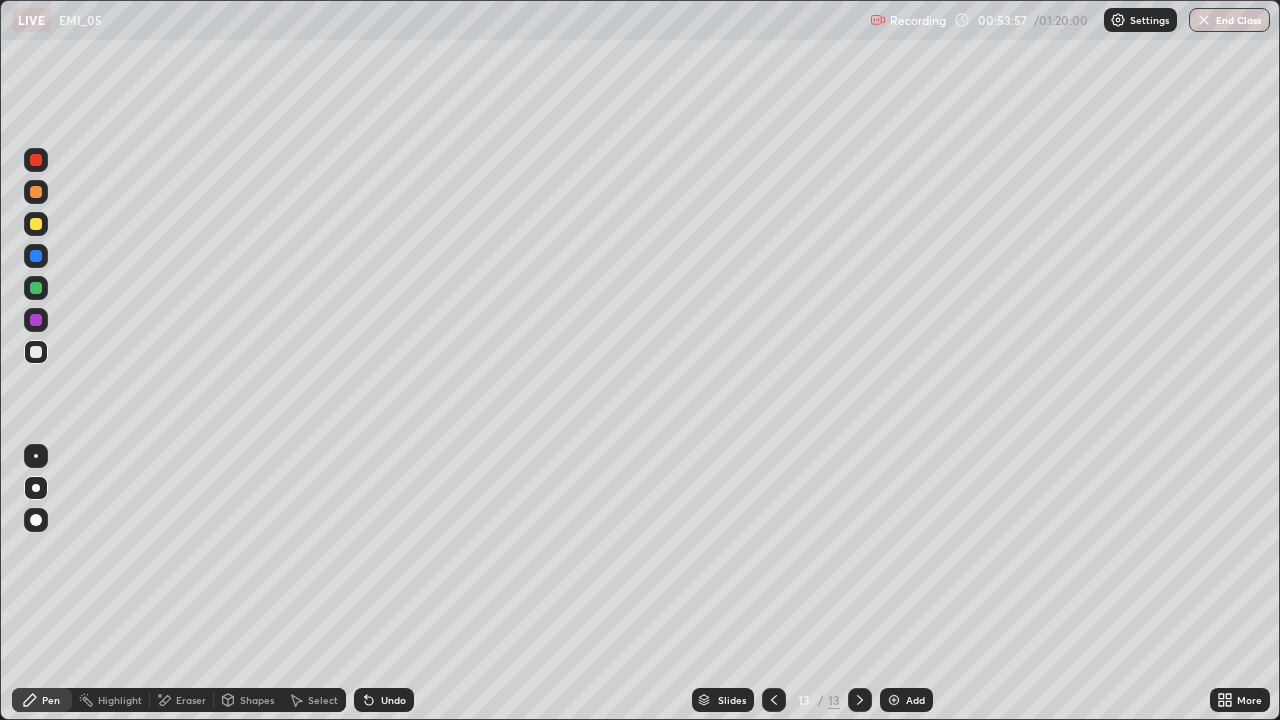 click on "Undo" at bounding box center [384, 700] 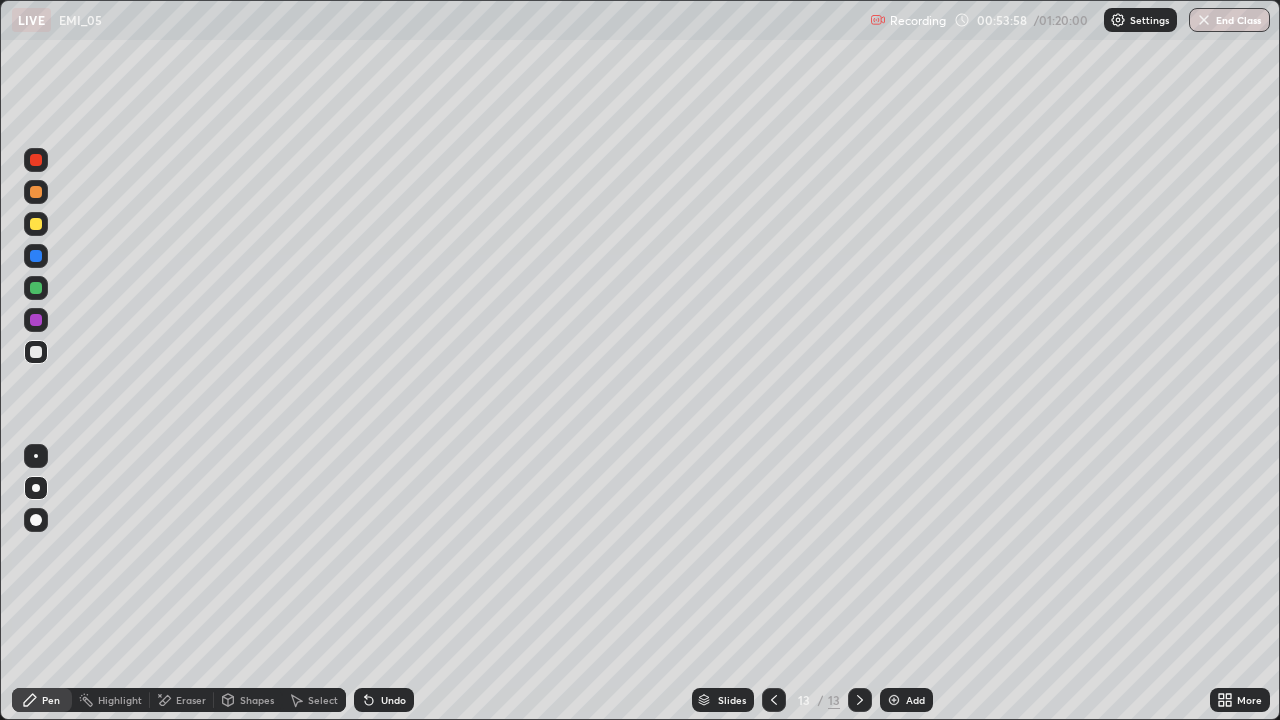 click on "Undo" at bounding box center (384, 700) 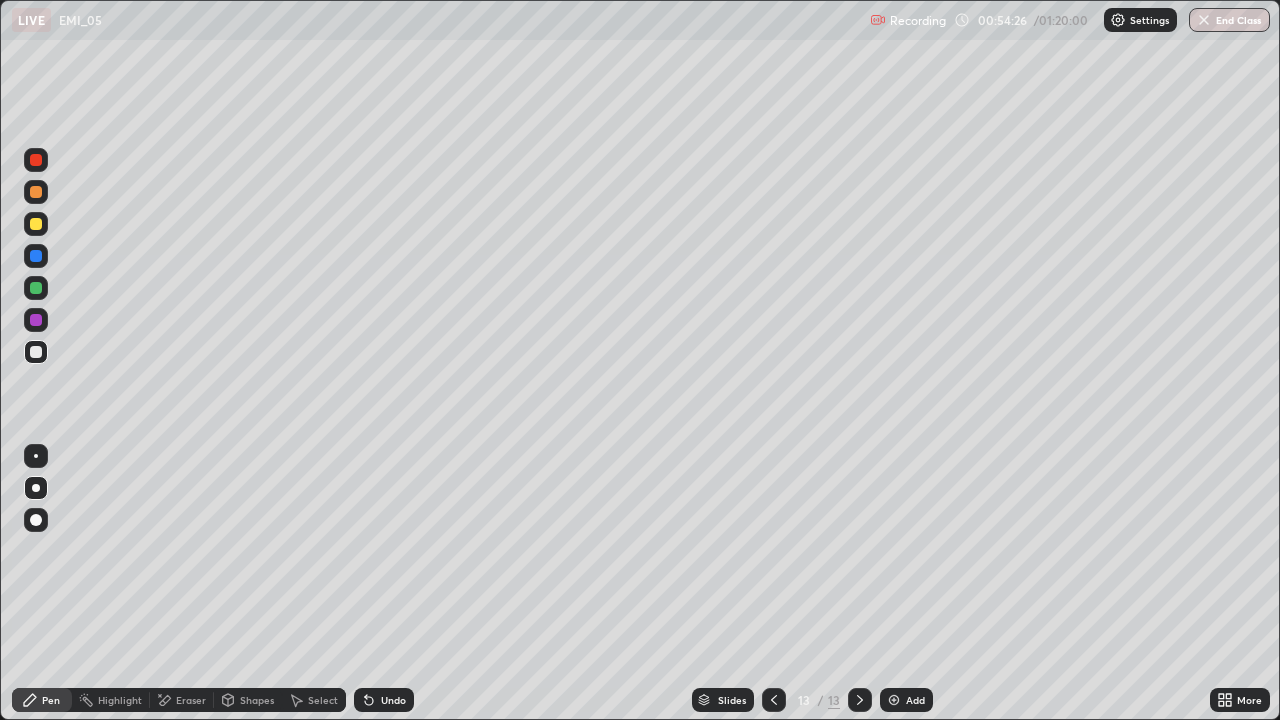 click at bounding box center (36, 288) 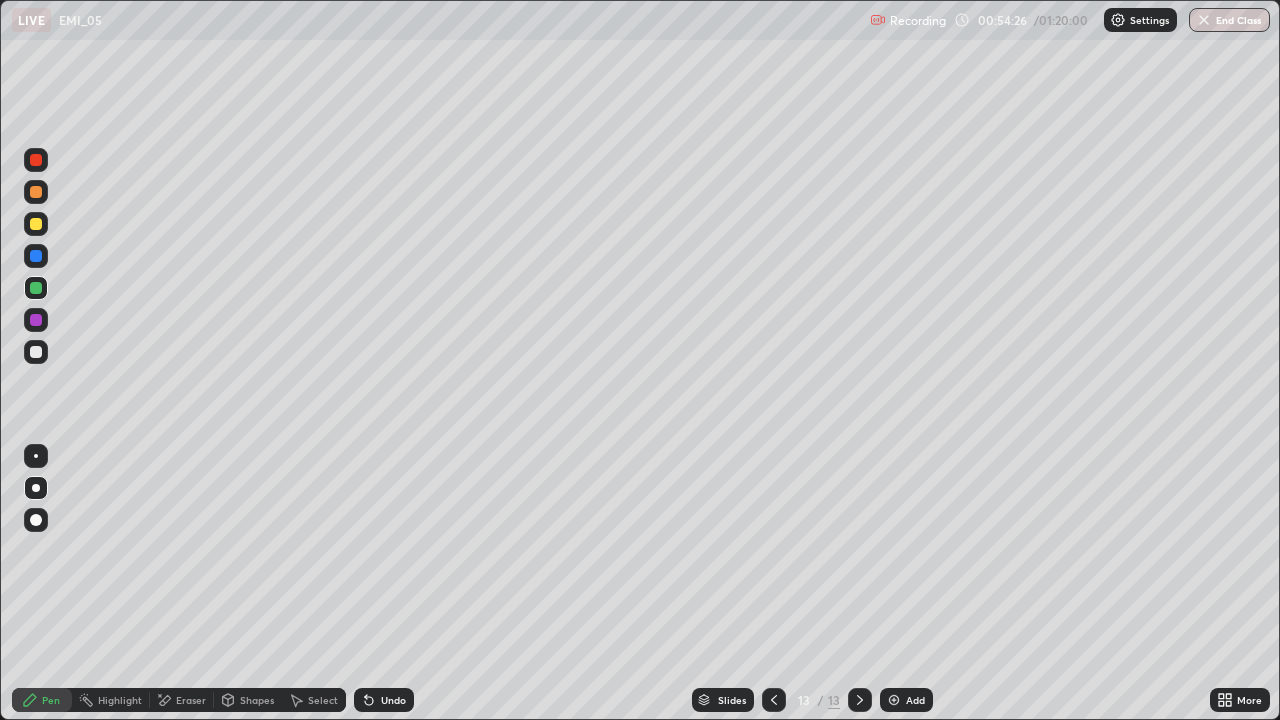 click at bounding box center [36, 224] 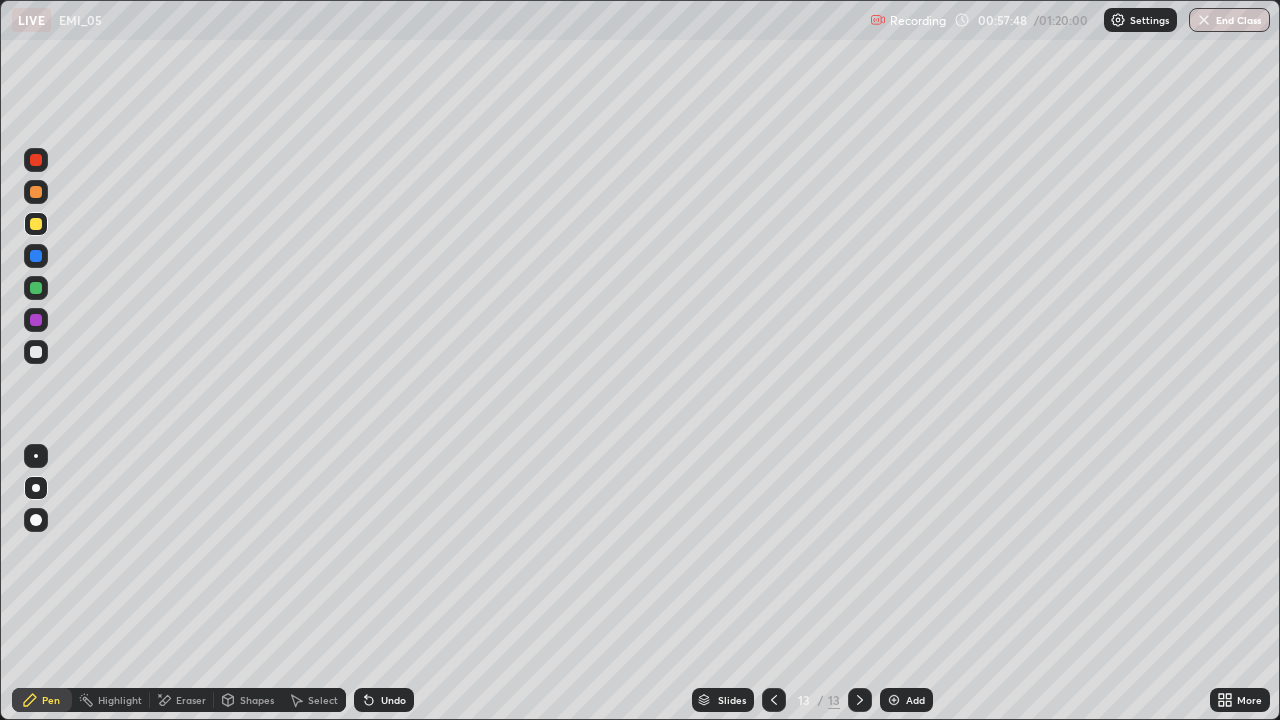click 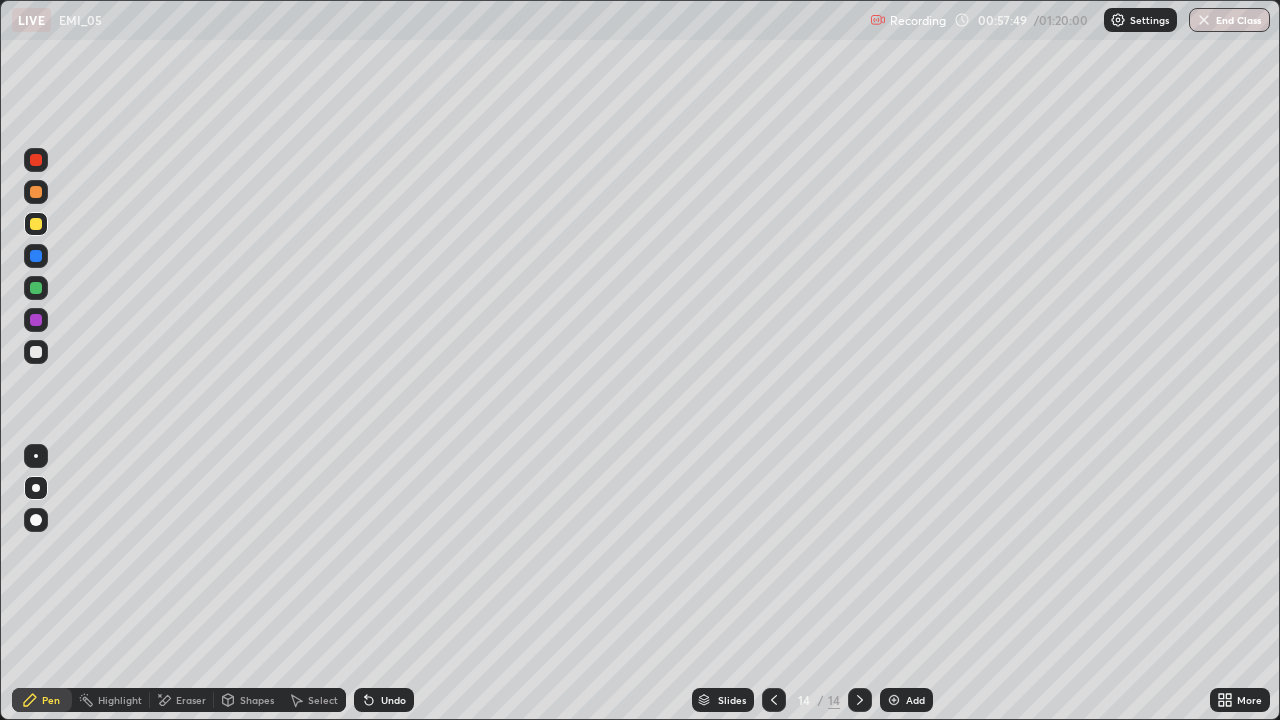click at bounding box center (36, 352) 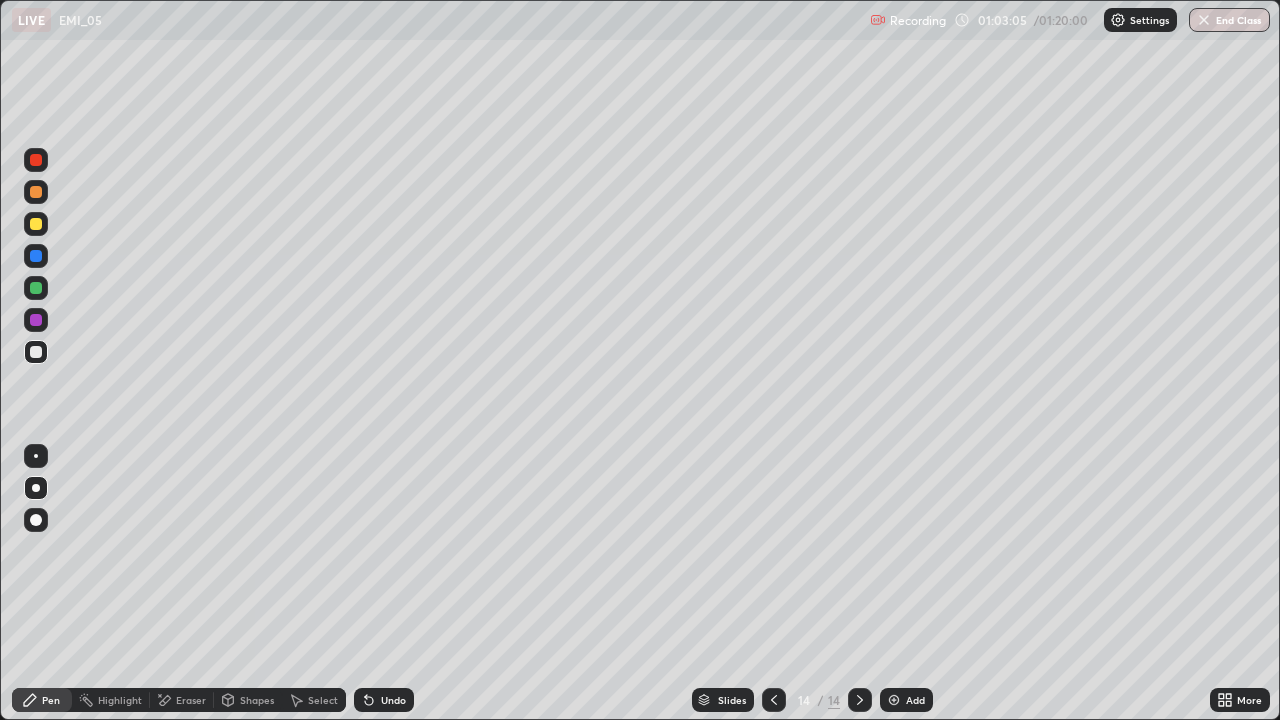 click on "End Class" at bounding box center (1229, 20) 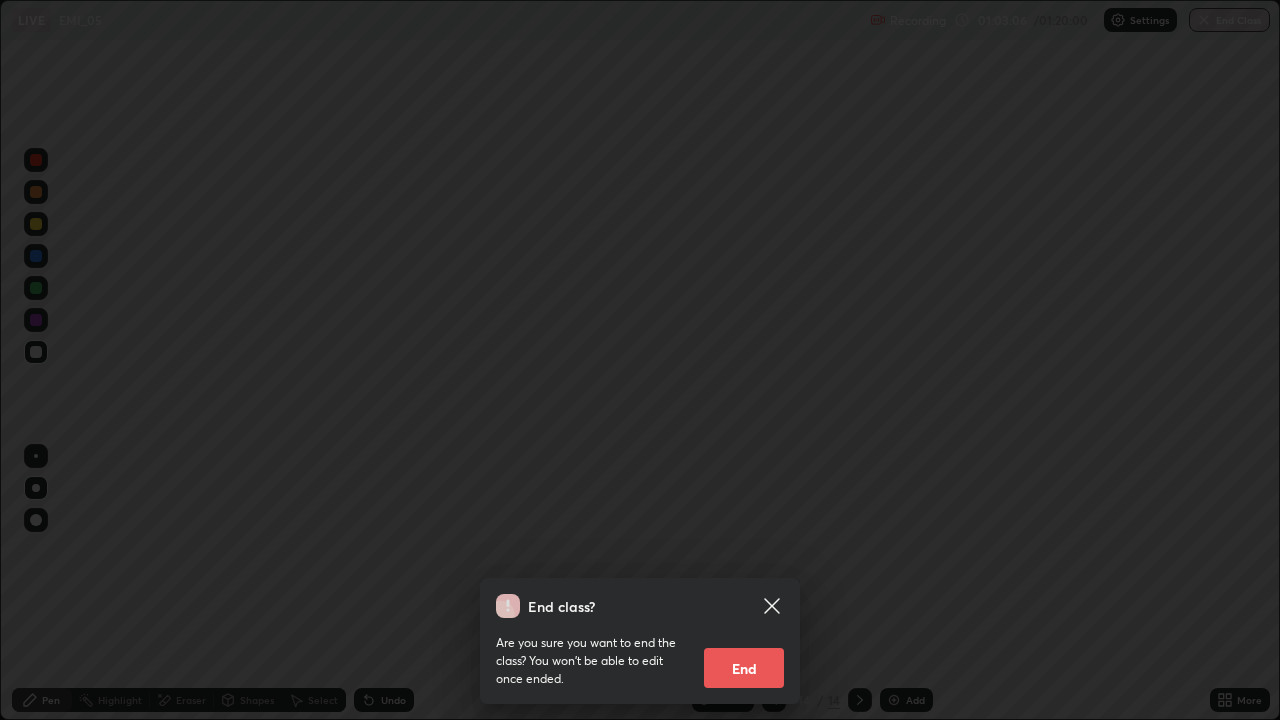 click on "End" at bounding box center [744, 668] 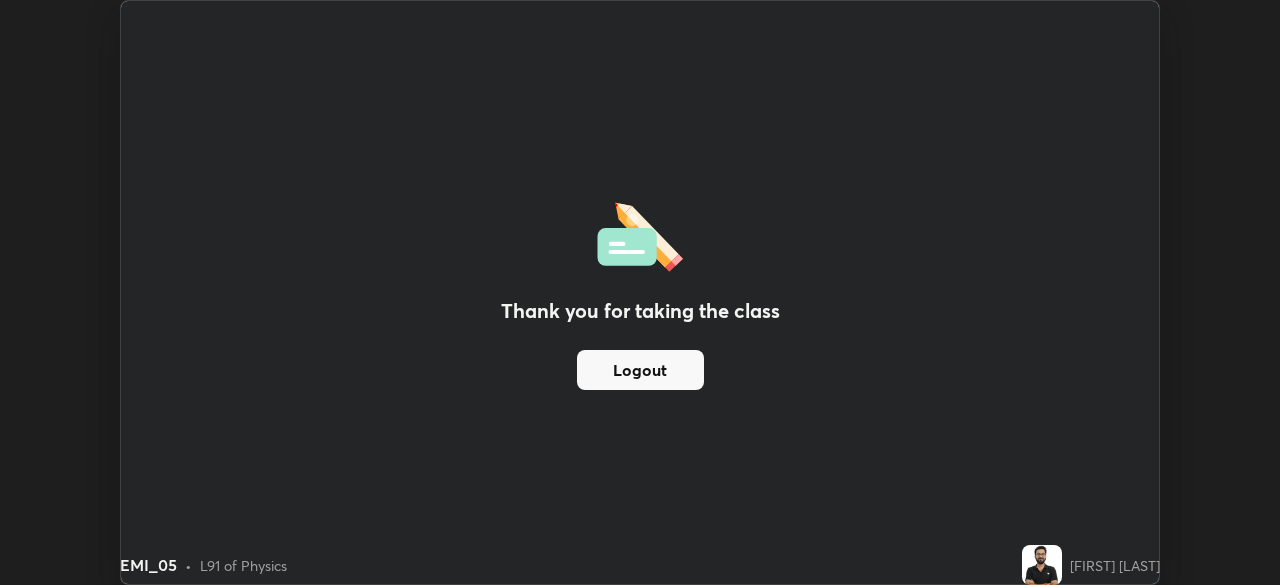 scroll, scrollTop: 585, scrollLeft: 1280, axis: both 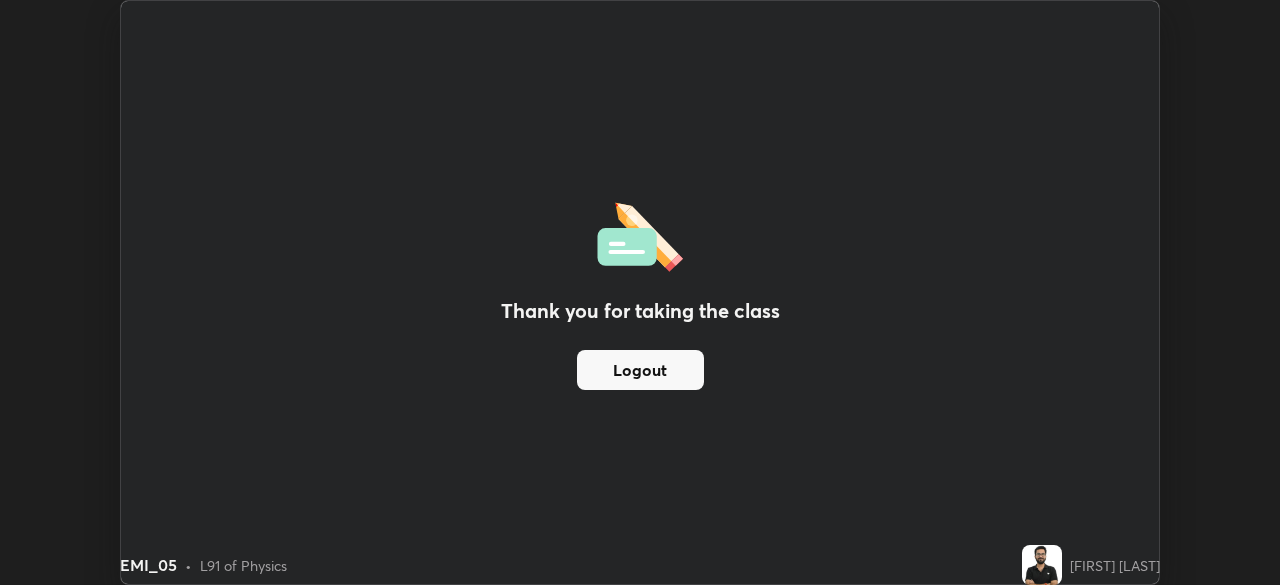 click on "Recording has stopped Please call center admin to check x" at bounding box center (925, 76) 